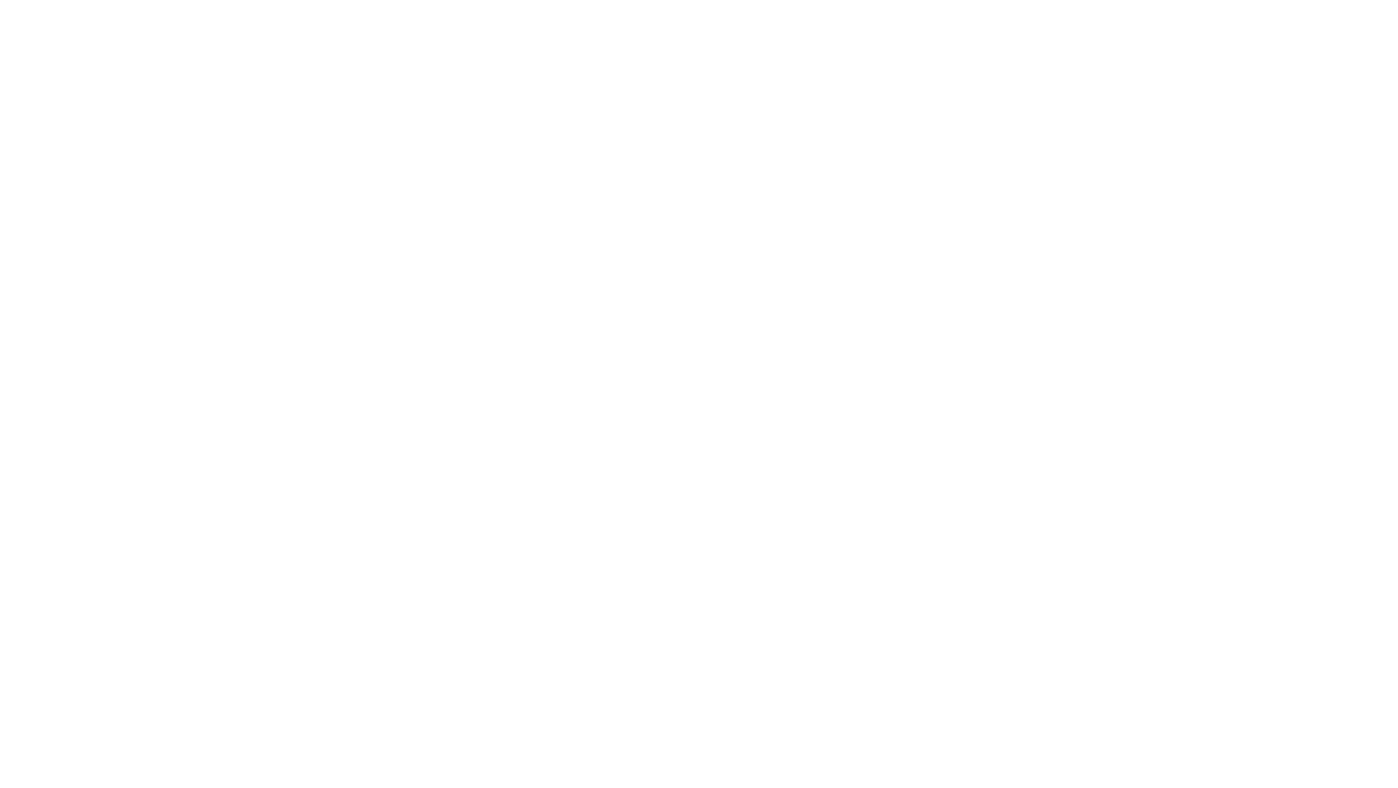 scroll, scrollTop: 0, scrollLeft: 0, axis: both 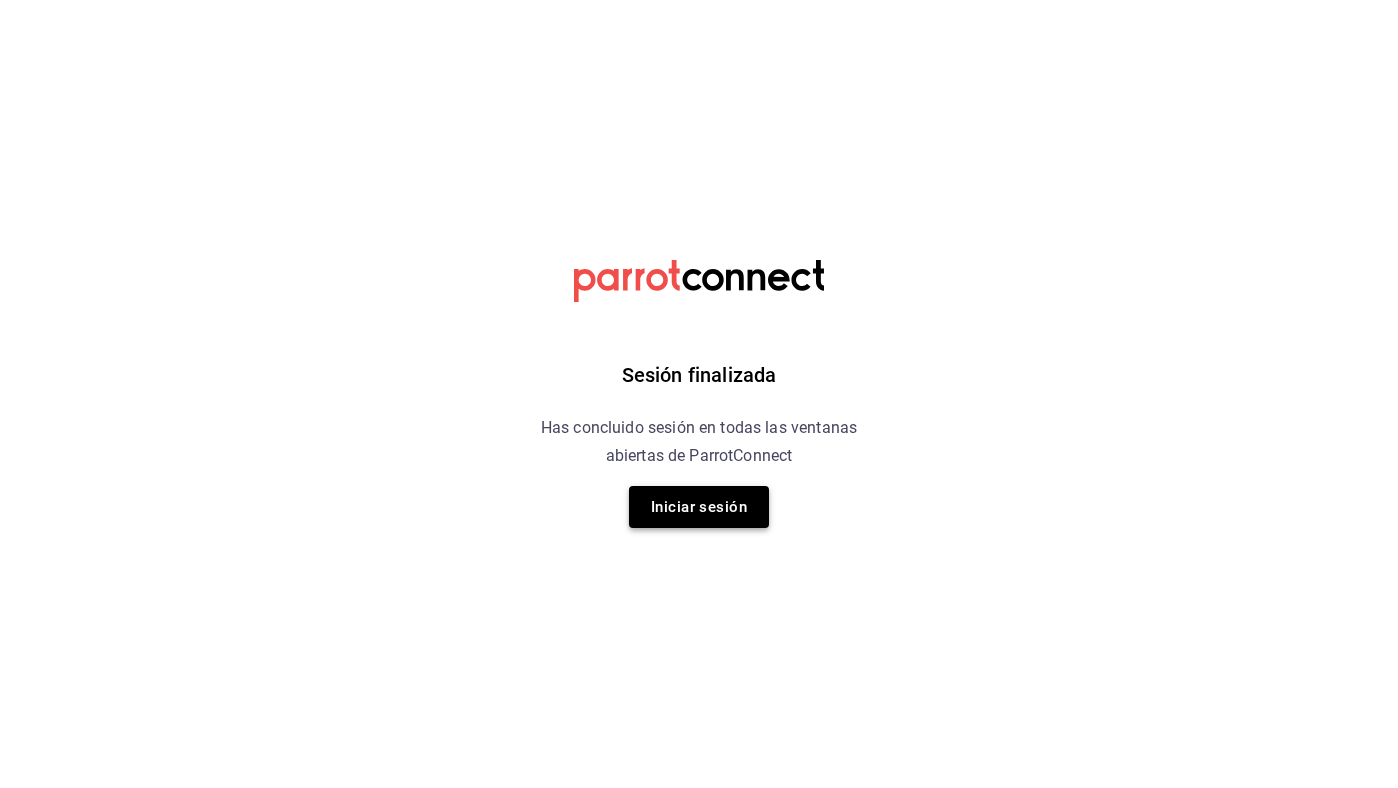 click on "Iniciar sesión" at bounding box center (699, 507) 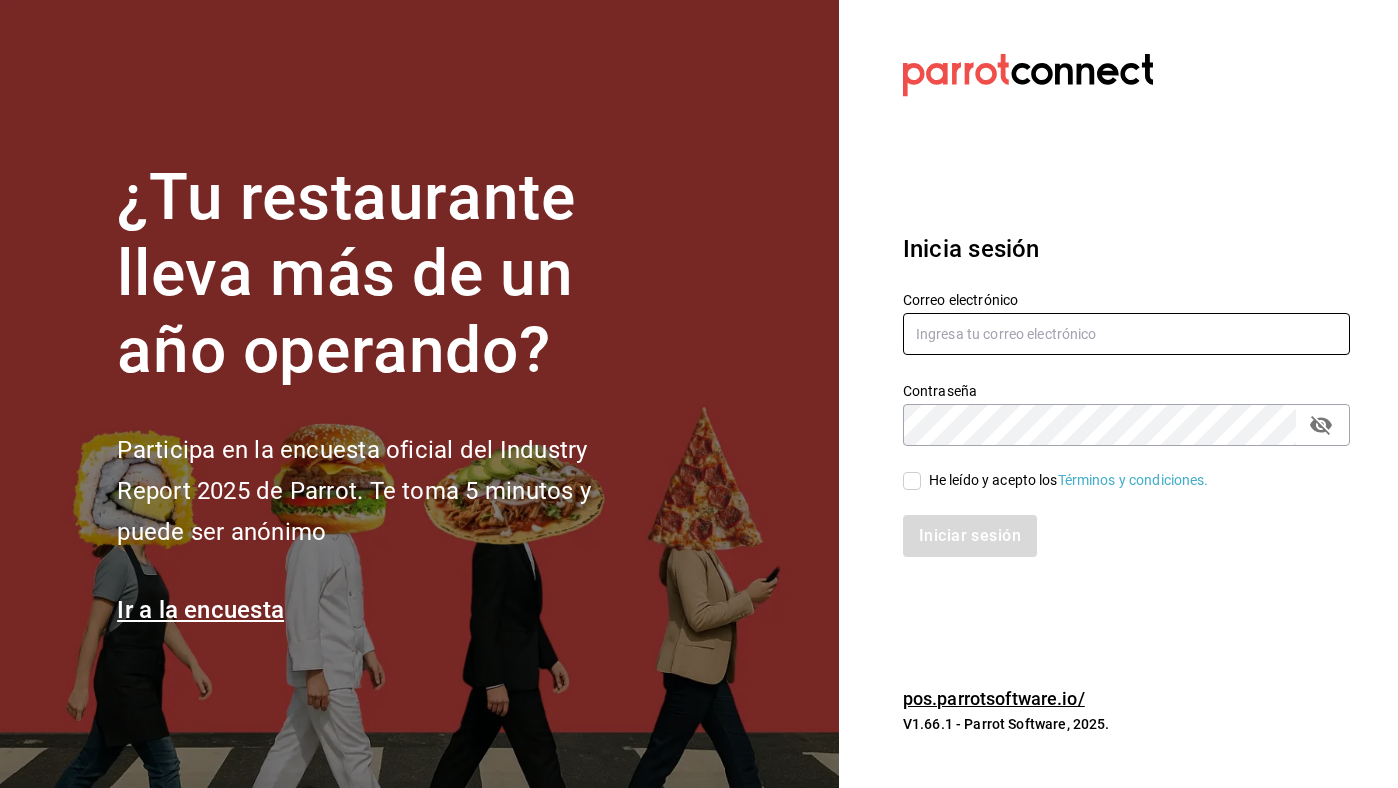 click at bounding box center [1126, 334] 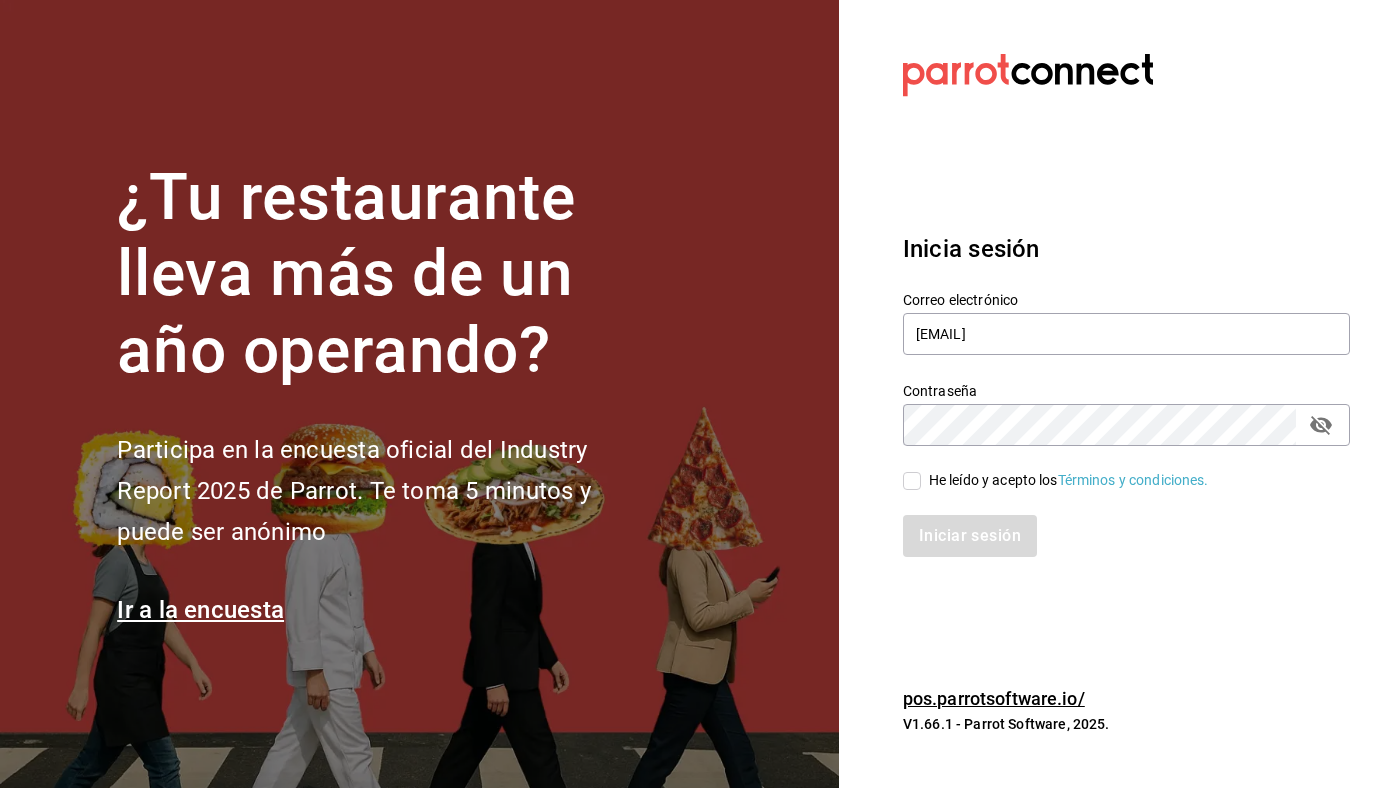 click on "He leído y acepto los  Términos y condiciones." at bounding box center (1069, 480) 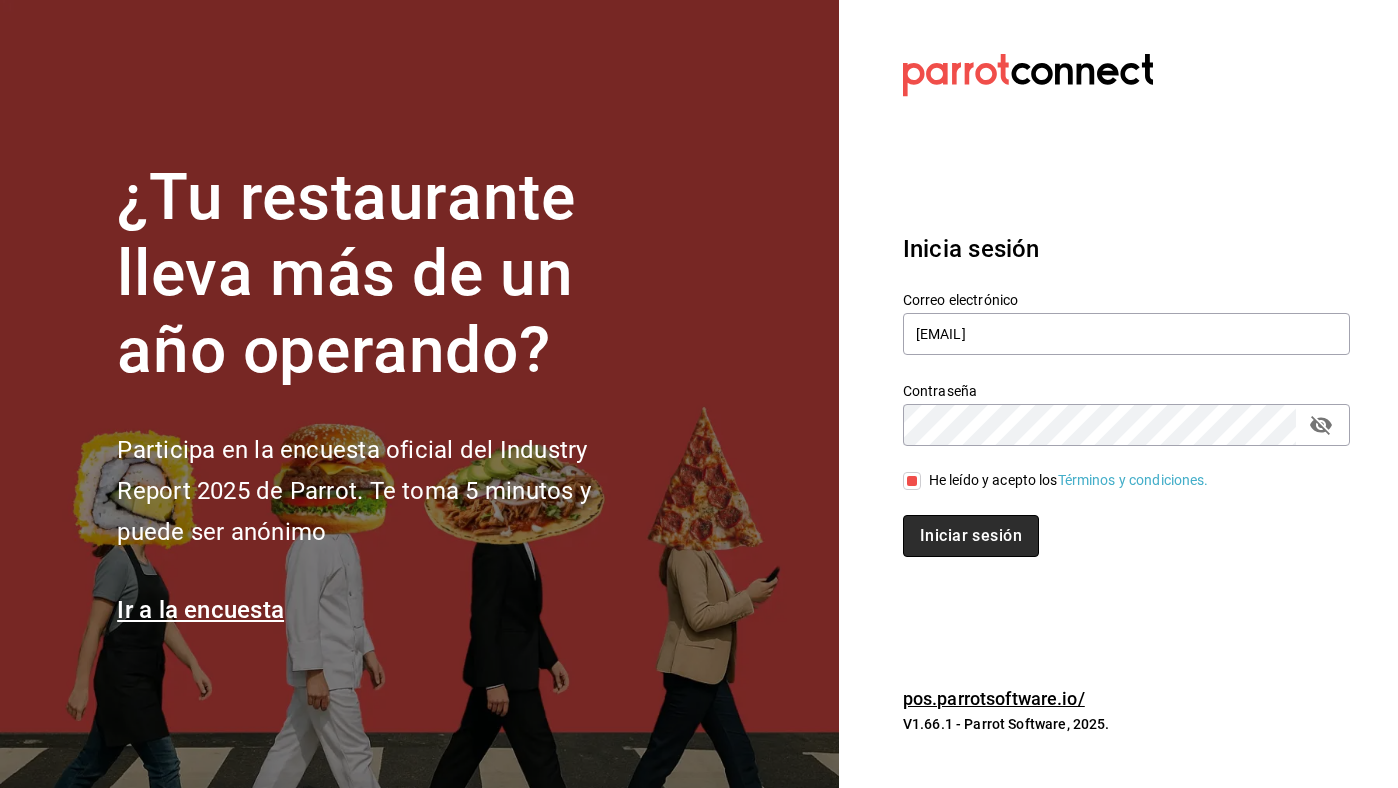 click on "Iniciar sesión" at bounding box center (971, 536) 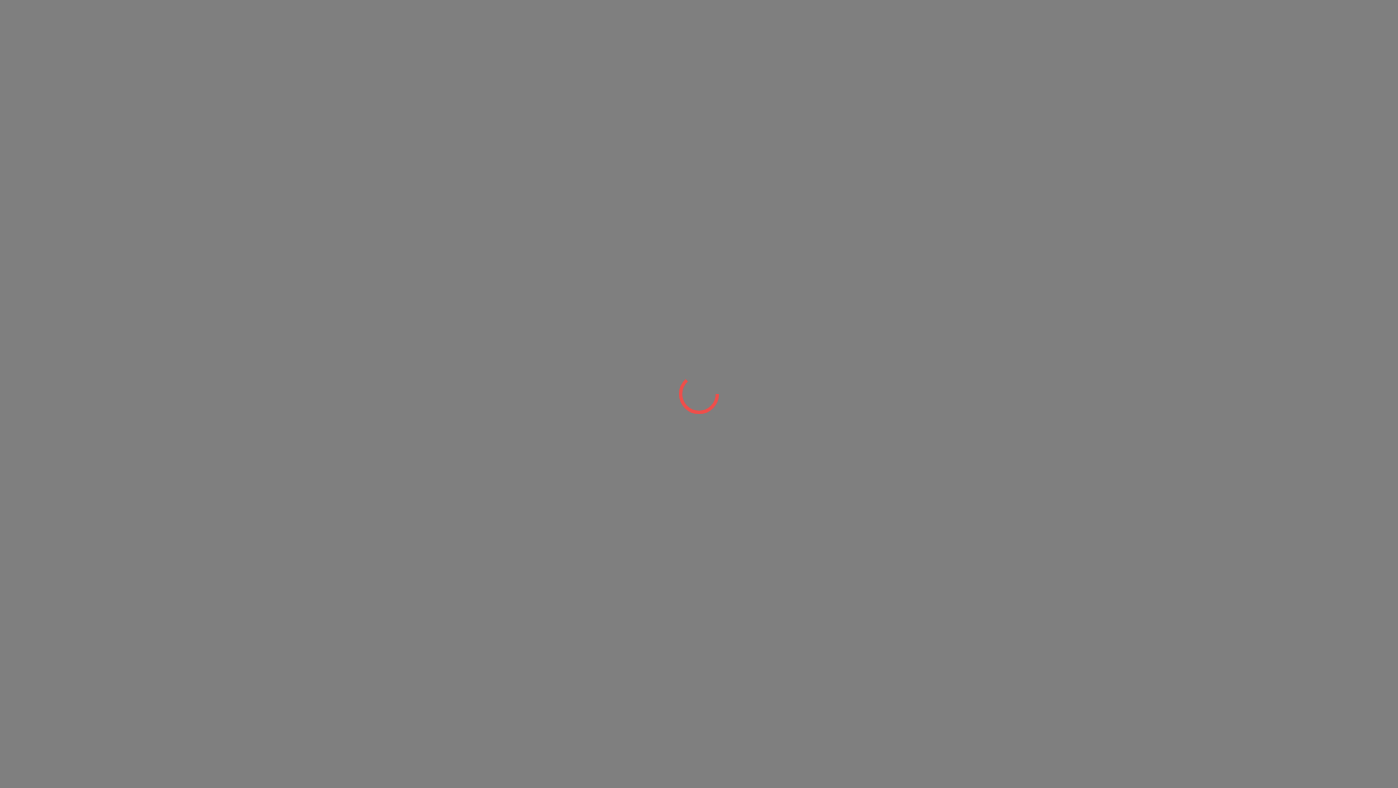 scroll, scrollTop: 0, scrollLeft: 0, axis: both 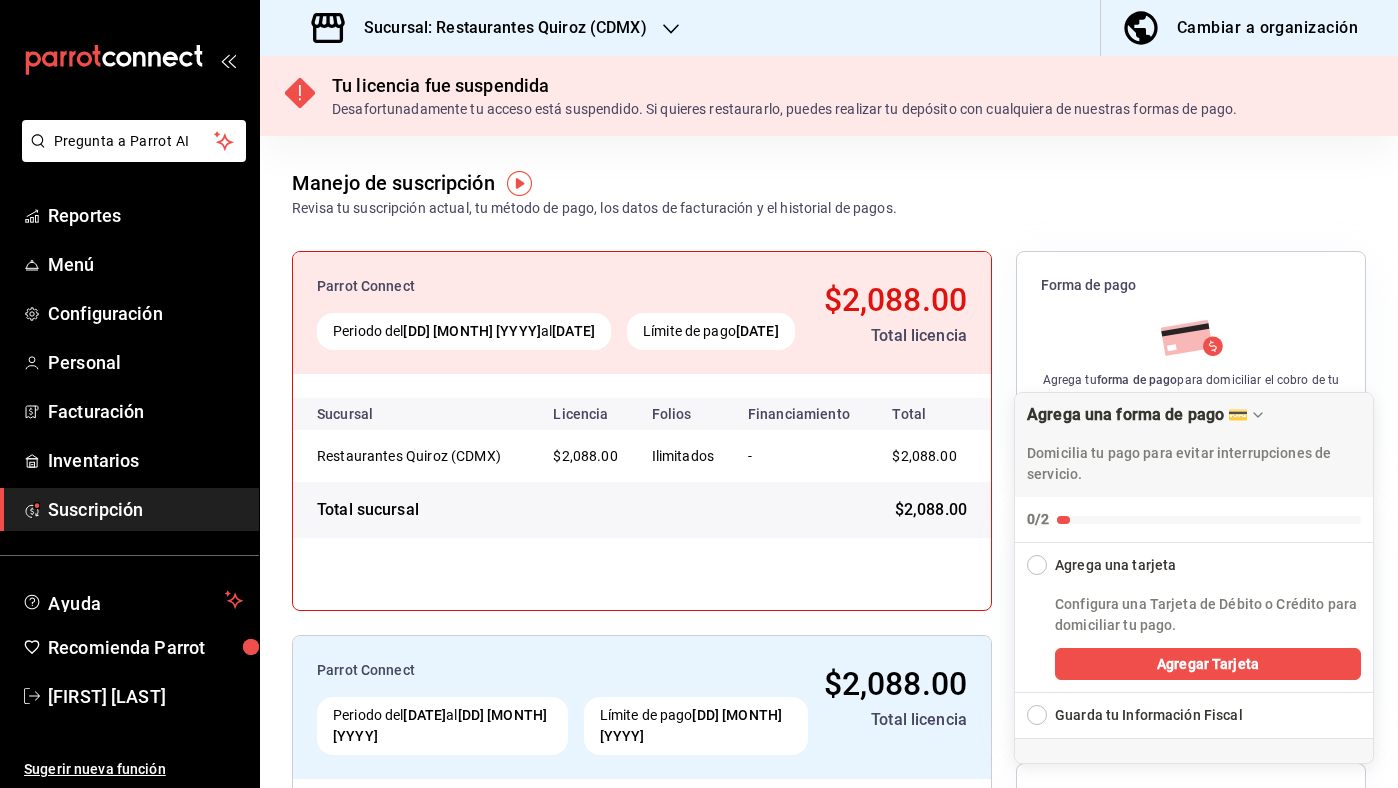 click on "Sucursal: Restaurantes Quiroz (CDMX)" at bounding box center (481, 28) 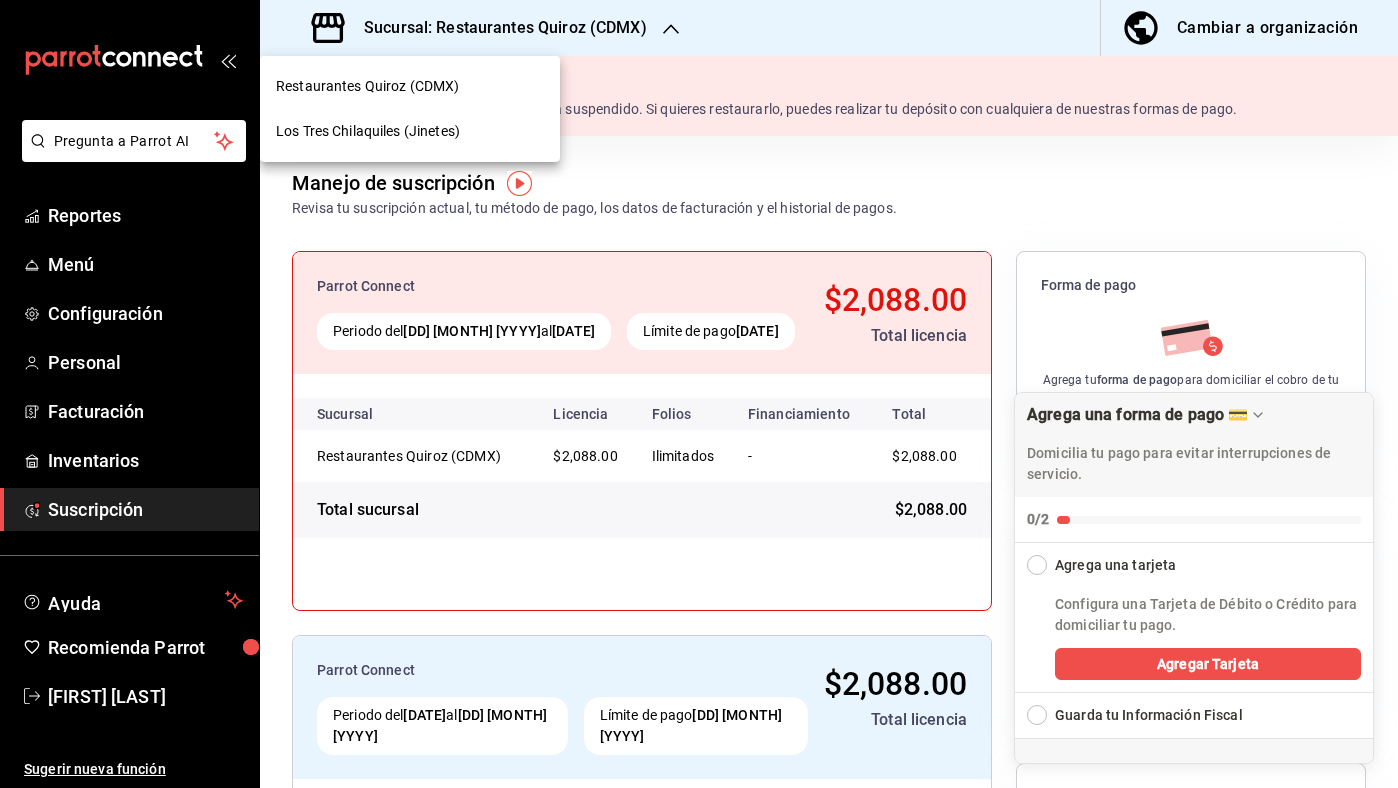click on "Los Tres Chilaquiles (Jinetes)" at bounding box center [410, 131] 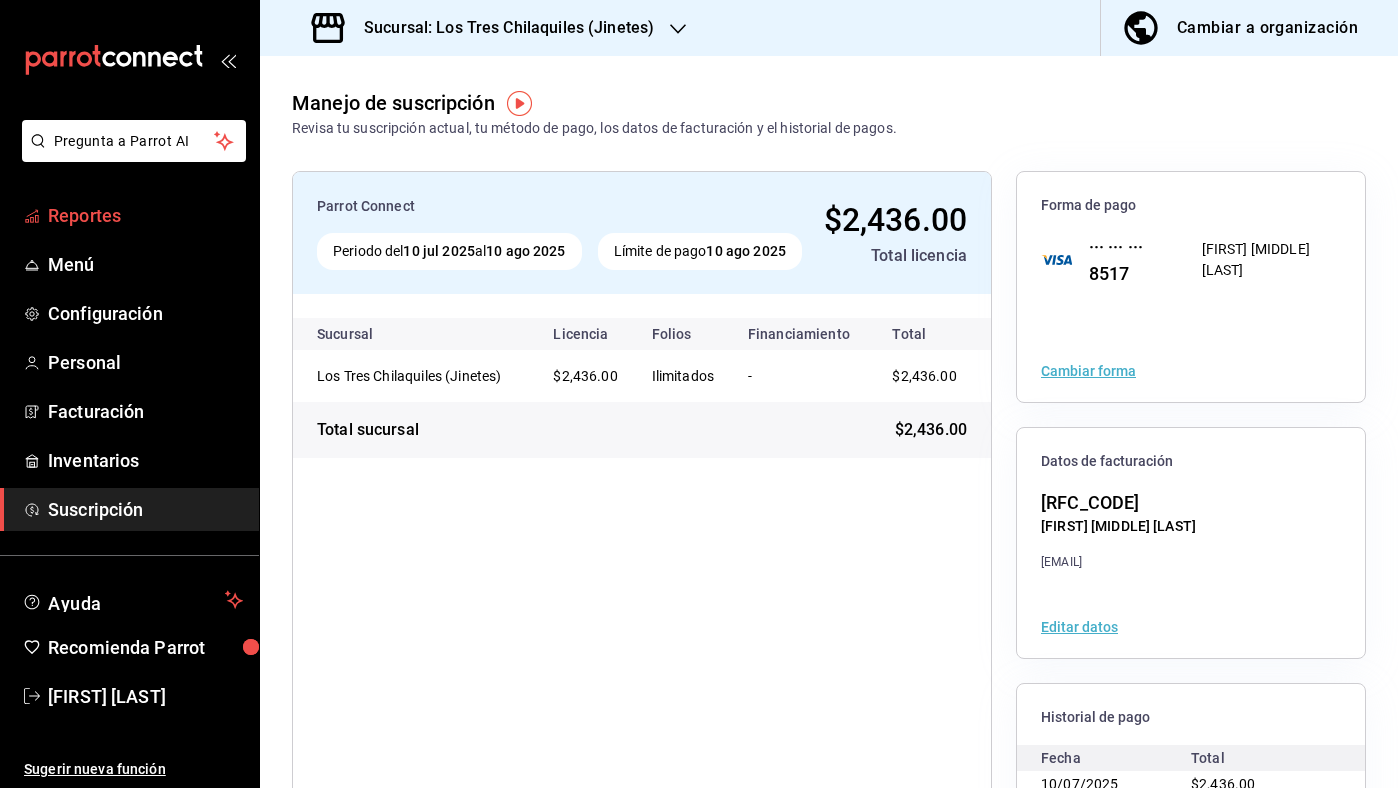 click on "Reportes" at bounding box center [145, 215] 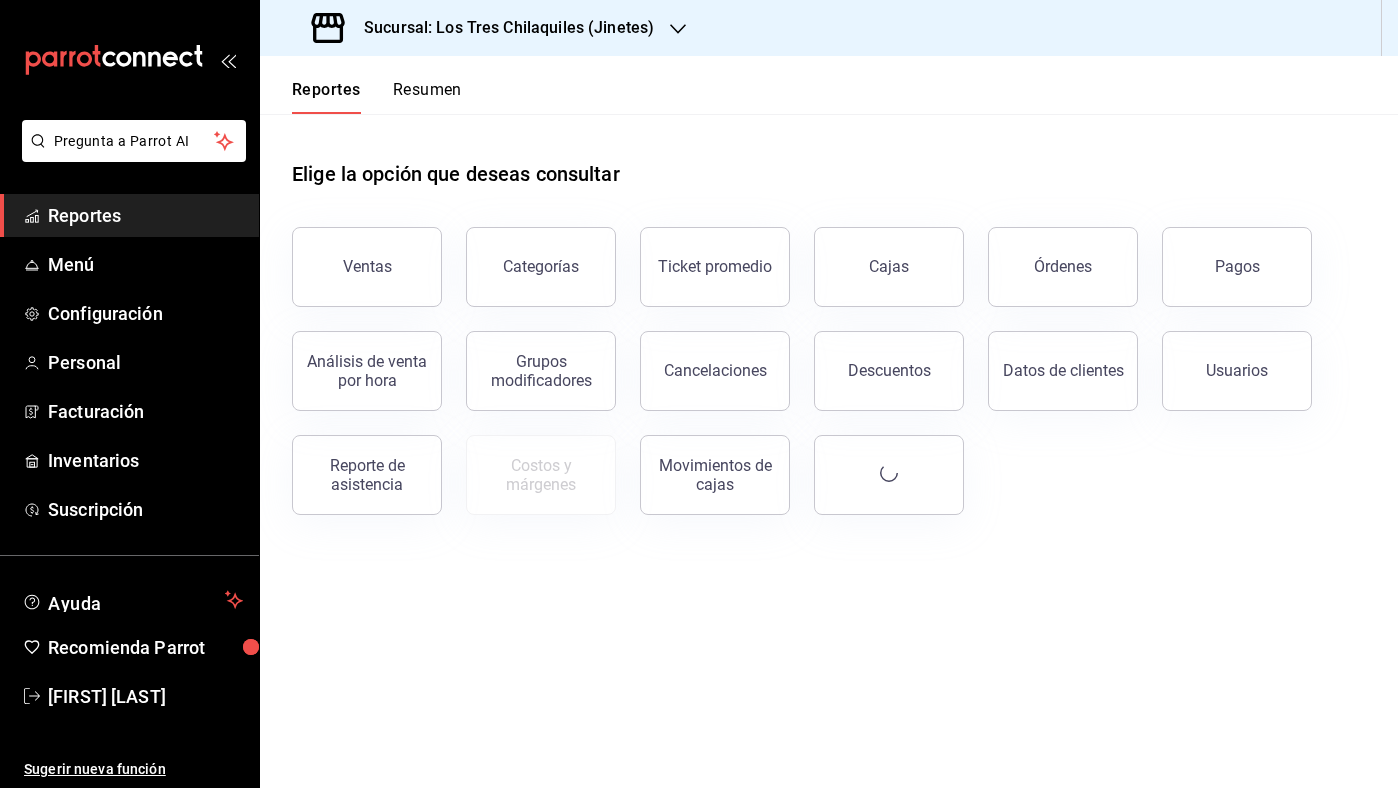 click on "Resumen" at bounding box center (427, 97) 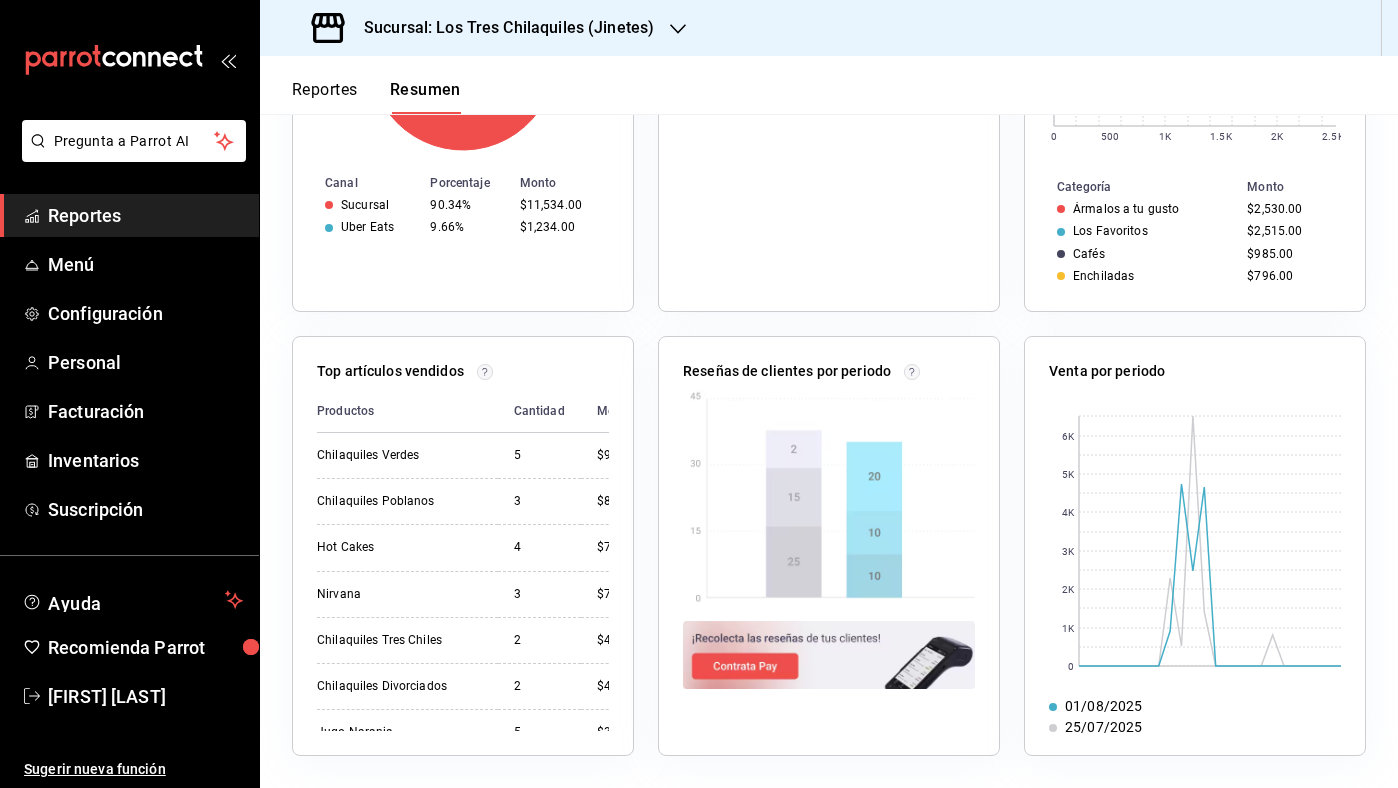 scroll, scrollTop: 0, scrollLeft: 0, axis: both 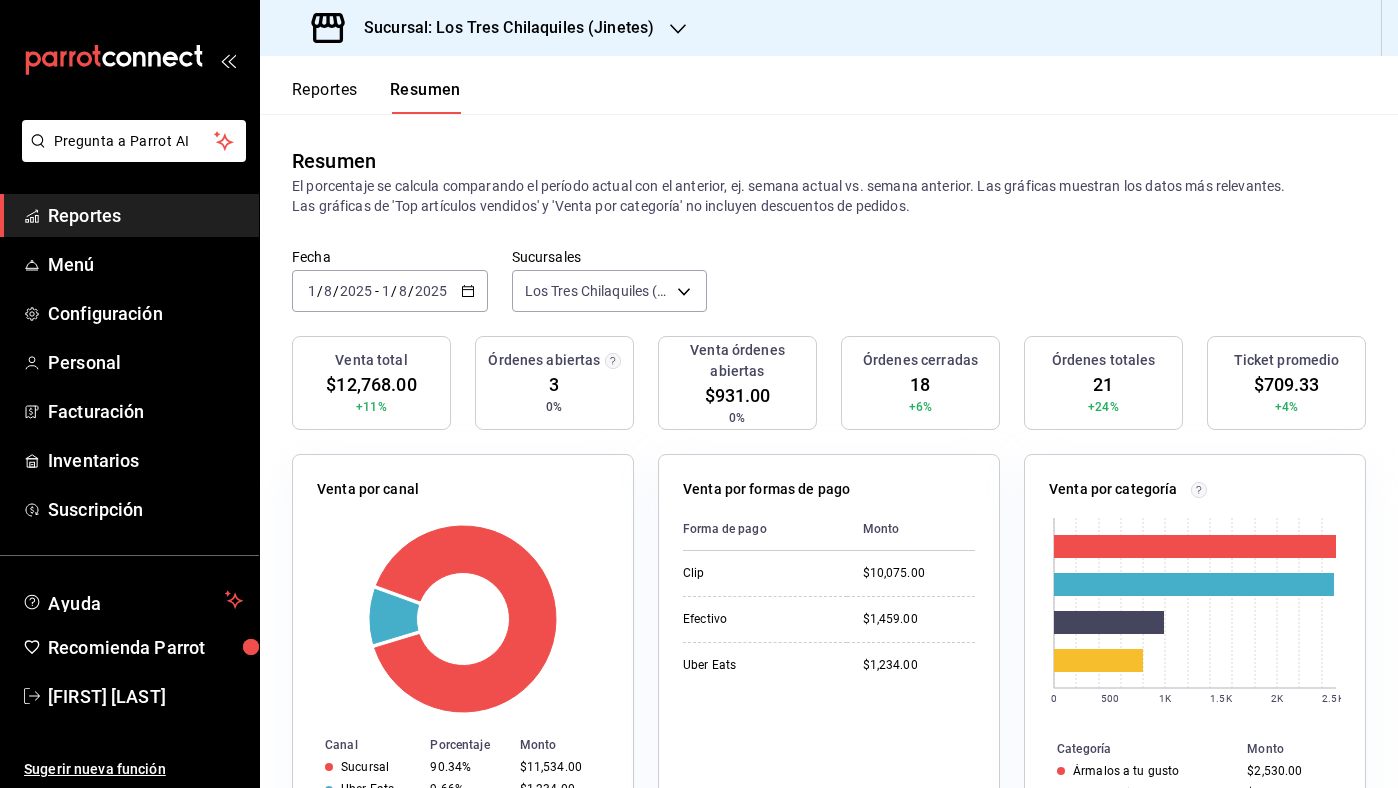 click on "Reportes" at bounding box center [325, 97] 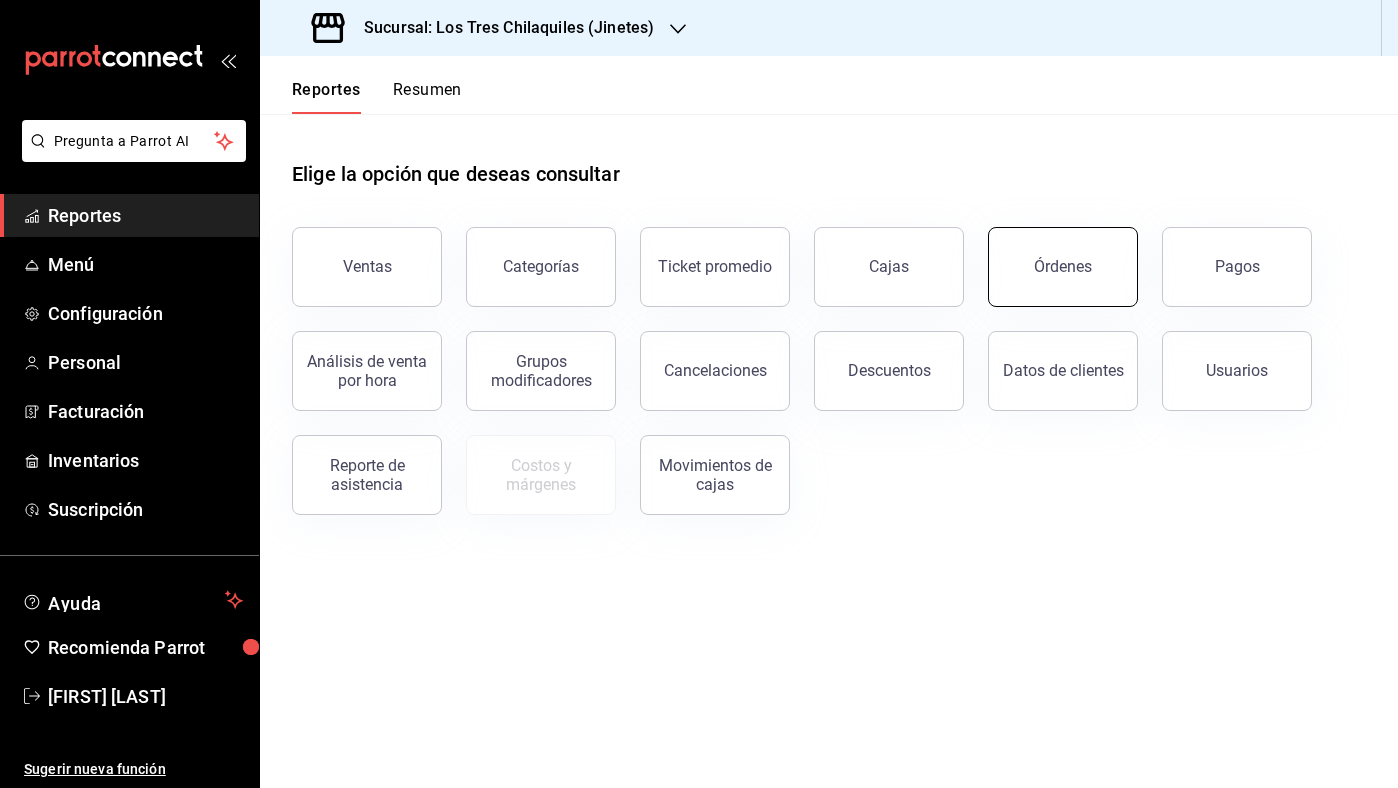 click on "Órdenes" at bounding box center (1063, 266) 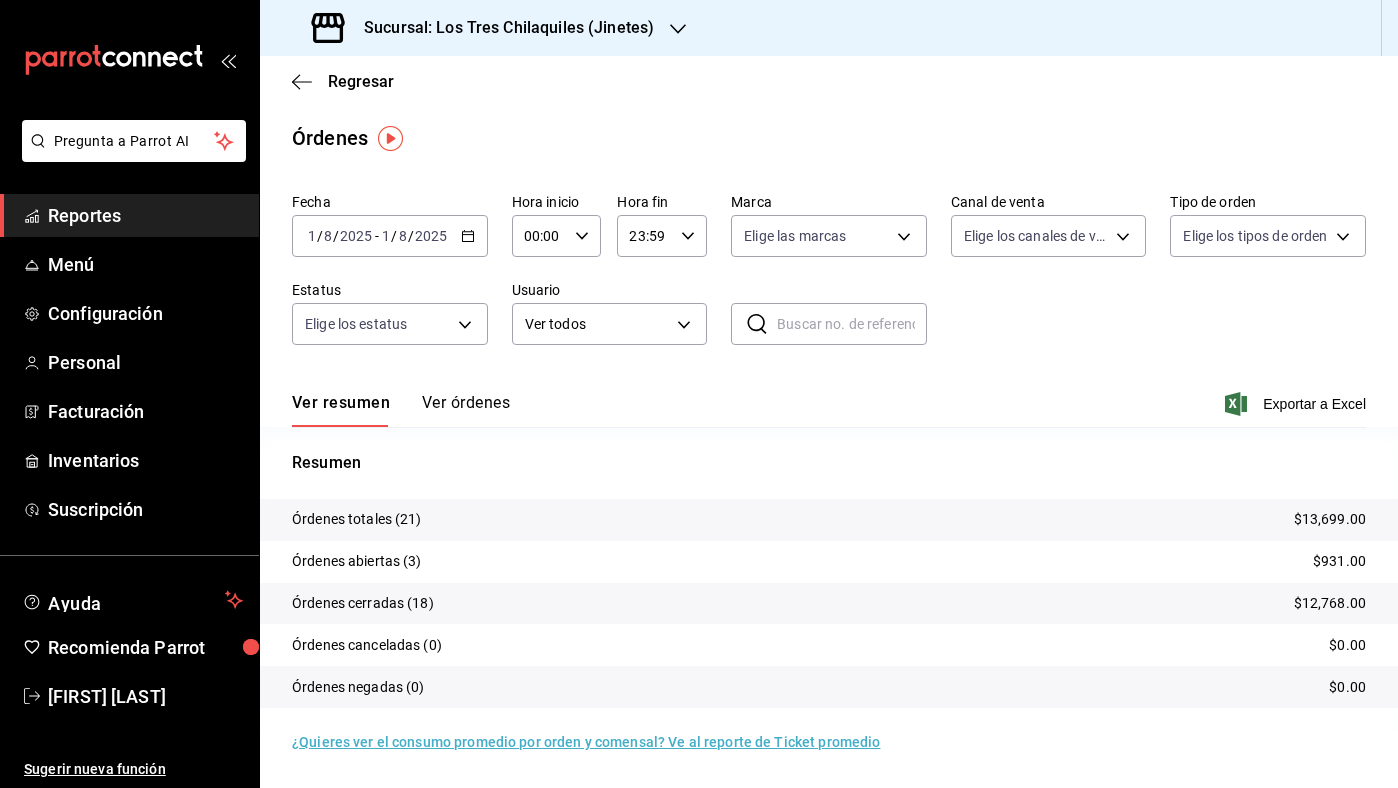 click on "Resumen" at bounding box center (829, 463) 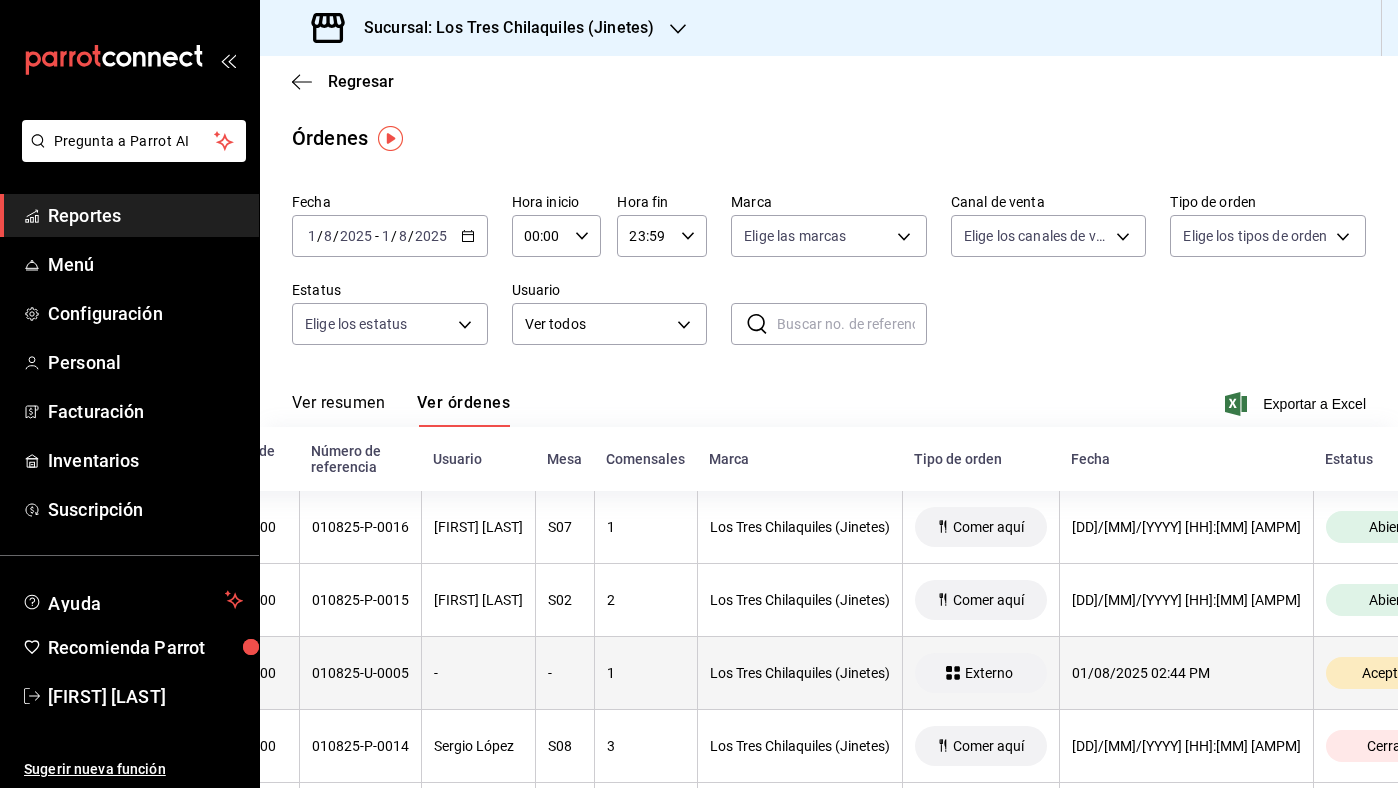 scroll, scrollTop: 0, scrollLeft: 0, axis: both 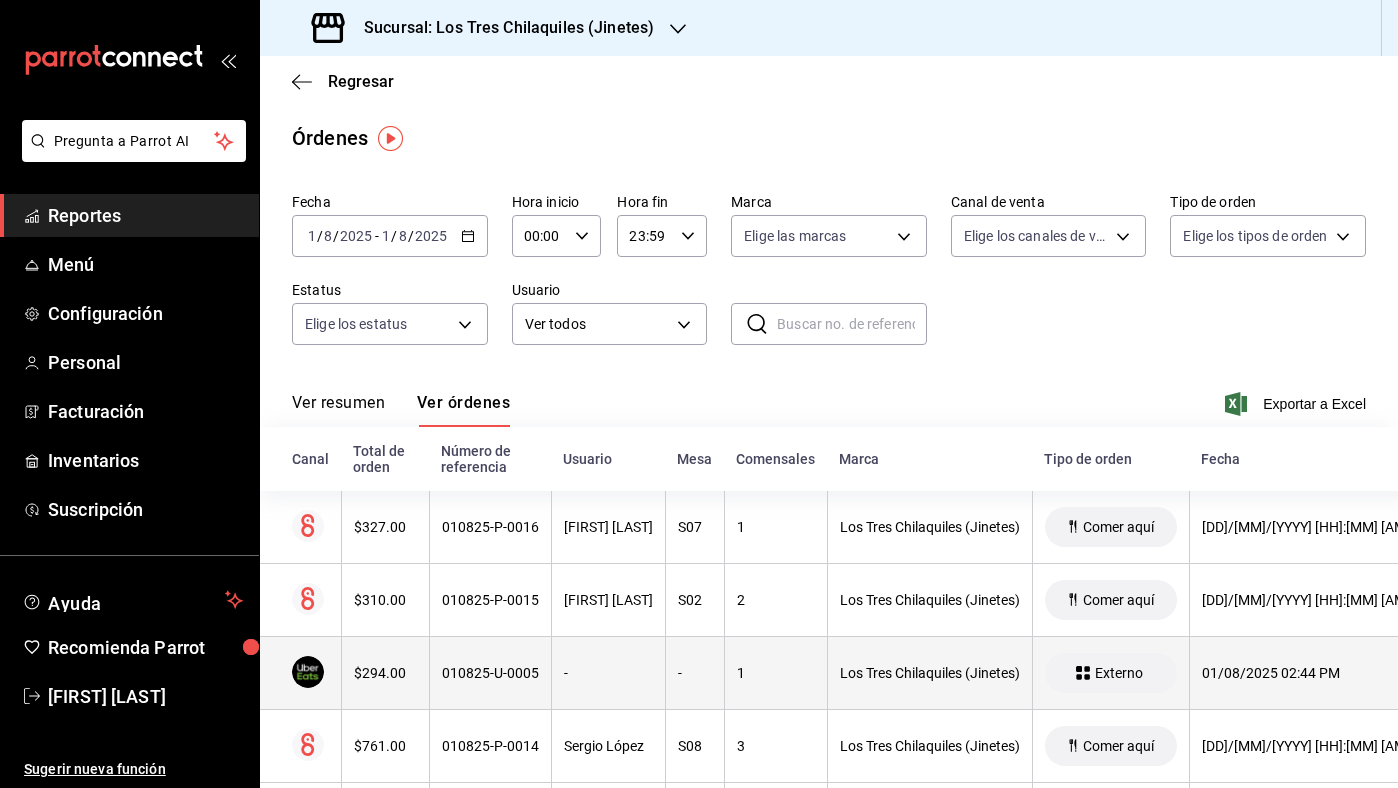 click on "010825-U-0005" at bounding box center (490, 673) 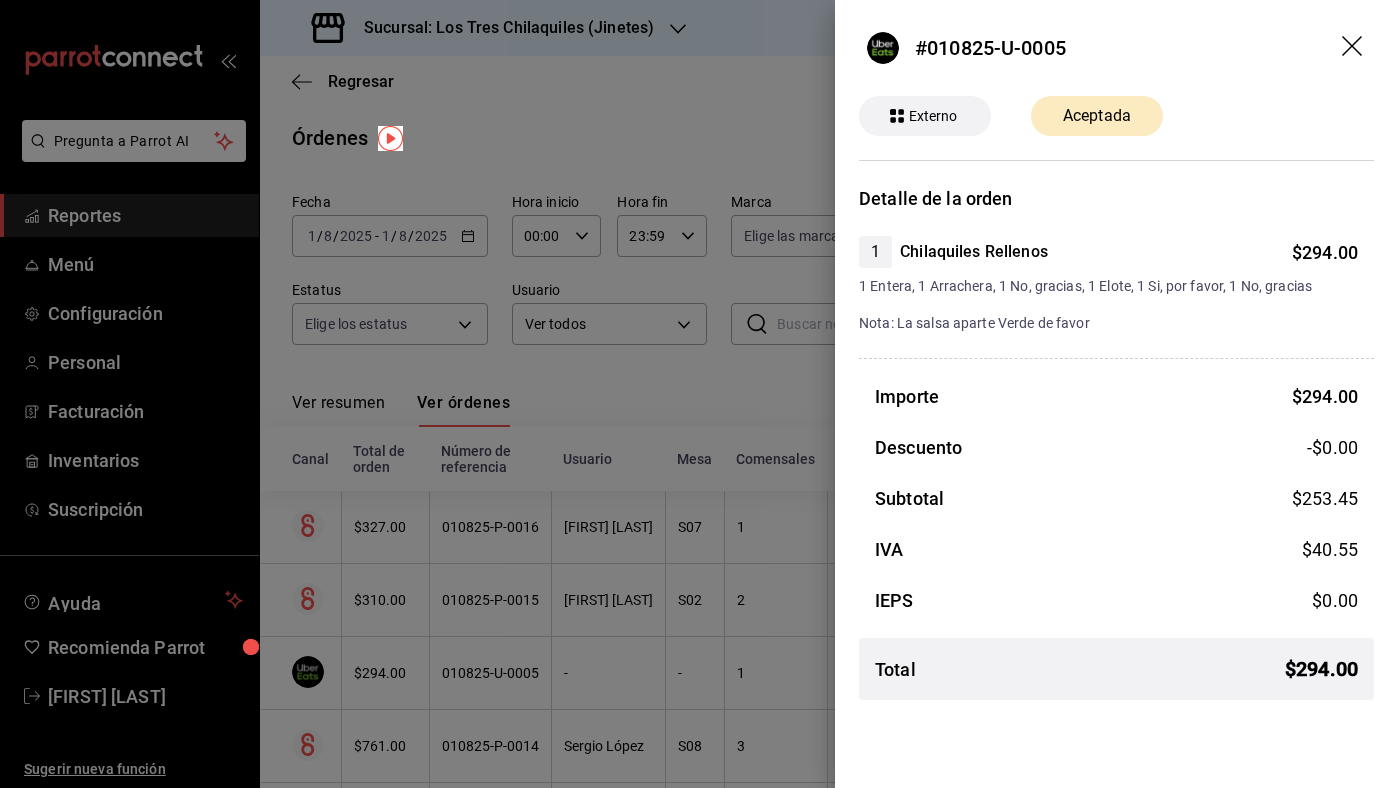 click at bounding box center (699, 394) 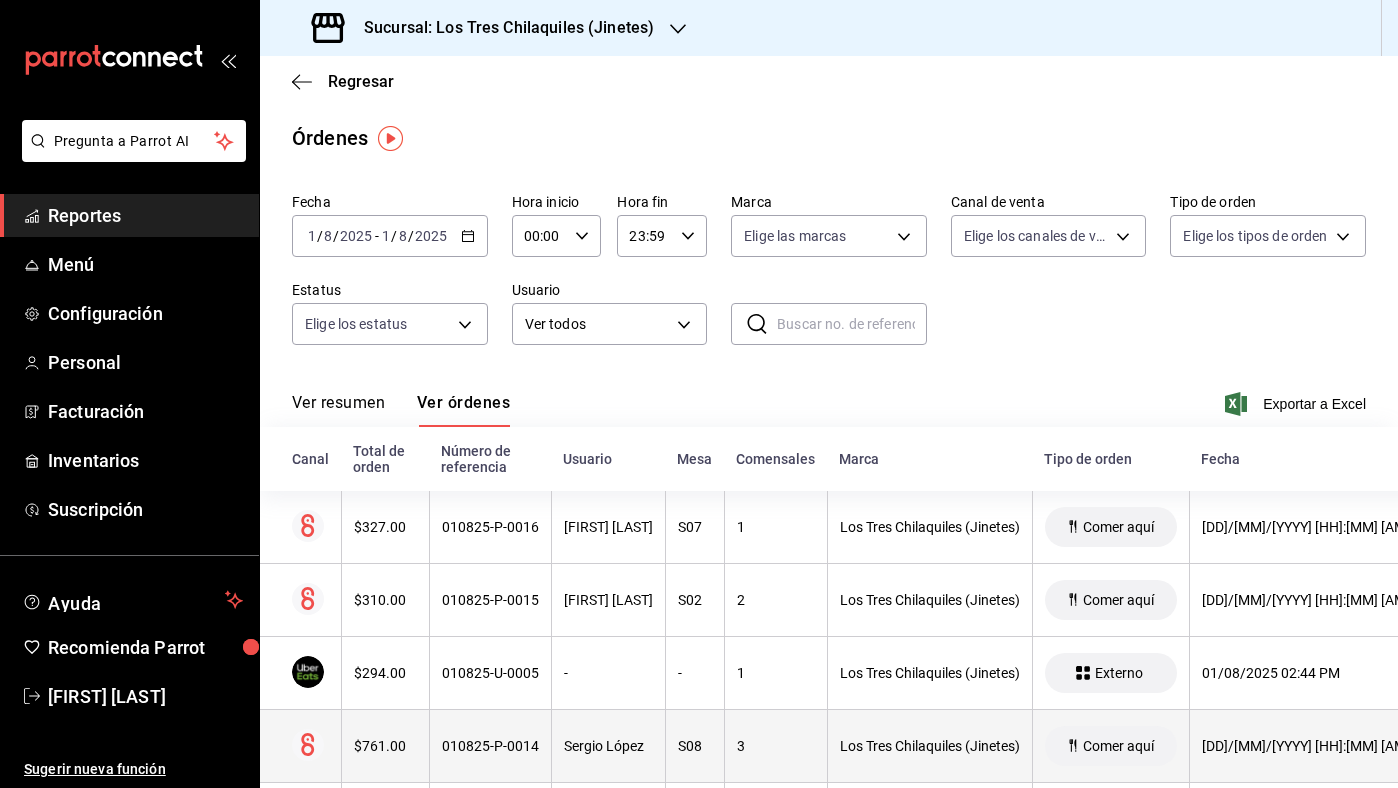scroll, scrollTop: 0, scrollLeft: 130, axis: horizontal 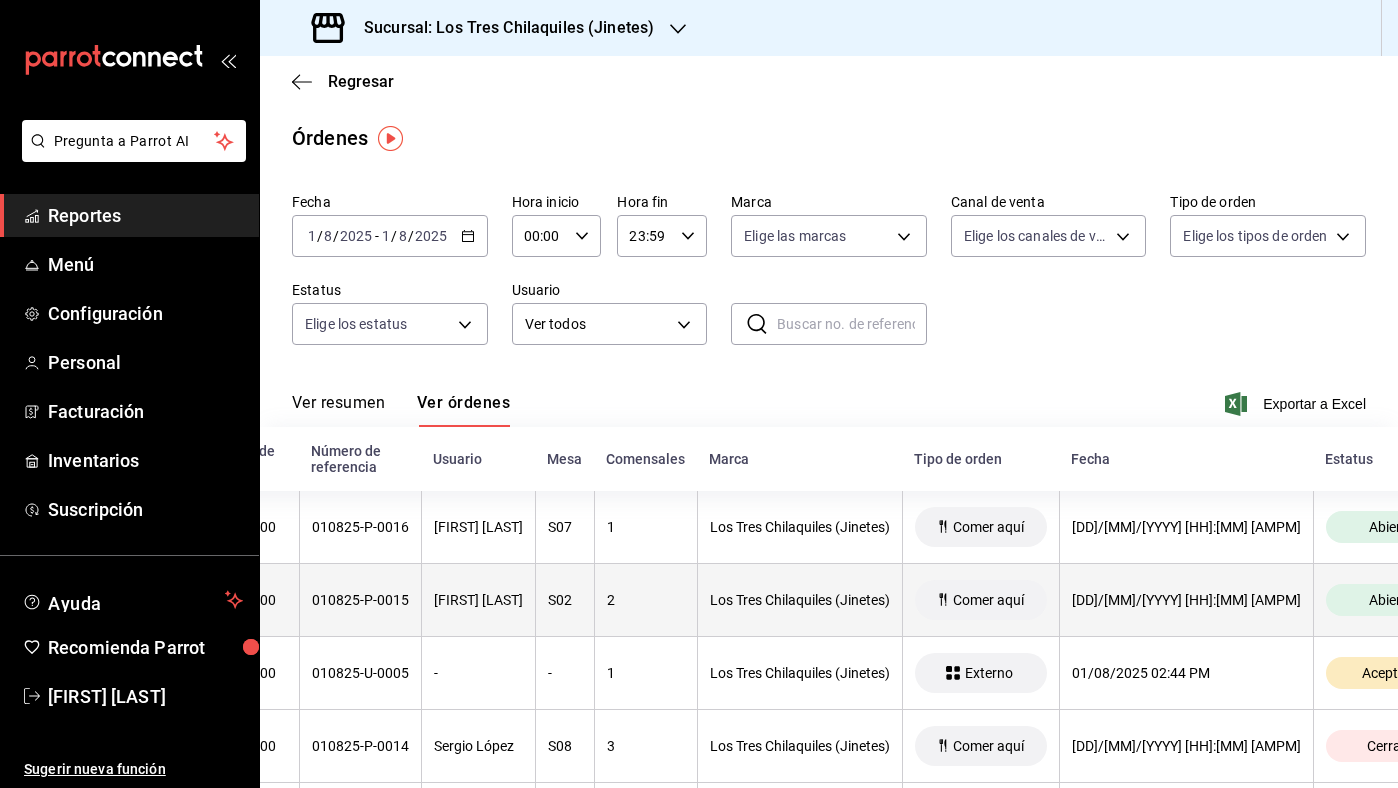 click on "Los Tres Chilaquiles (Jinetes)" at bounding box center (799, 600) 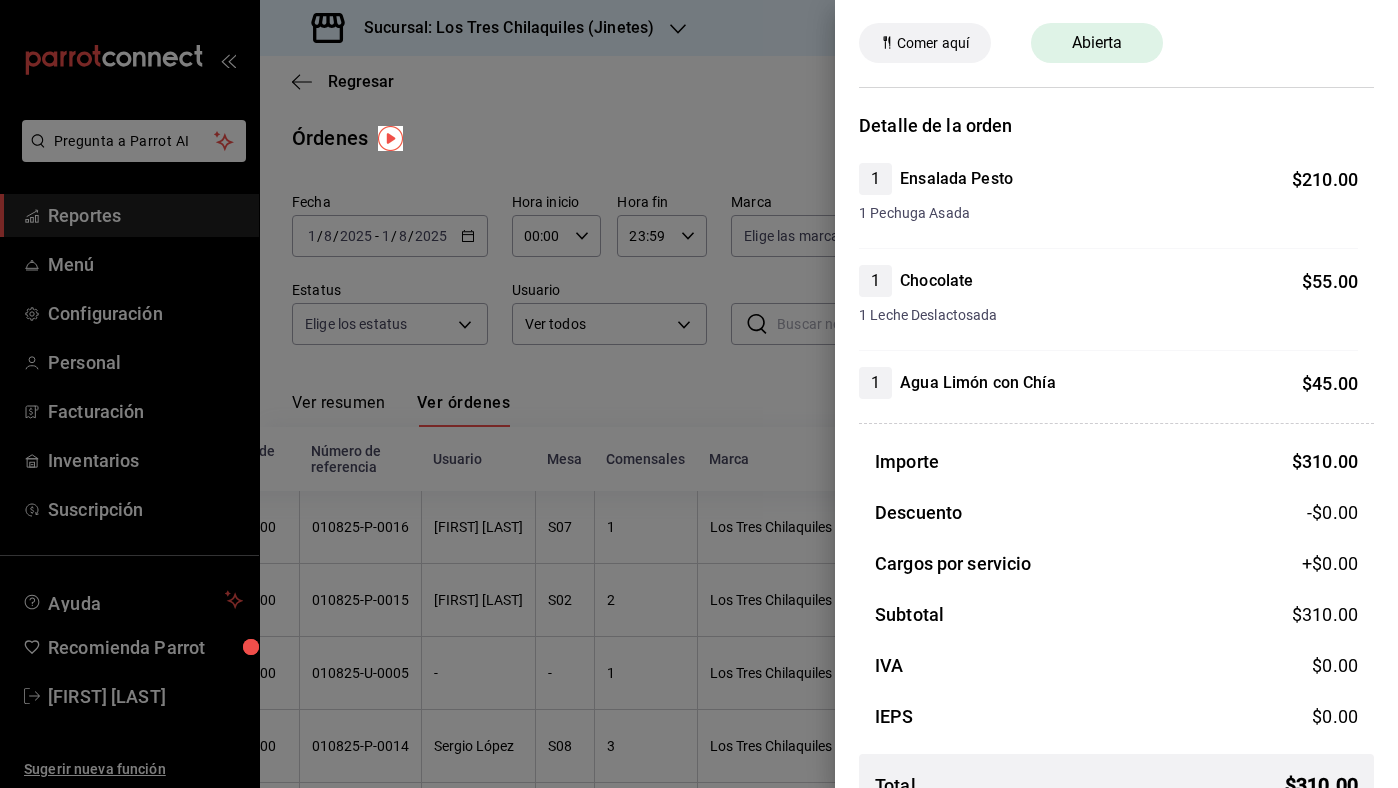 scroll, scrollTop: 0, scrollLeft: 0, axis: both 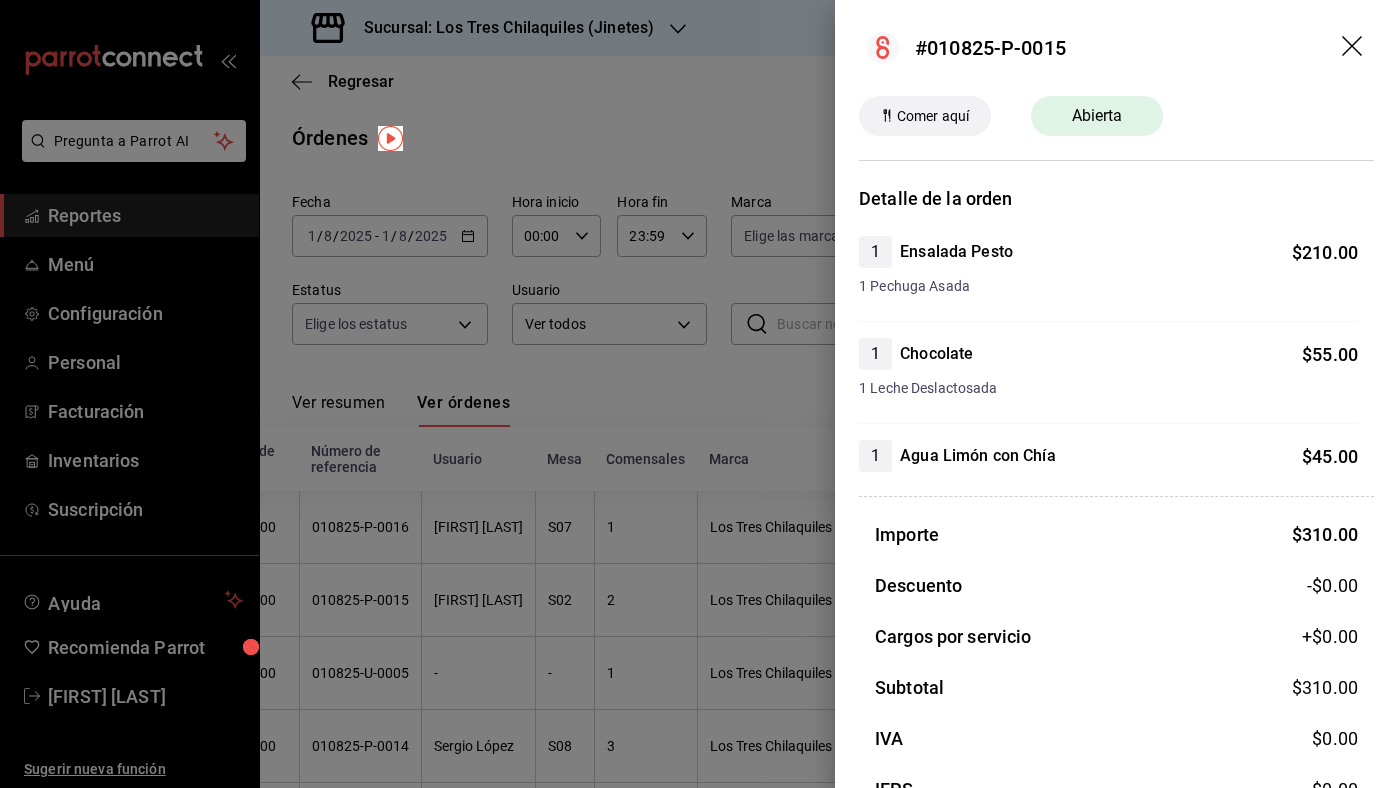 click at bounding box center (699, 394) 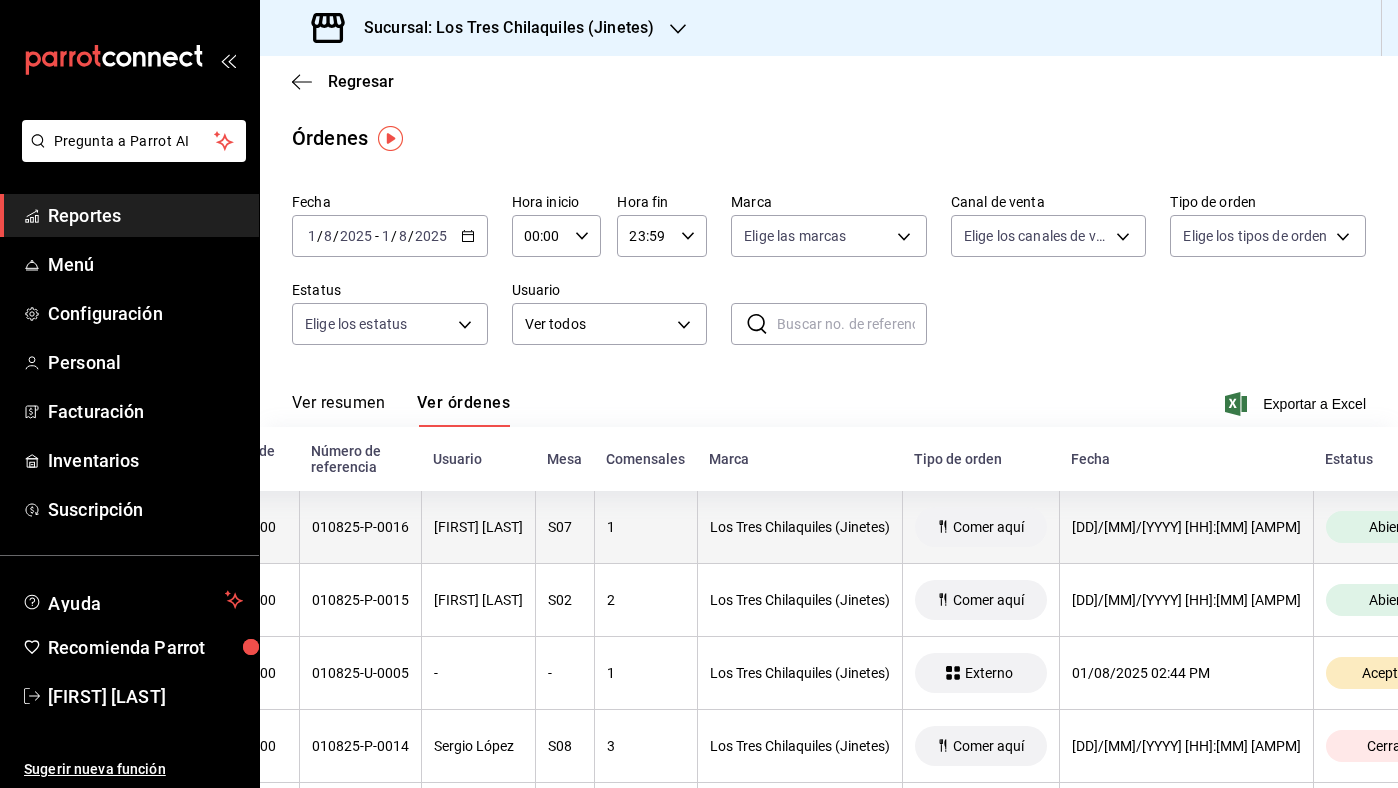click on "1" at bounding box center (645, 527) 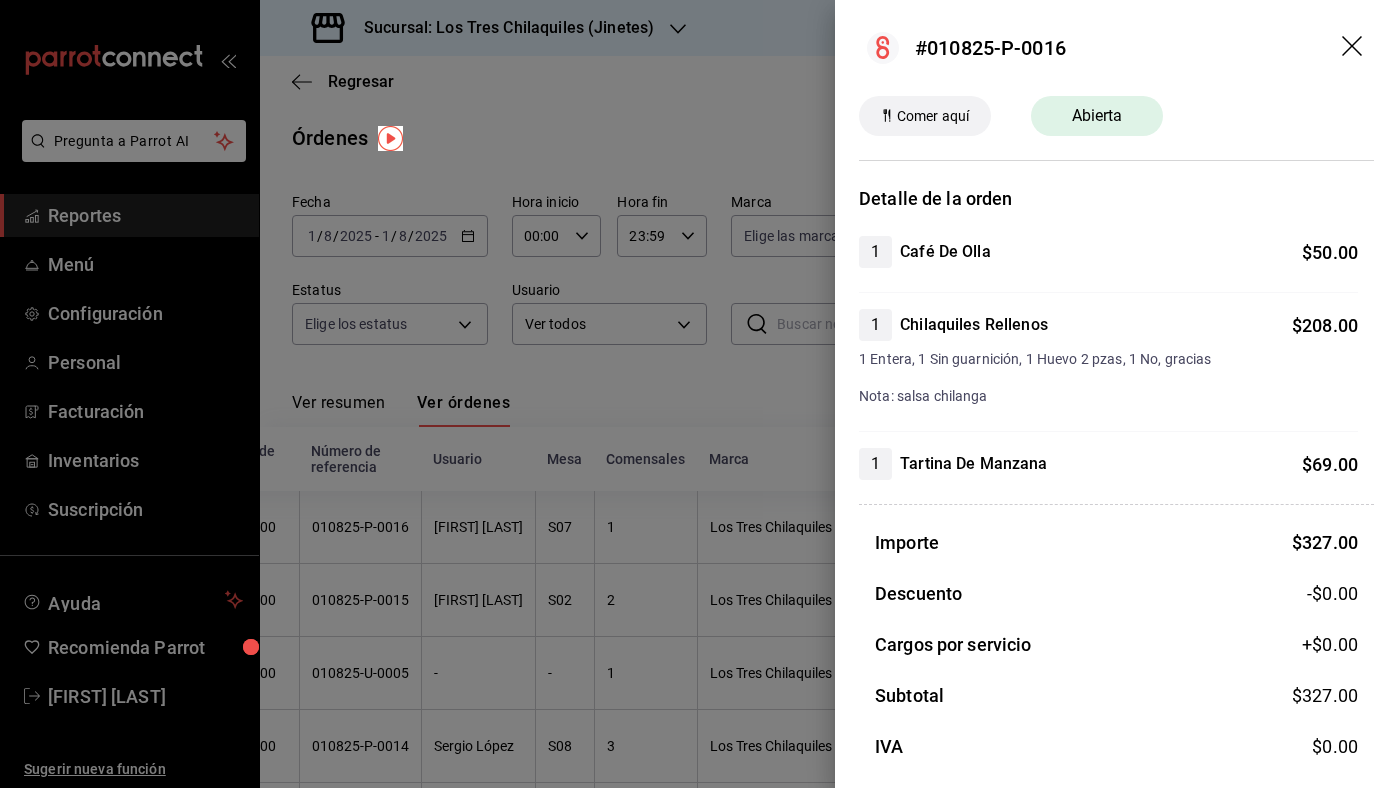 click at bounding box center (699, 394) 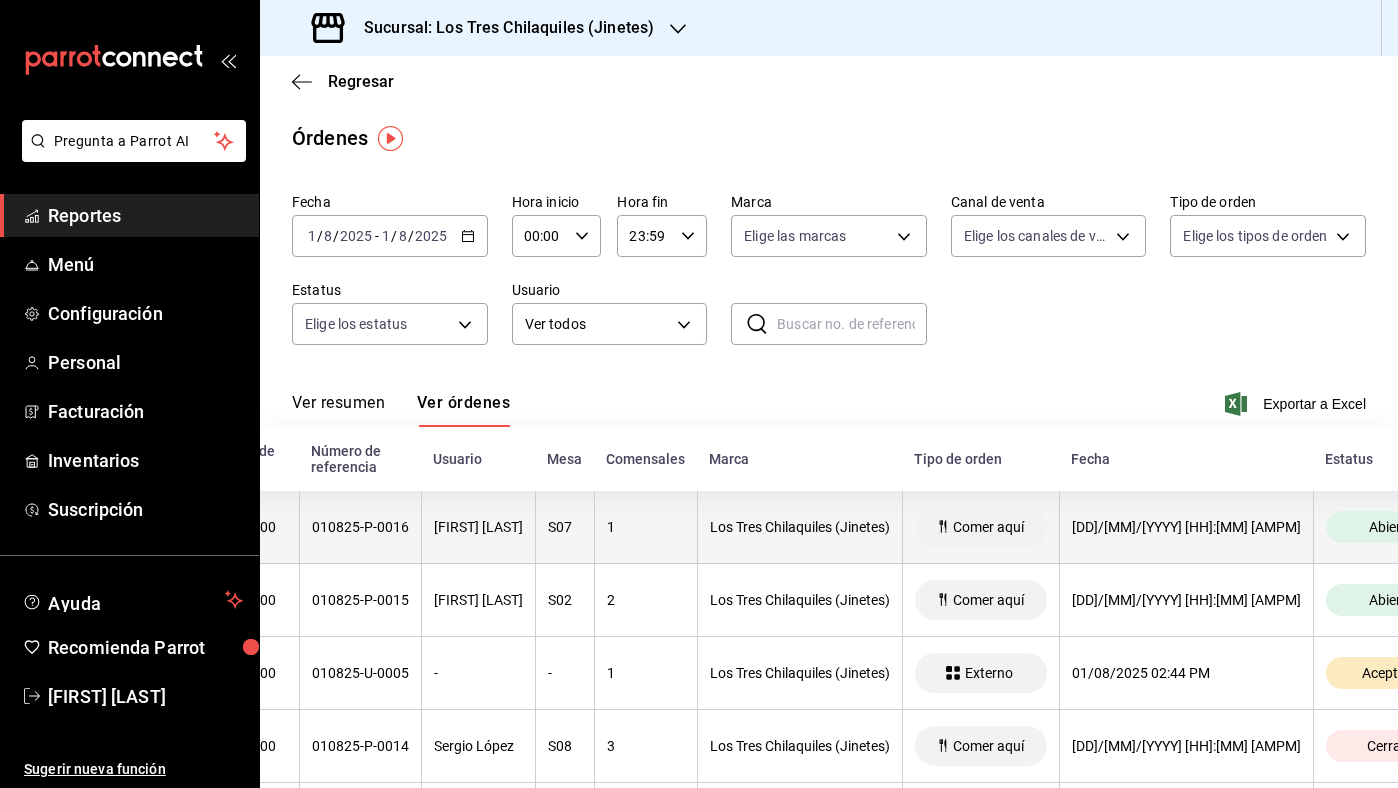 scroll, scrollTop: 0, scrollLeft: 0, axis: both 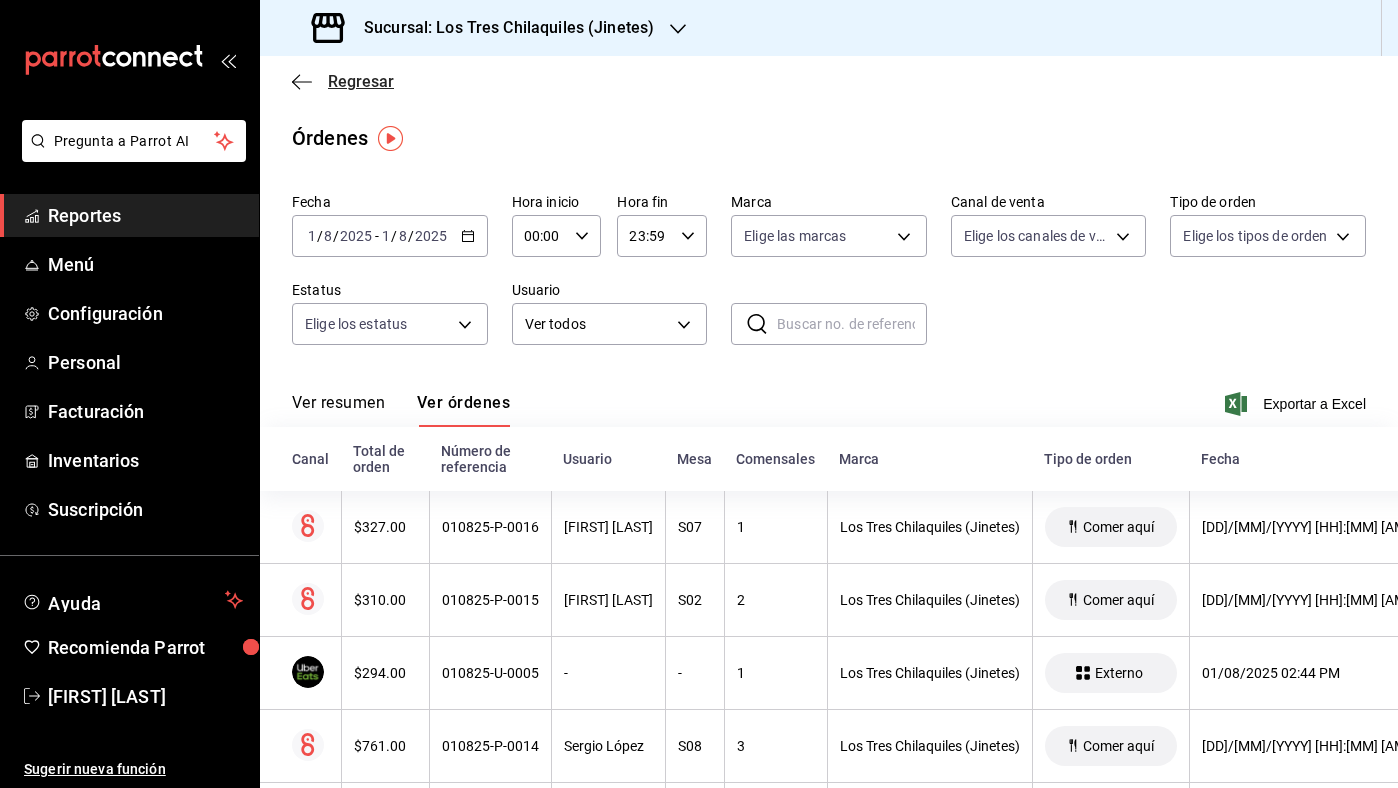 click on "Regresar" at bounding box center [361, 81] 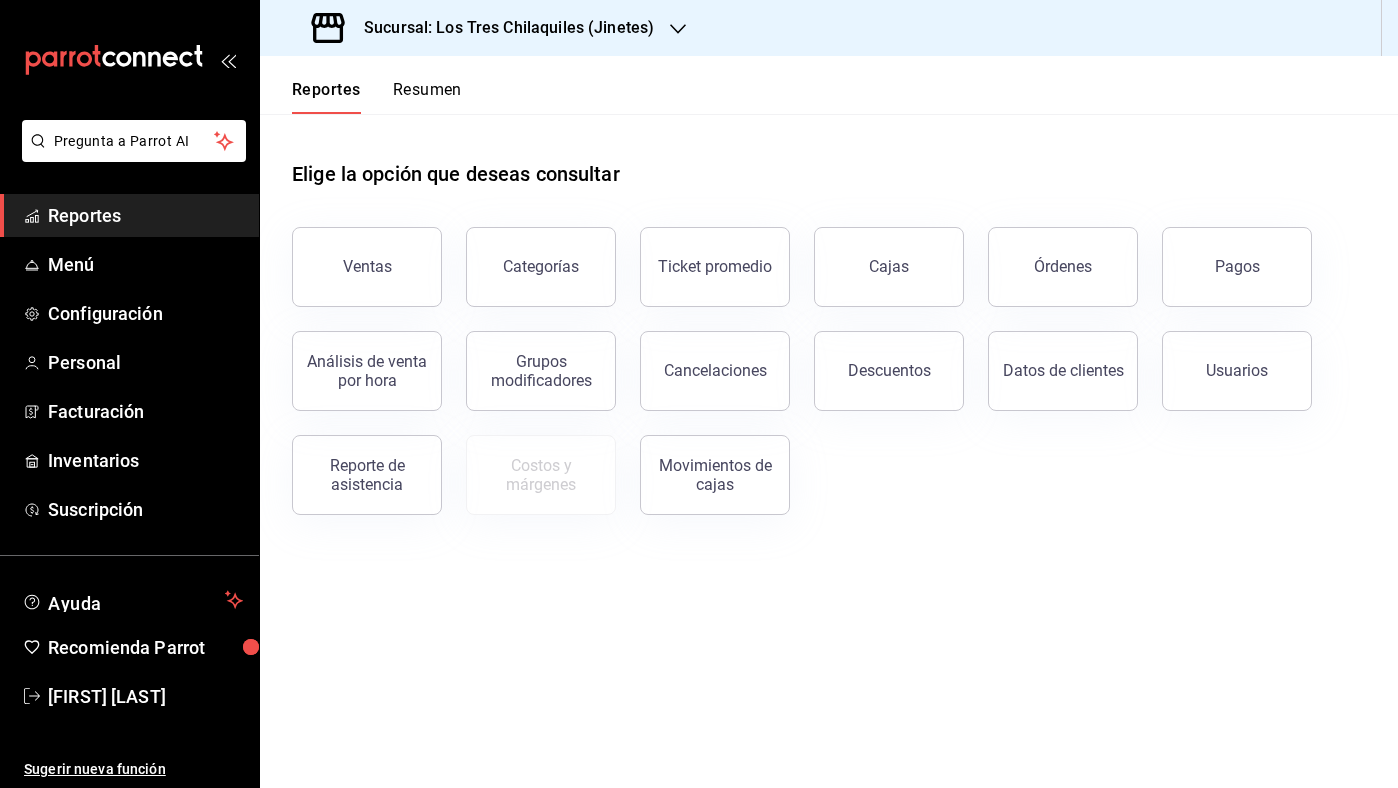 click on "Resumen" at bounding box center [427, 97] 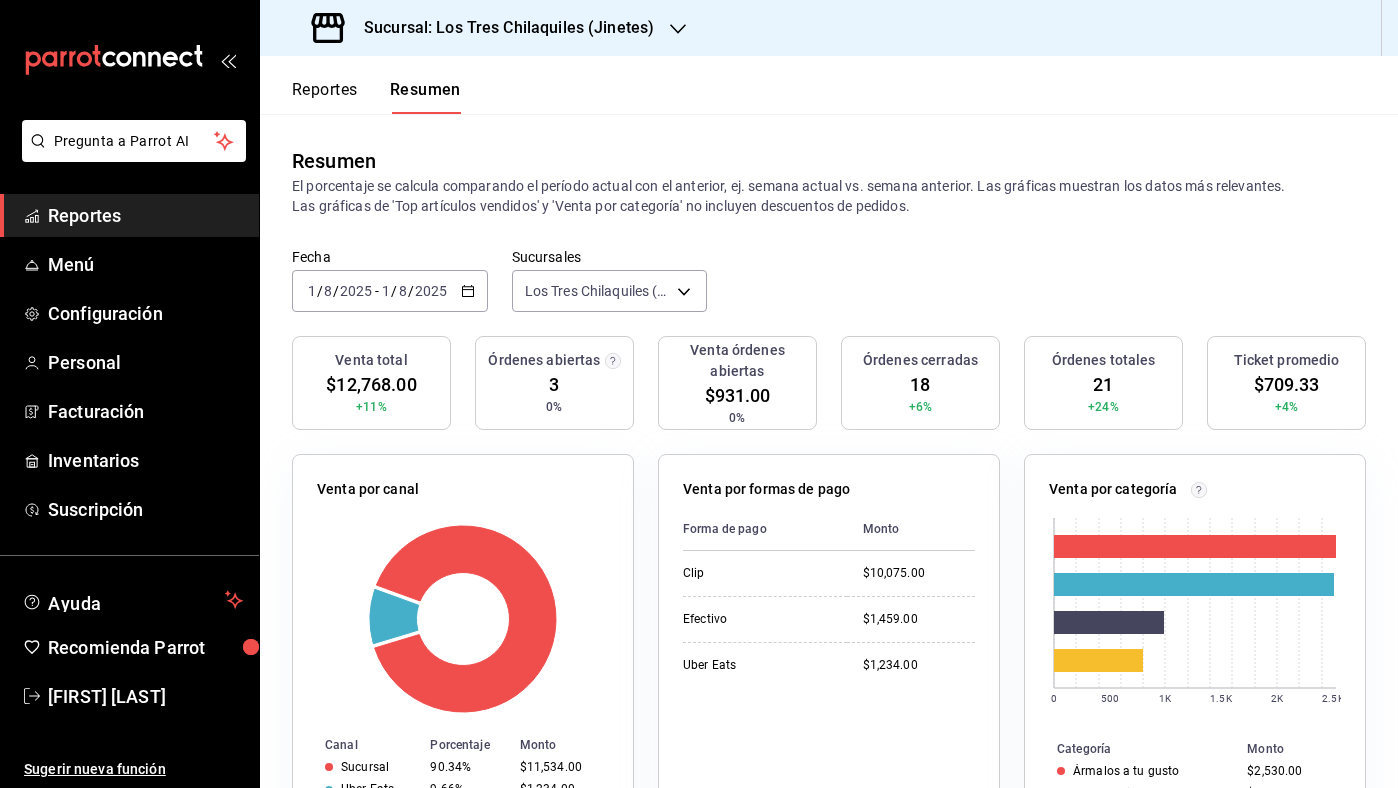 click 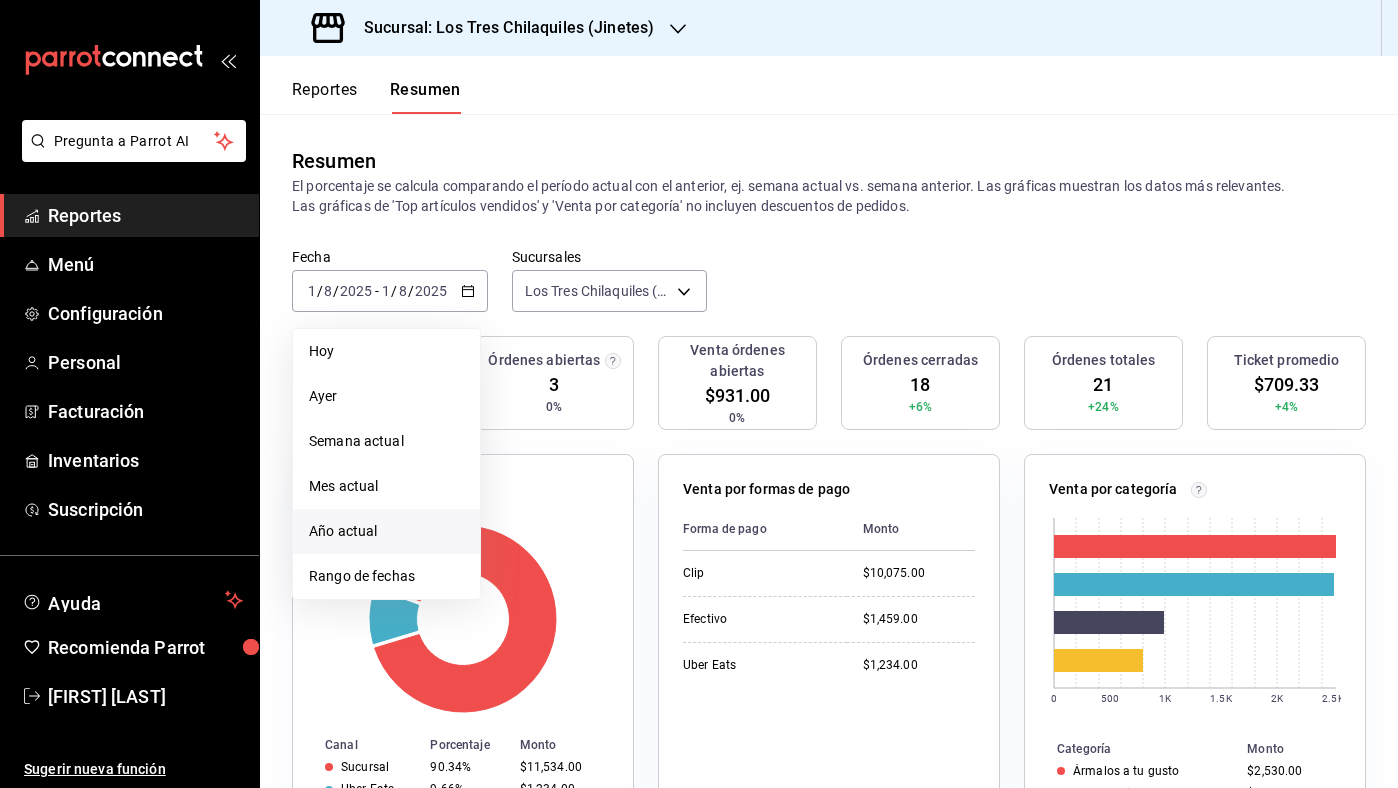 click on "Año actual" at bounding box center (386, 531) 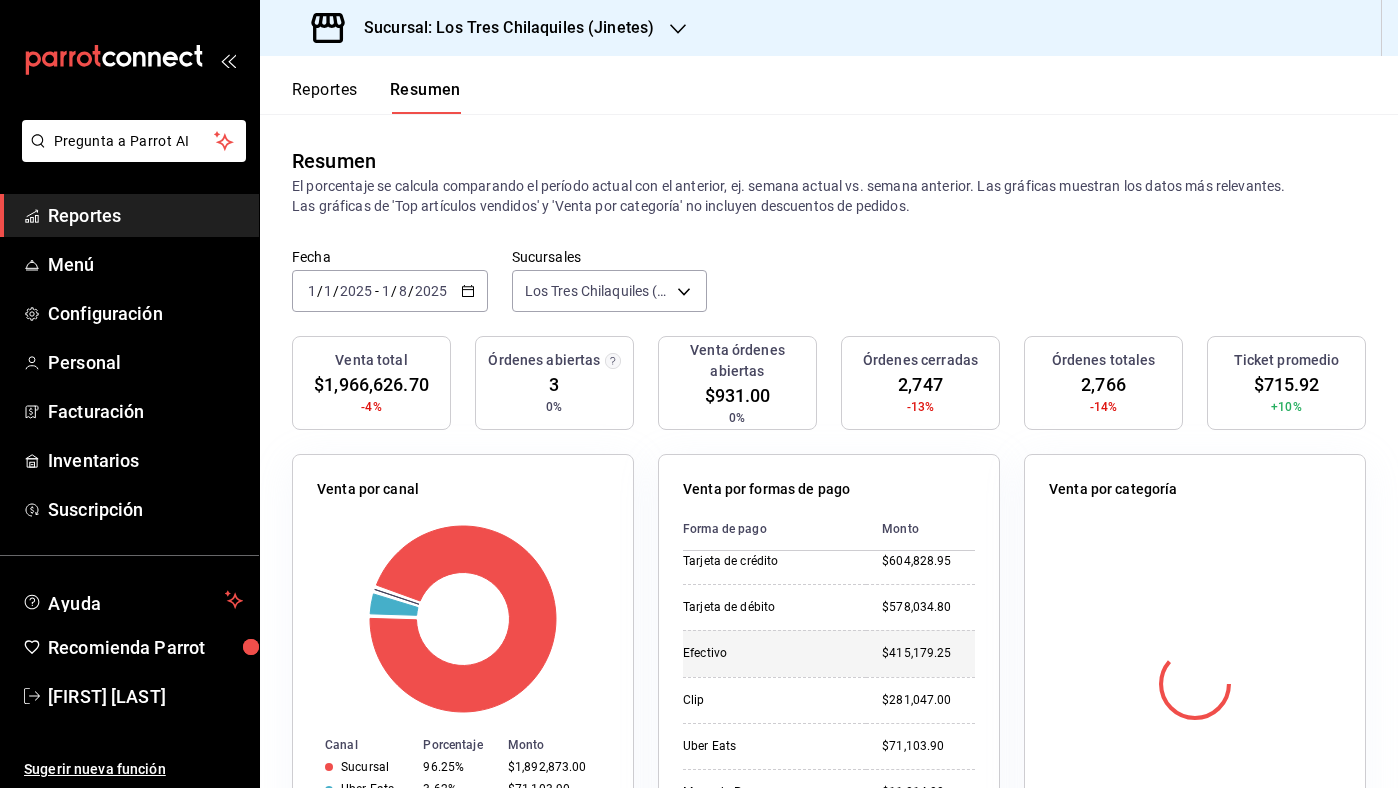 scroll, scrollTop: 70, scrollLeft: 0, axis: vertical 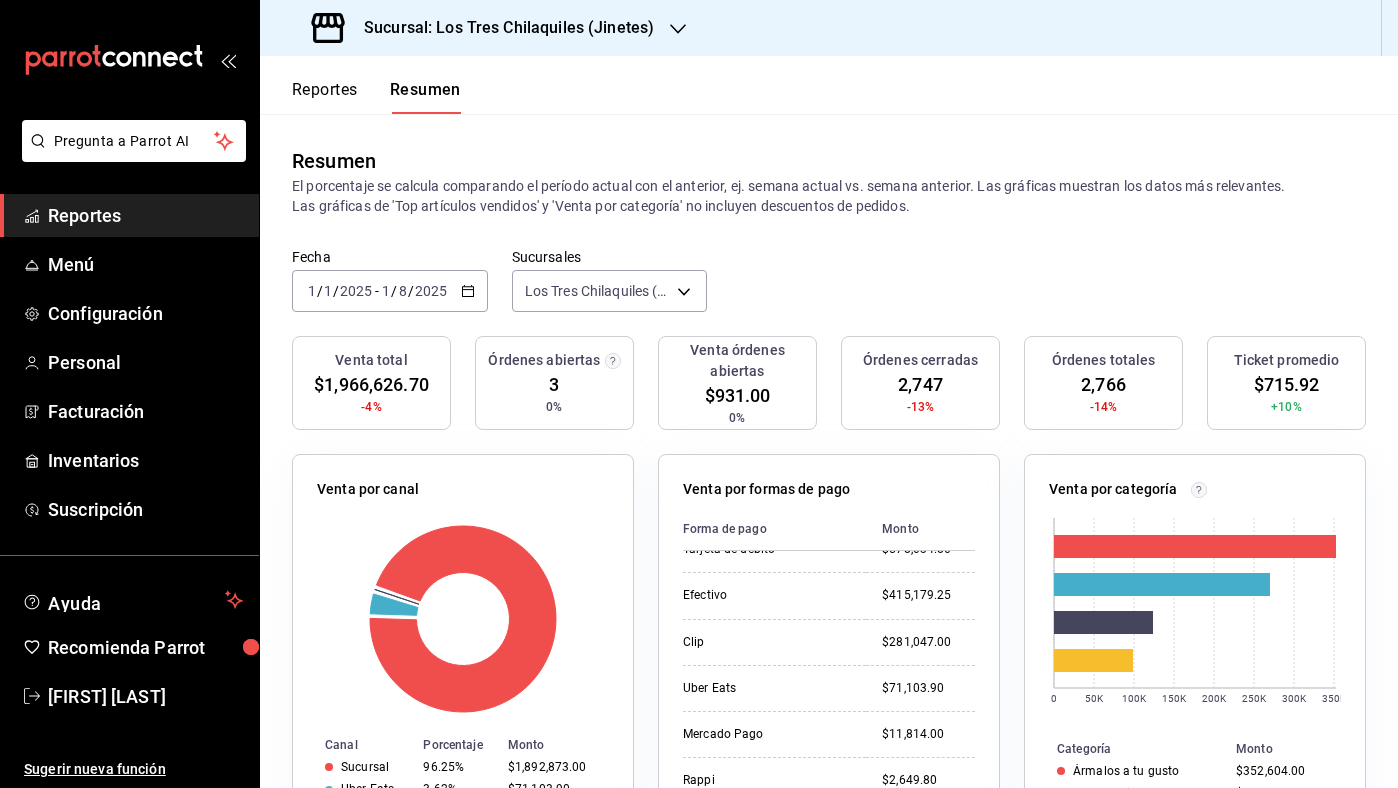 click on "Reportes" at bounding box center (325, 97) 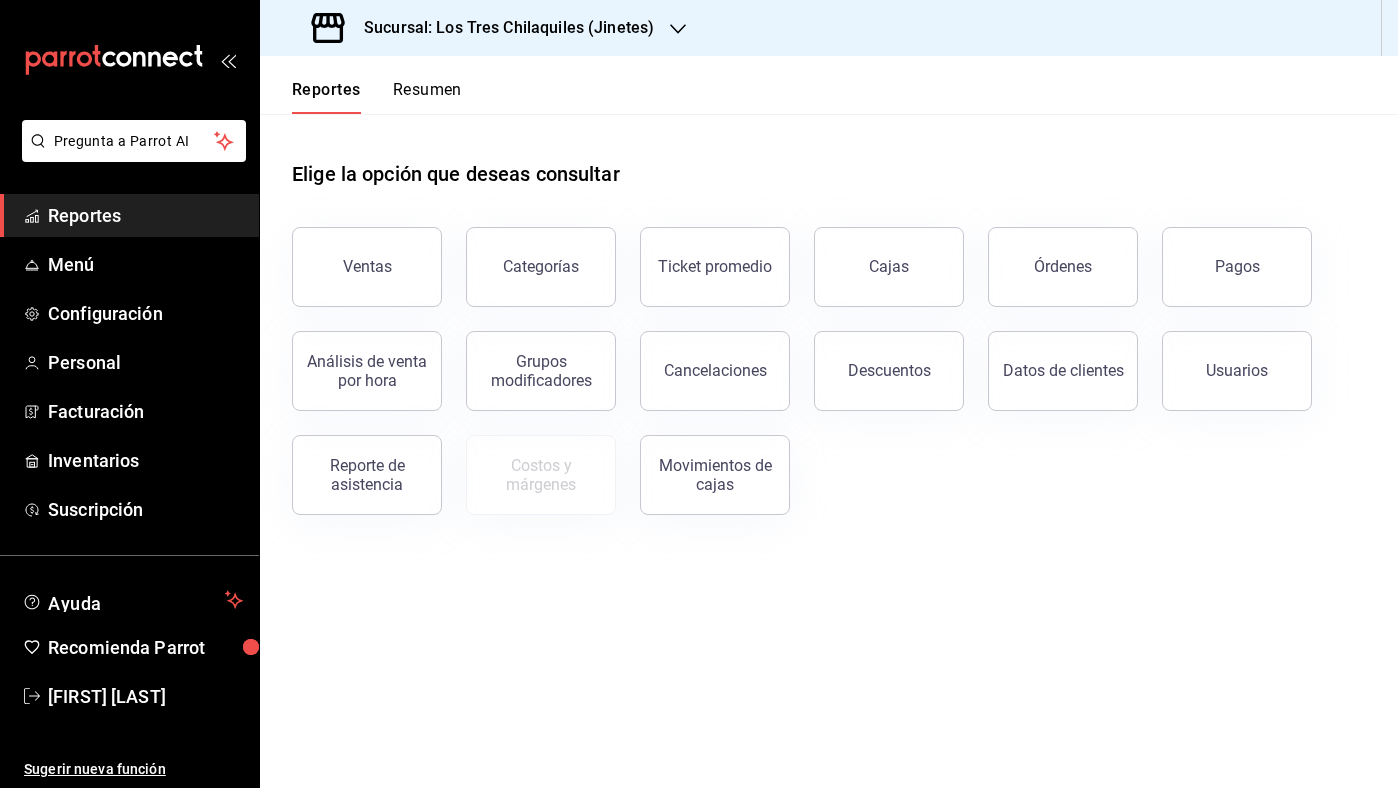 click on "Resumen" at bounding box center (427, 97) 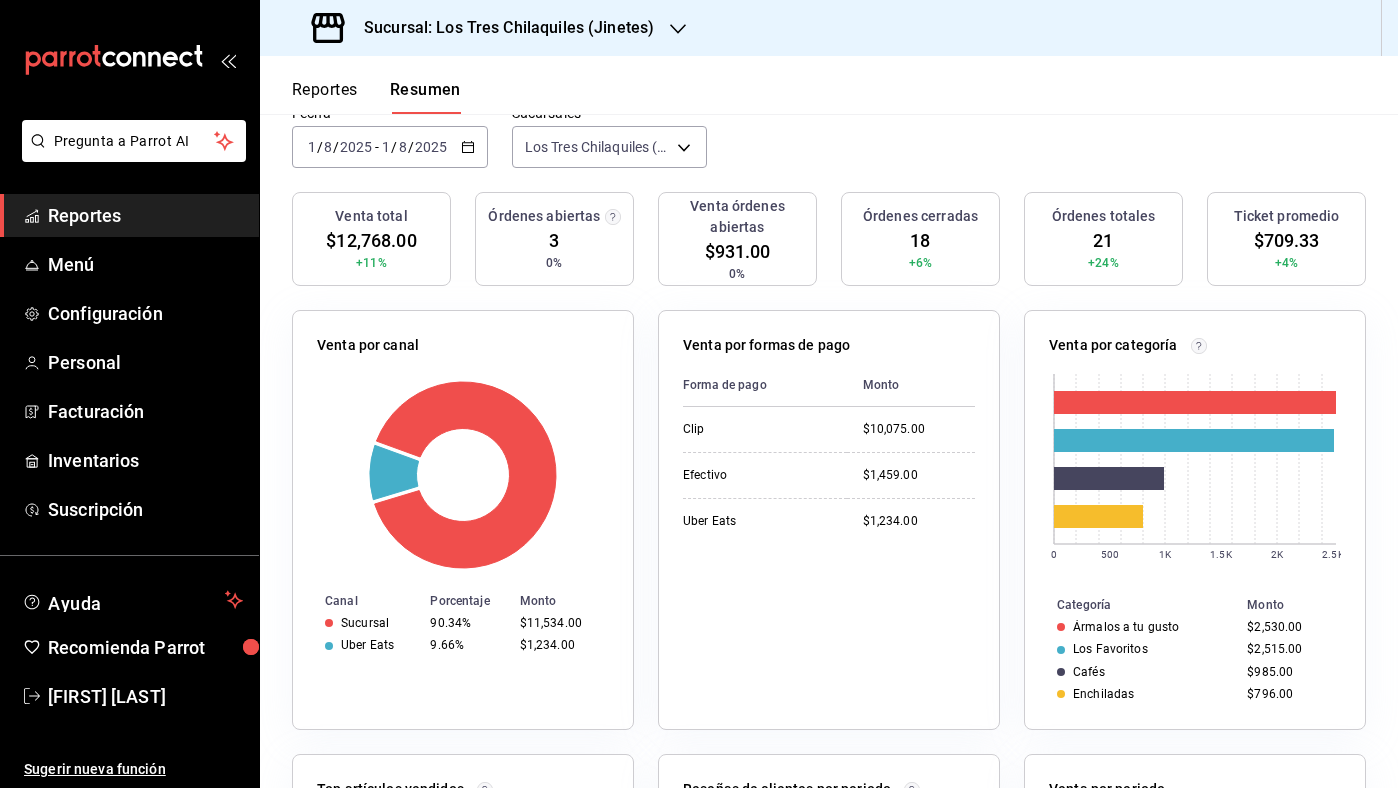 scroll, scrollTop: 0, scrollLeft: 0, axis: both 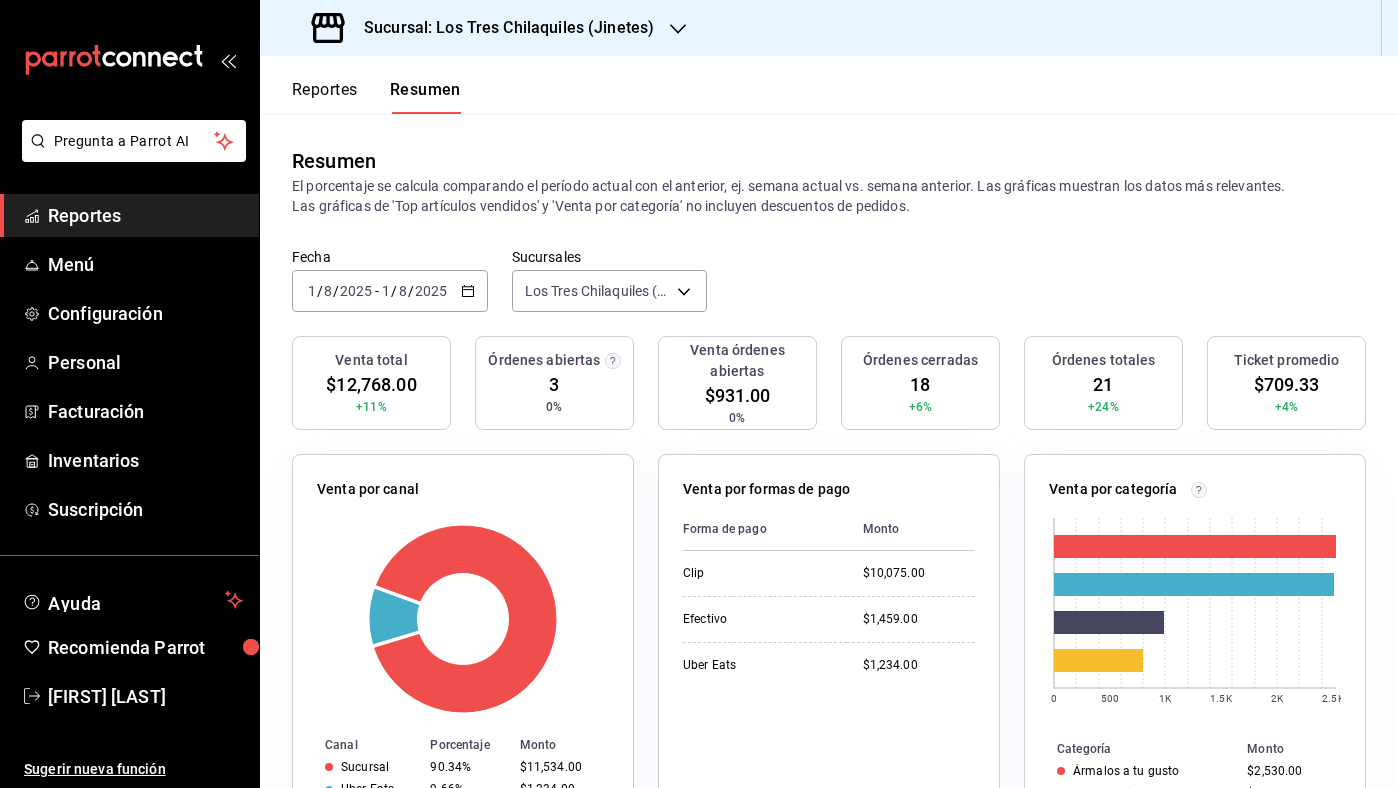 click 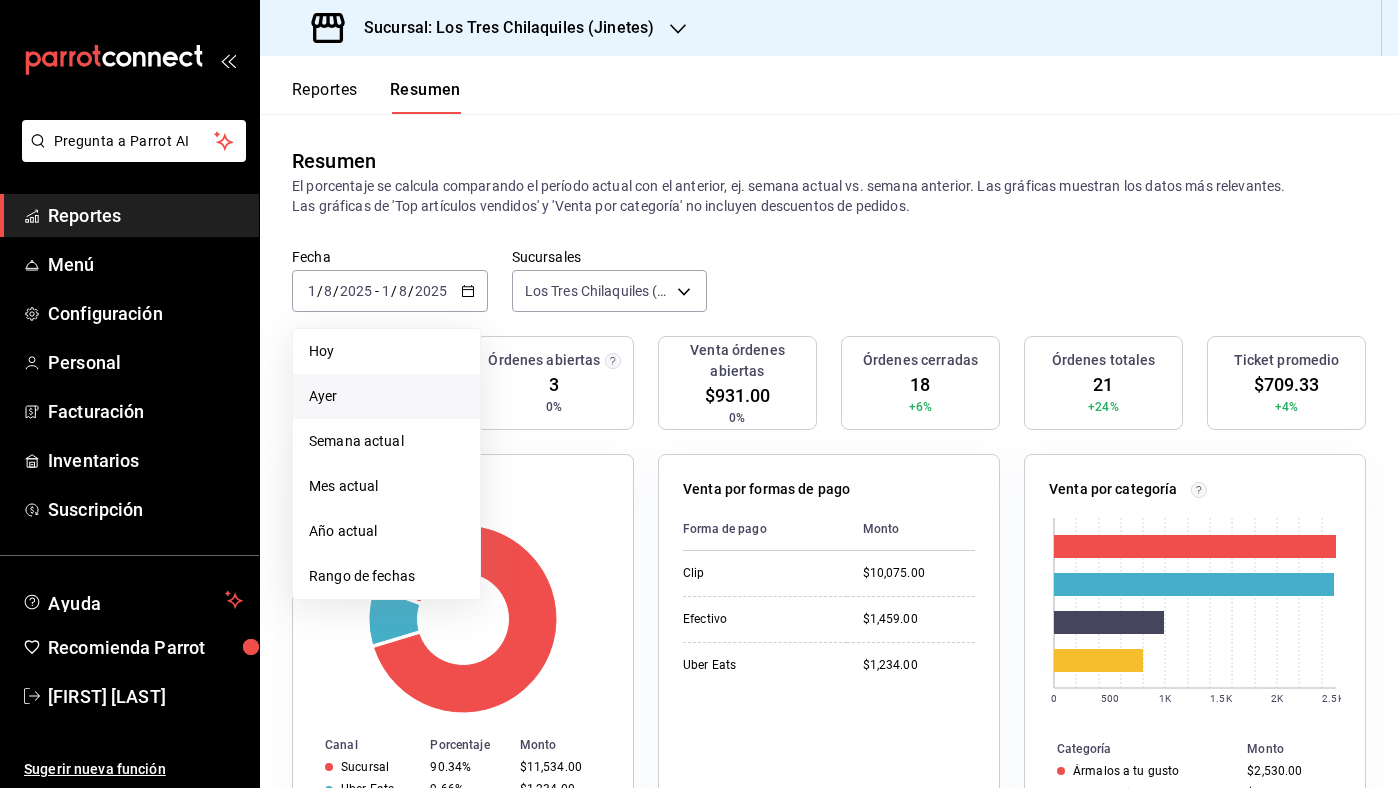click on "Ayer" at bounding box center [386, 396] 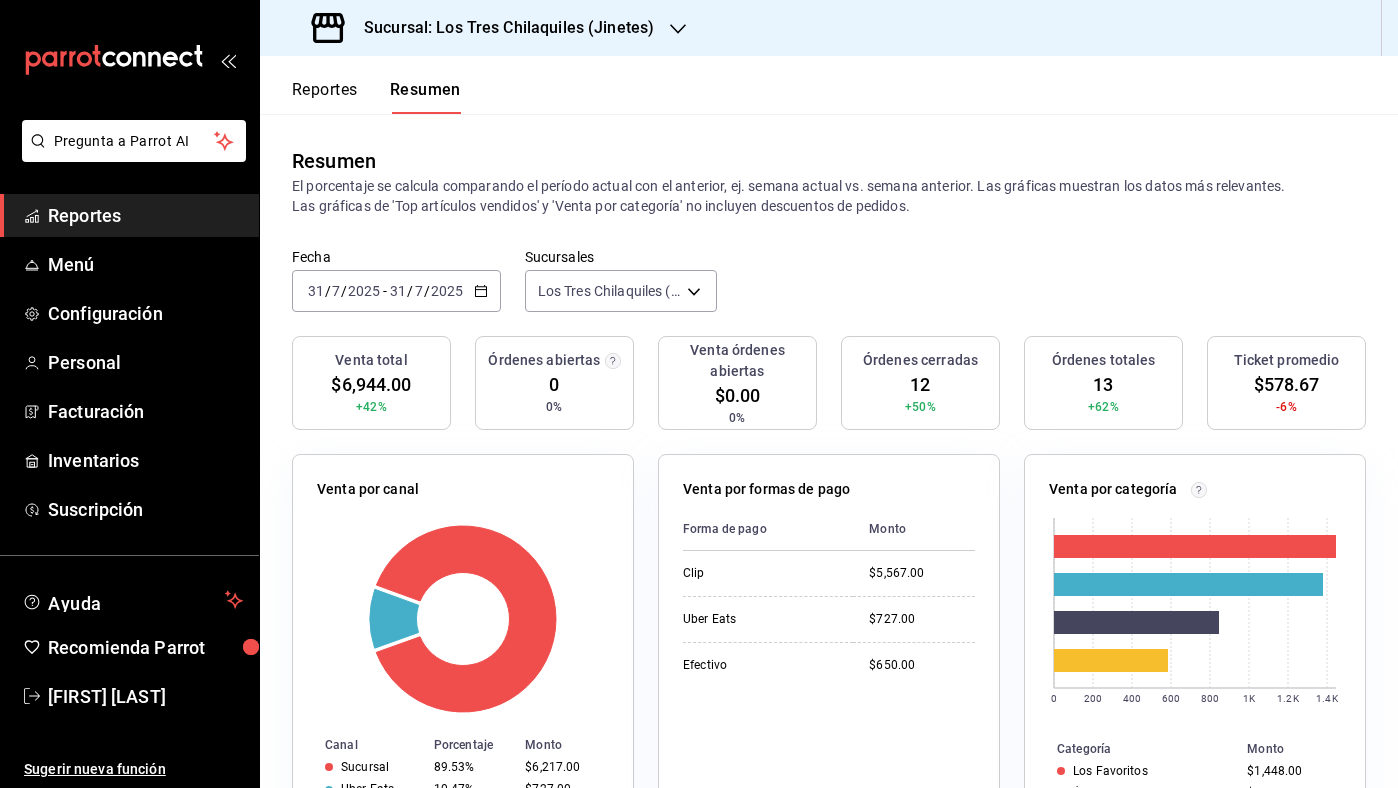 click on "Reportes" at bounding box center (325, 97) 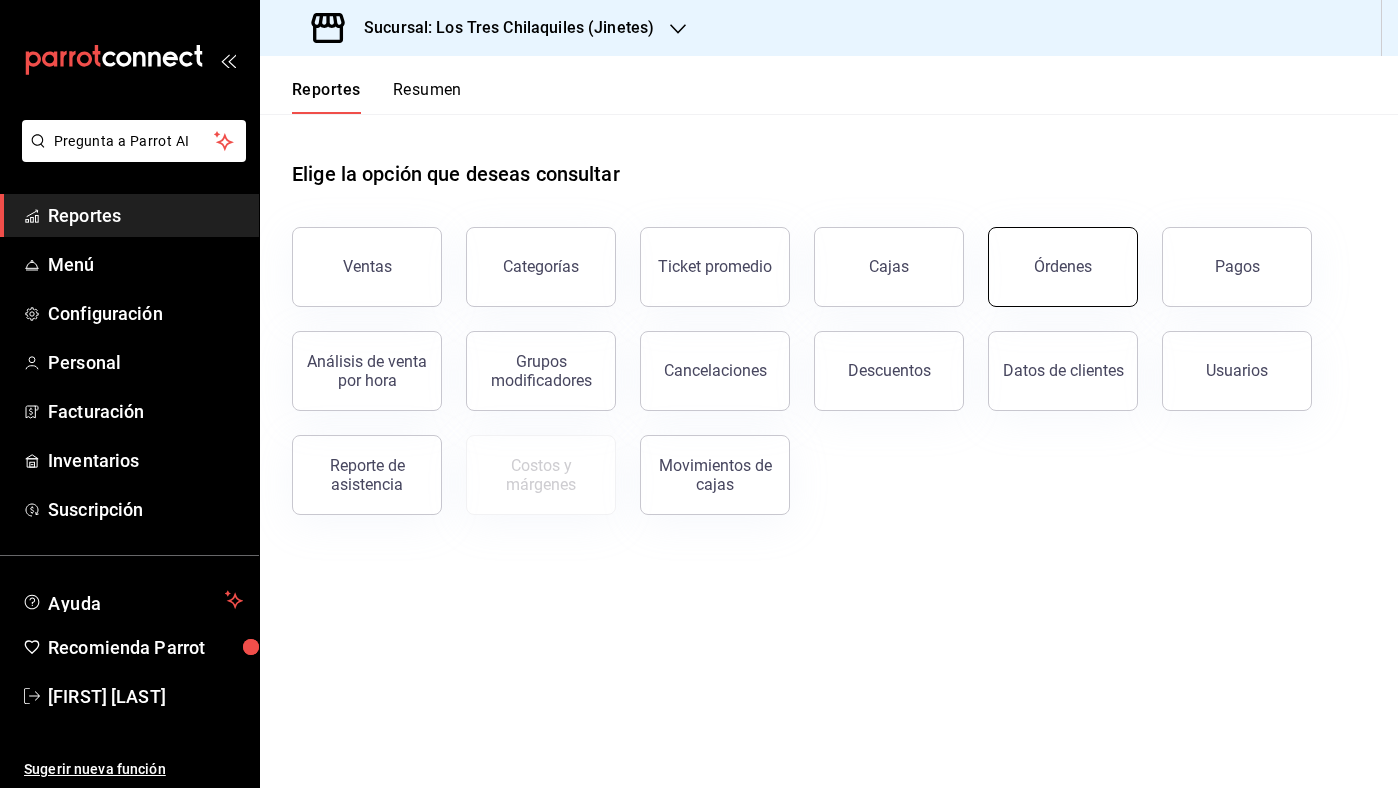 click on "Órdenes" at bounding box center (1063, 266) 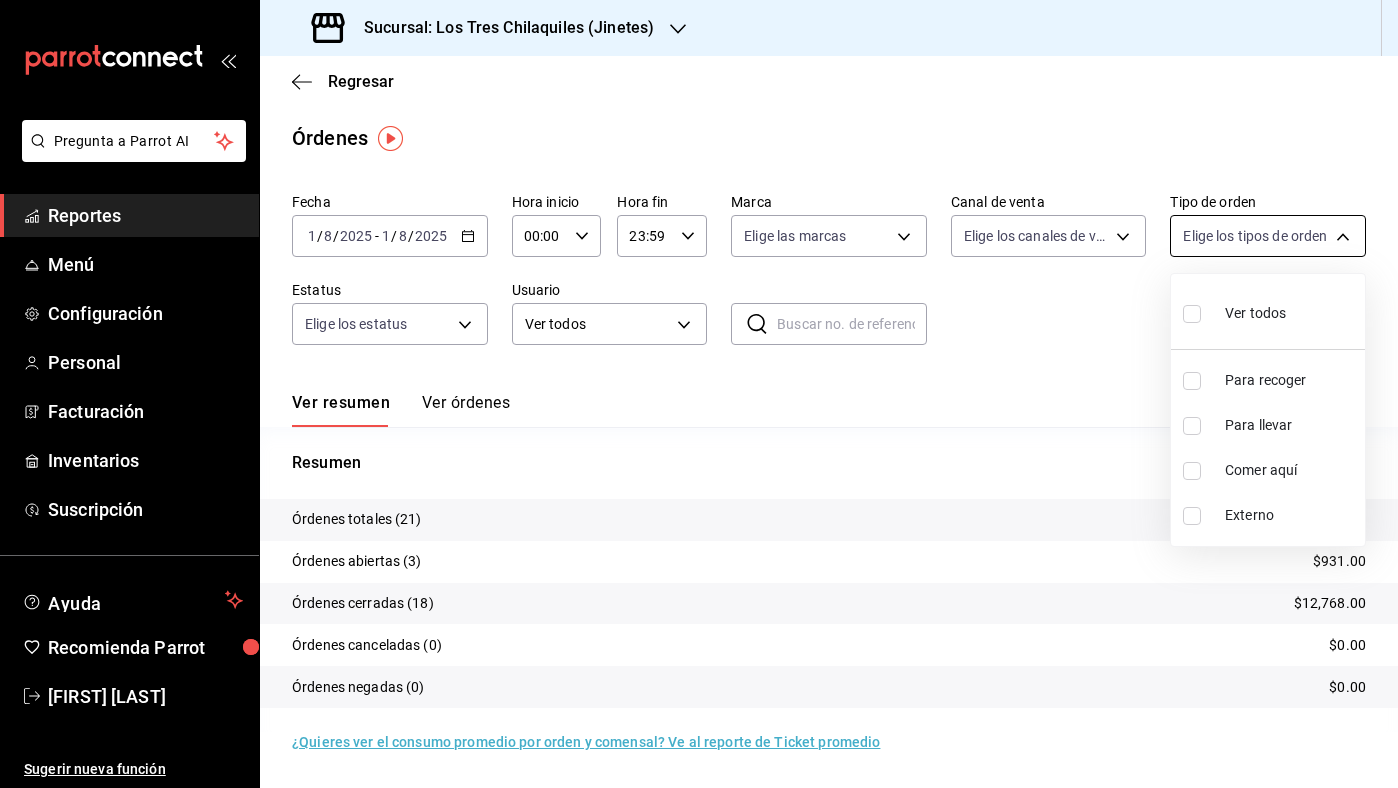 click on "Pregunta a Parrot AI Reportes Menú Configuración Personal Facturación Inventarios Suscripción Ayuda Recomienda Parrot [FIRST] [LAST] Sugerir nueva función Sucursal: [BRAND_NAME] ([LOCATION]) Regresar Órdenes Fecha [YYYY]-[MM]-[DD] [DD] / [MM] / [YYYY] - [YYYY]-[MM]-[DD] [DD] / [MM] / [YYYY] Hora inicio [HH]:[MM] Hora inicio Hora fin [HH]:[MM] Hora fin Marca Elige las marcas Canal de venta Elige los canales de venta Tipo de orden Elige los tipos de orden Estatus Elige los estatus Usuario Ver todos ALL ​ ​ Ver resumen Ver órdenes Exportar a Excel Resumen Órdenes totales ([COUNT]) $[PRICE] Órdenes abiertas ([COUNT]) $[PRICE] Órdenes cerradas ([COUNT]) $[PRICE] Órdenes canceladas ([COUNT]) $[PRICE] Órdenes negadas ([COUNT]) $[PRICE] ¿Quieres ver el consumo promedio por orden y comensal? Ve al reporte de Ticket promedio GANA 1 MES GRATIS EN TU SUSCRIPCIÓN AQUÍ Ver video tutorial Ir a video Pregunta a Parrot AI Reportes Menú Configuración Personal Facturación Inventarios Suscripción Ayuda Recomienda Parrot" at bounding box center (699, 394) 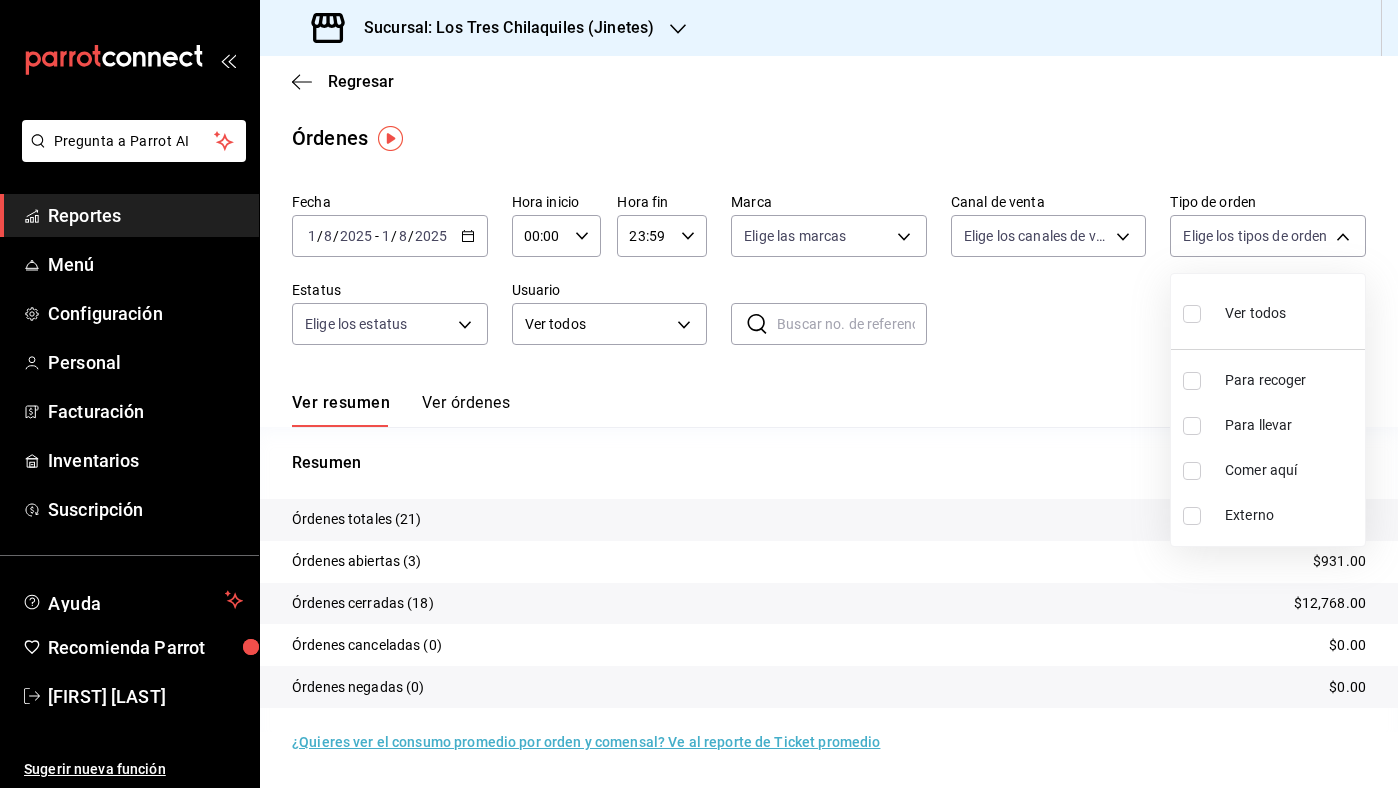 click on "Comer aquí" at bounding box center [1291, 470] 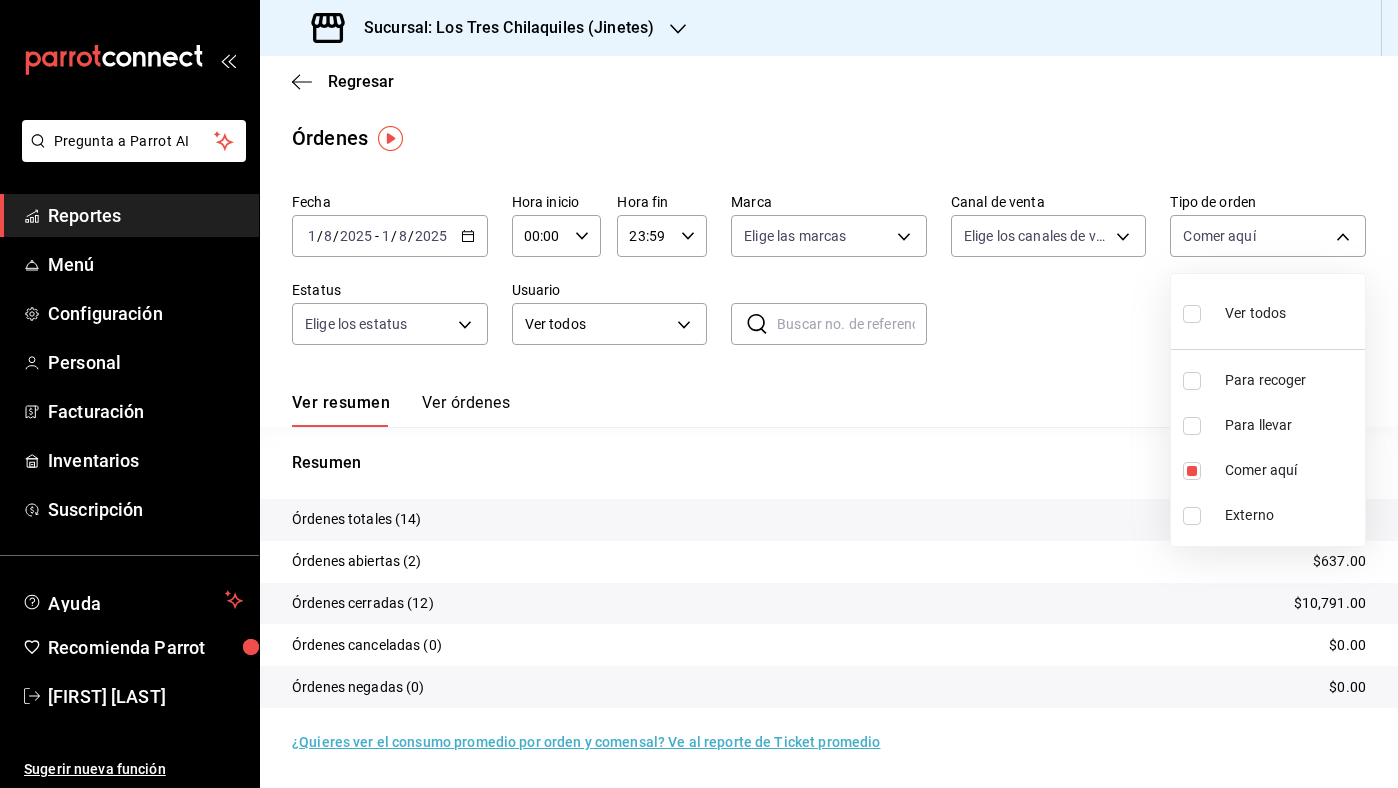 click at bounding box center (699, 394) 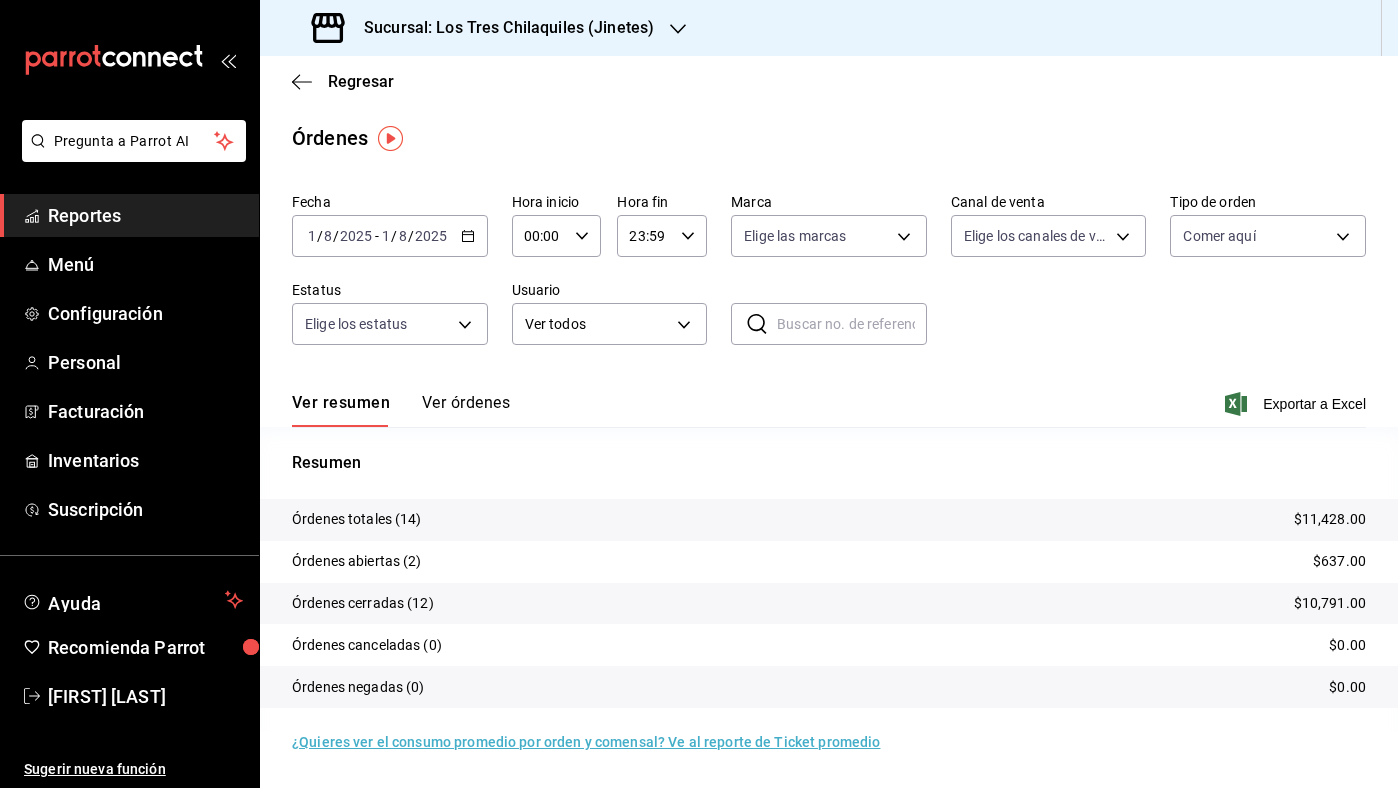 click on "2025-08-01 1 / 8 / 2025 - 2025-08-01 1 / 8 / 2025" at bounding box center [390, 236] 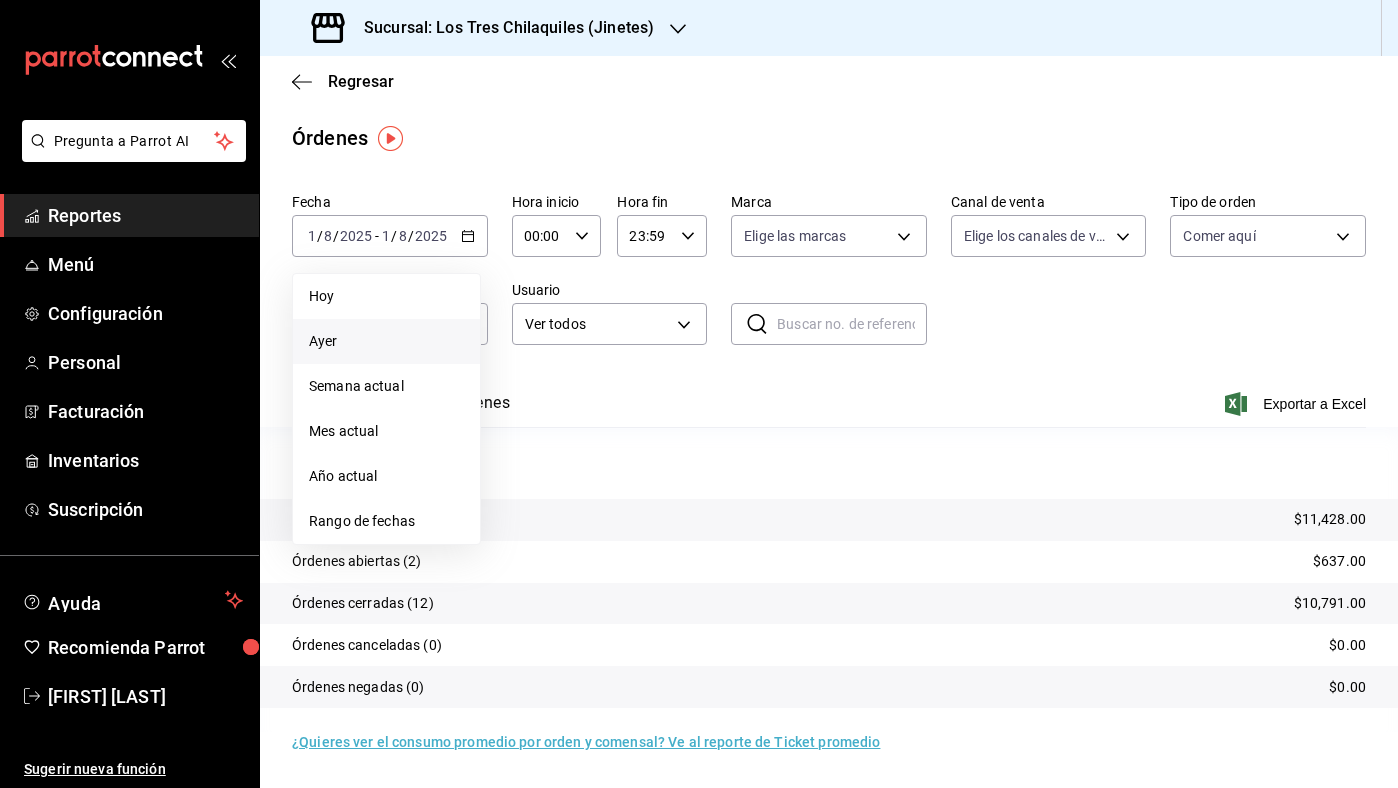 click on "Ayer" at bounding box center (386, 341) 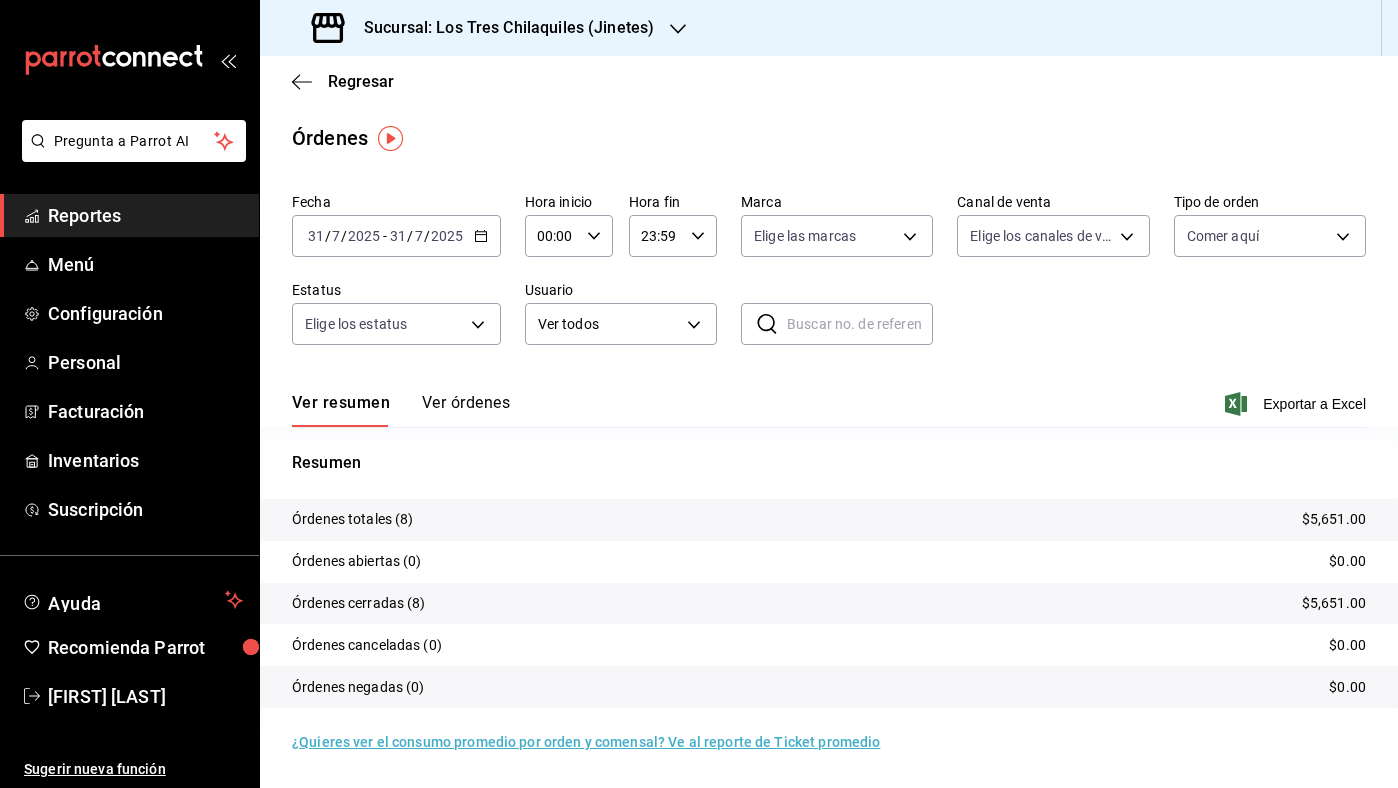 click on "Resumen Órdenes totales (8) $5,651.00 Órdenes abiertas (0) $0.00 Órdenes cerradas (8) $5,651.00 Órdenes canceladas (0) $0.00 Órdenes negadas (0) $0.00" at bounding box center [829, 591] 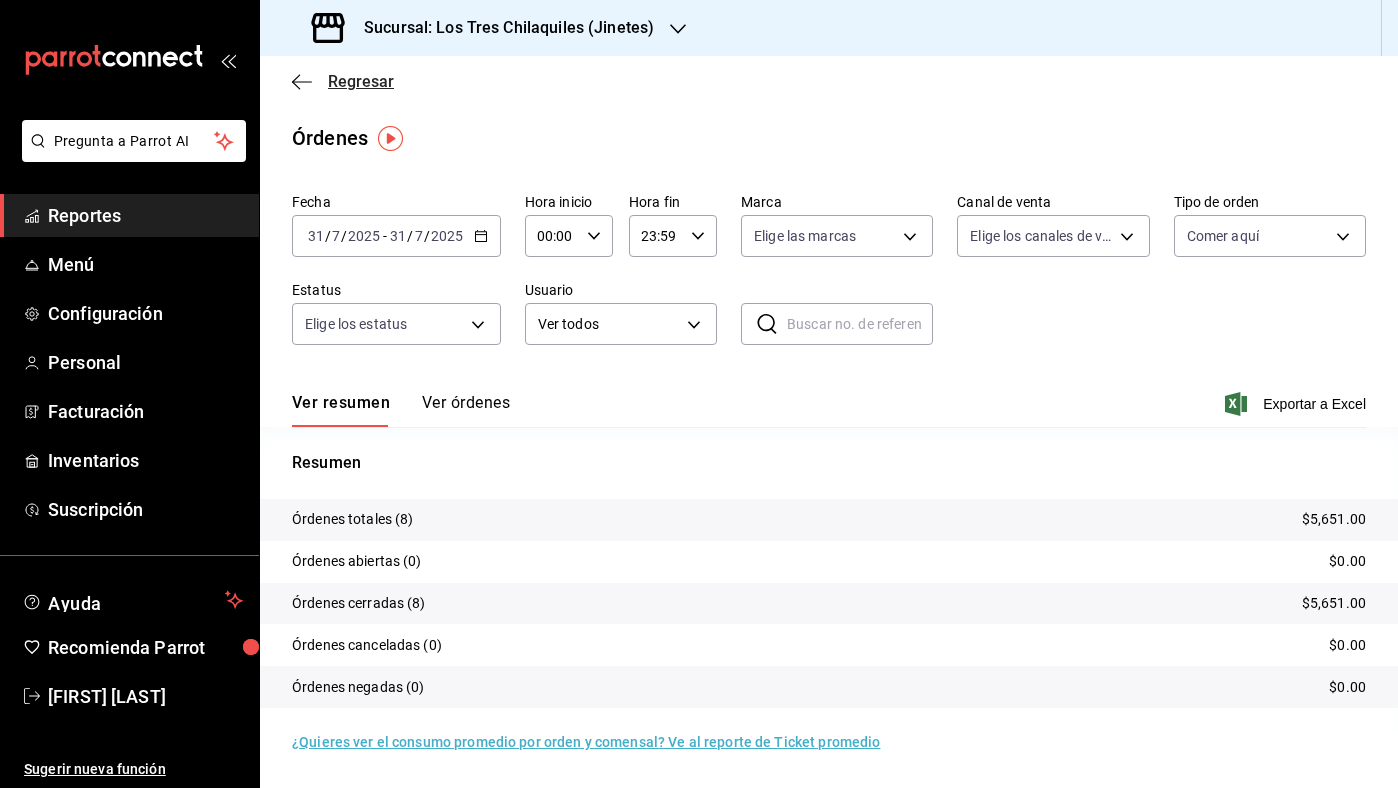 click on "Regresar" at bounding box center (361, 81) 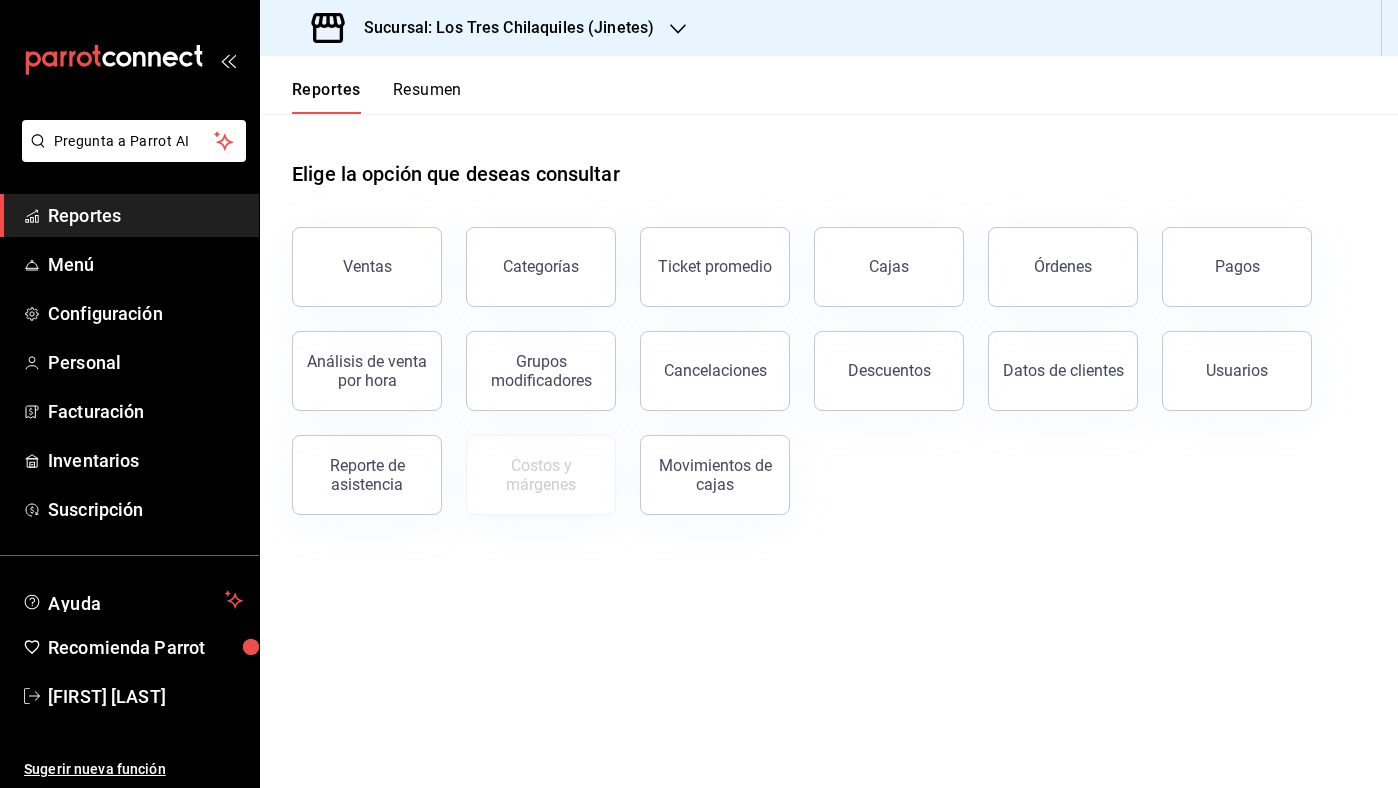 click on "Resumen" at bounding box center [427, 97] 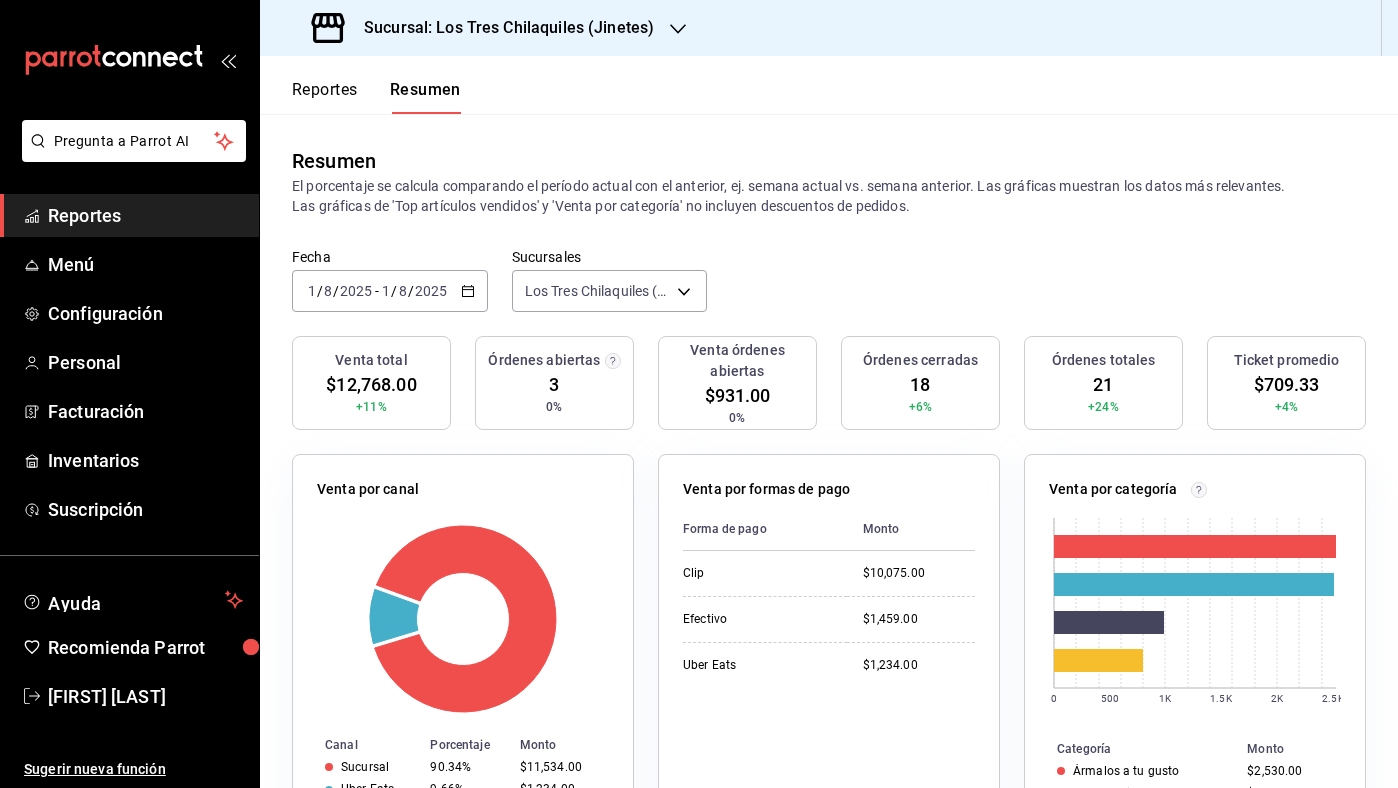 click on "Reportes" at bounding box center [325, 97] 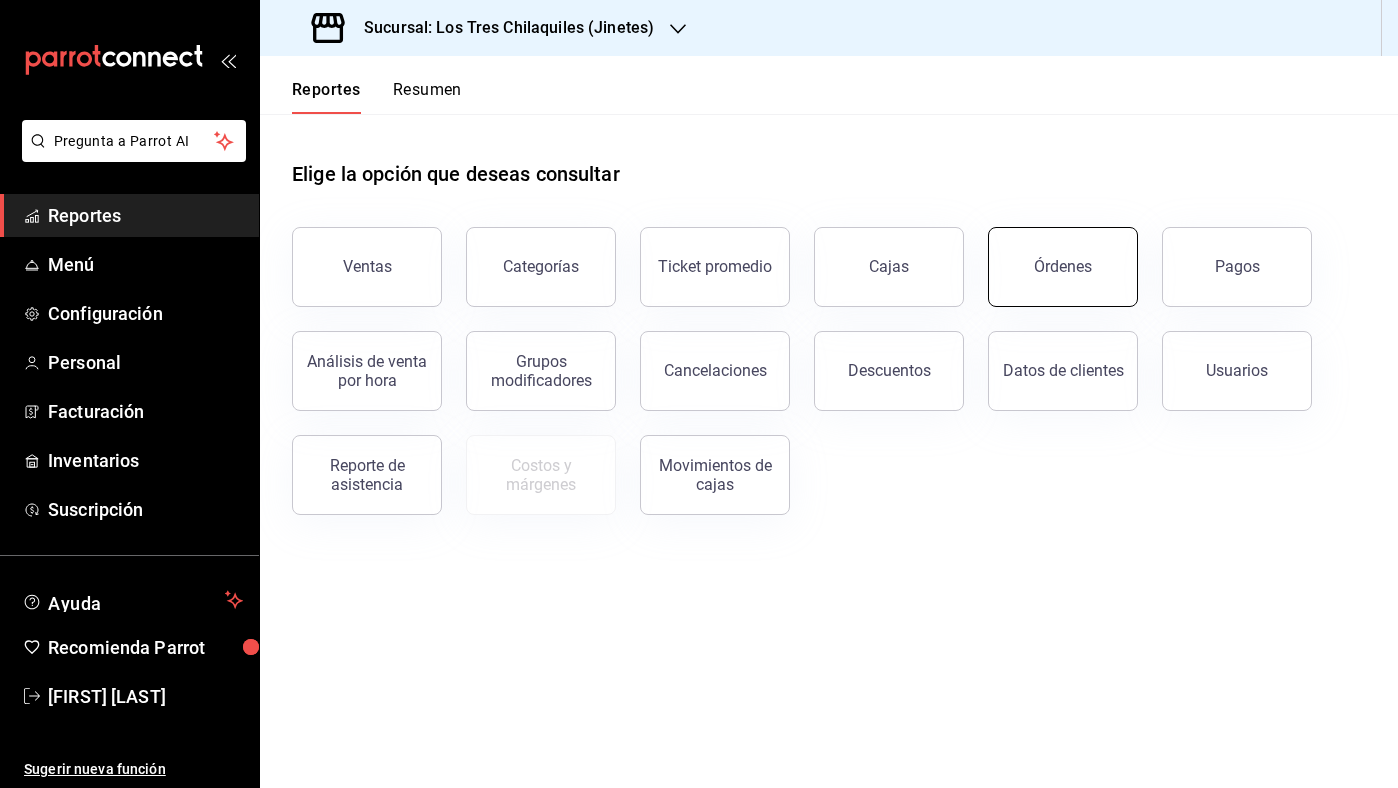 click on "Órdenes" at bounding box center [1063, 266] 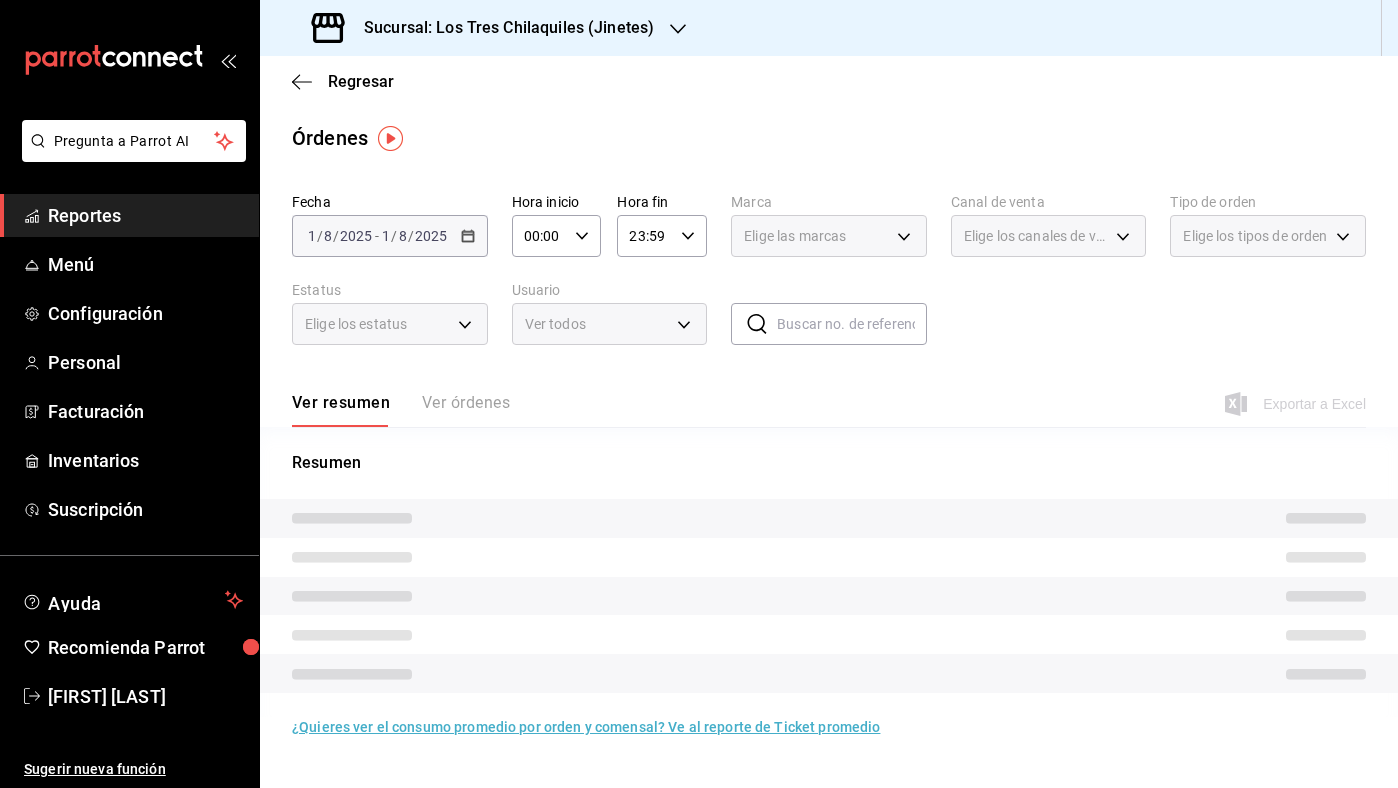 click on "Elige los tipos de orden" at bounding box center [1255, 236] 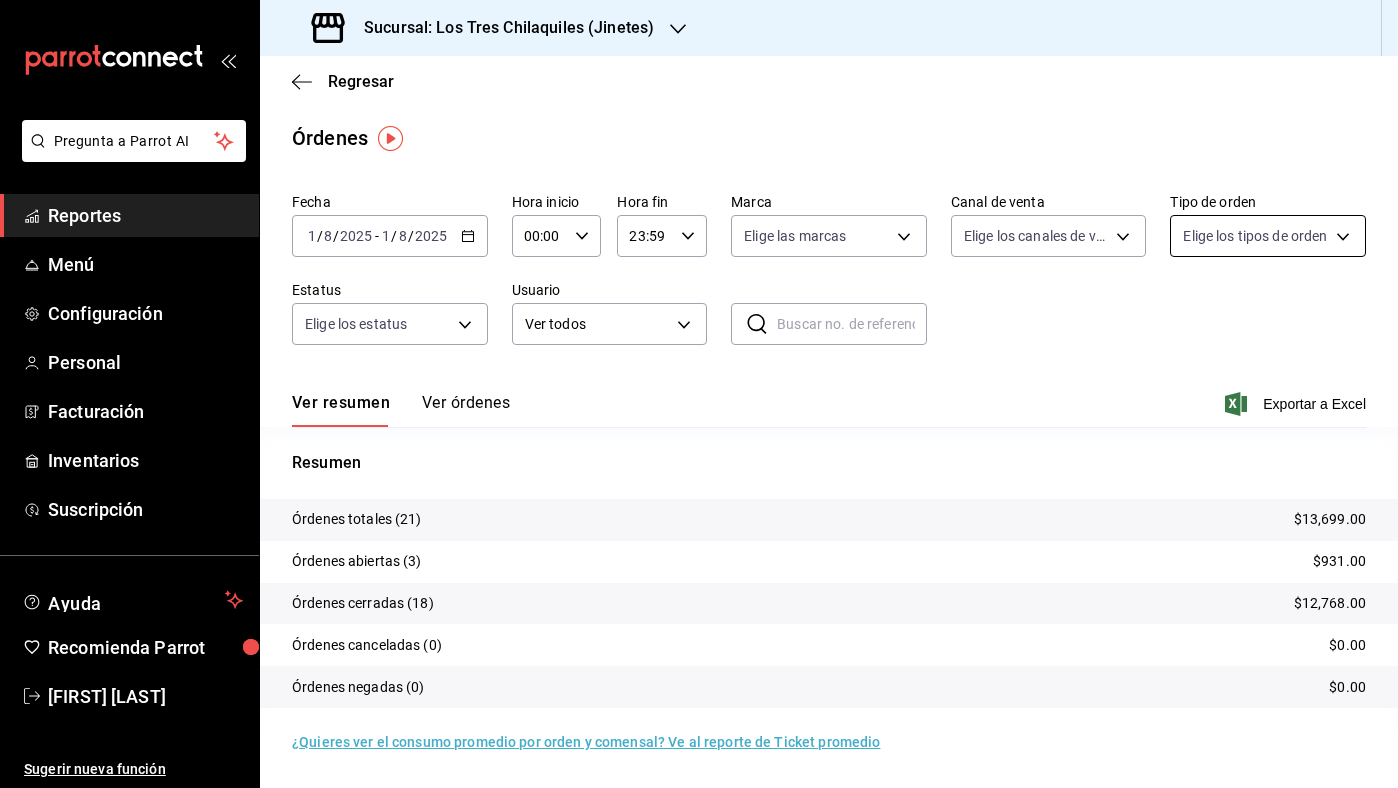 click on "Pregunta a Parrot AI Reportes Menú Configuración Personal Facturación Inventarios Suscripción Ayuda Recomienda Parrot [FIRST] [LAST] Sugerir nueva función Sucursal: [BRAND_NAME] ([LOCATION]) Regresar Órdenes Fecha [YYYY]-[MM]-[DD] [DD] / [MM] / [YYYY] - [YYYY]-[MM]-[DD] [DD] / [MM] / [YYYY] Hora inicio [HH]:[MM] Hora inicio Hora fin [HH]:[MM] Hora fin Marca Elige las marcas Canal de venta Elige los canales de venta Tipo de orden Elige los tipos de orden Estatus Elige los estatus Usuario Ver todos ALL ​ ​ Ver resumen Ver órdenes Exportar a Excel Resumen Órdenes totales ([COUNT]) $[PRICE] Órdenes abiertas ([COUNT]) $[PRICE] Órdenes cerradas ([COUNT]) $[PRICE] Órdenes canceladas ([COUNT]) $[PRICE] Órdenes negadas ([COUNT]) $[PRICE] ¿Quieres ver el consumo promedio por orden y comensal? Ve al reporte de Ticket promedio GANA 1 MES GRATIS EN TU SUSCRIPCIÓN AQUÍ Ver video tutorial Ir a video Pregunta a Parrot AI Reportes Menú Configuración Personal Facturación Inventarios Suscripción Ayuda Recomienda Parrot" at bounding box center [699, 394] 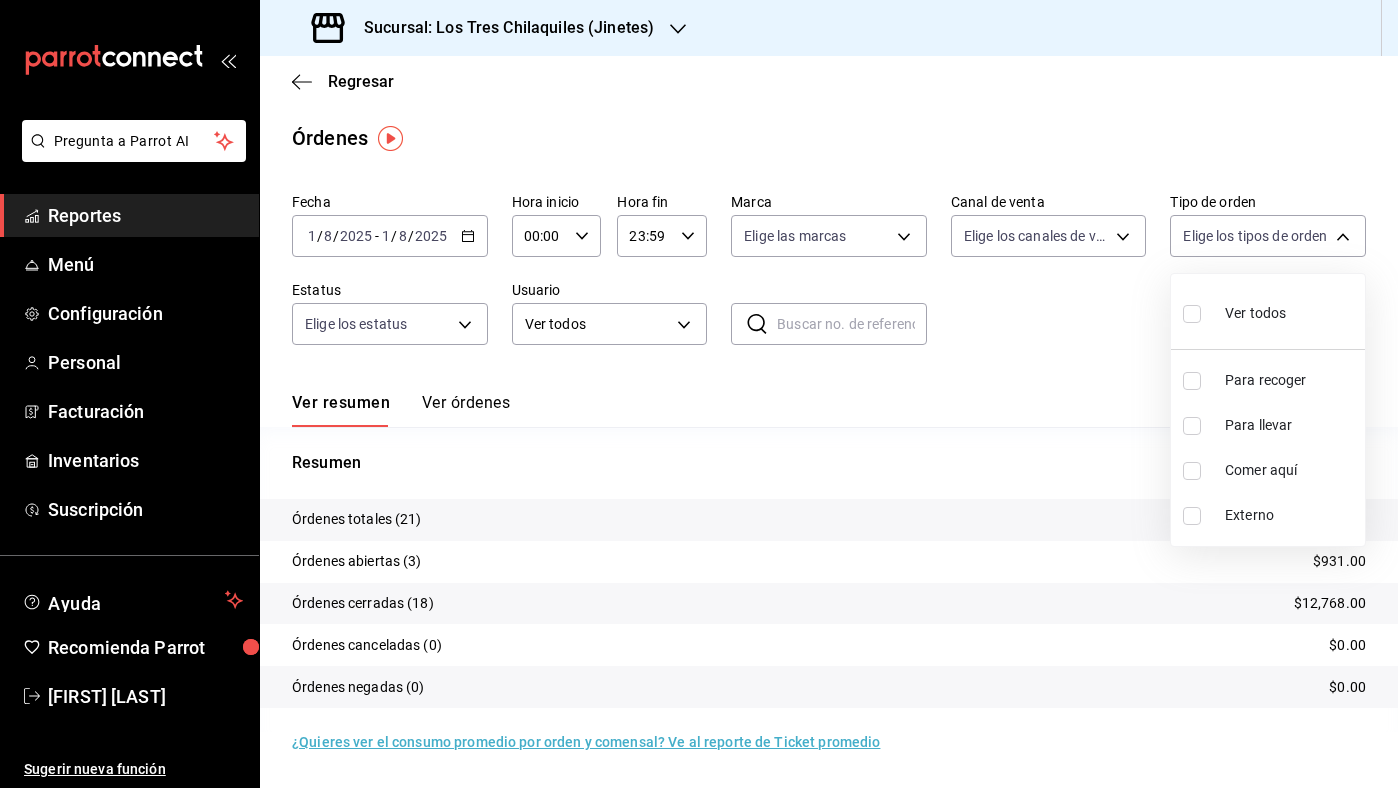 click on "Comer aquí" at bounding box center [1268, 470] 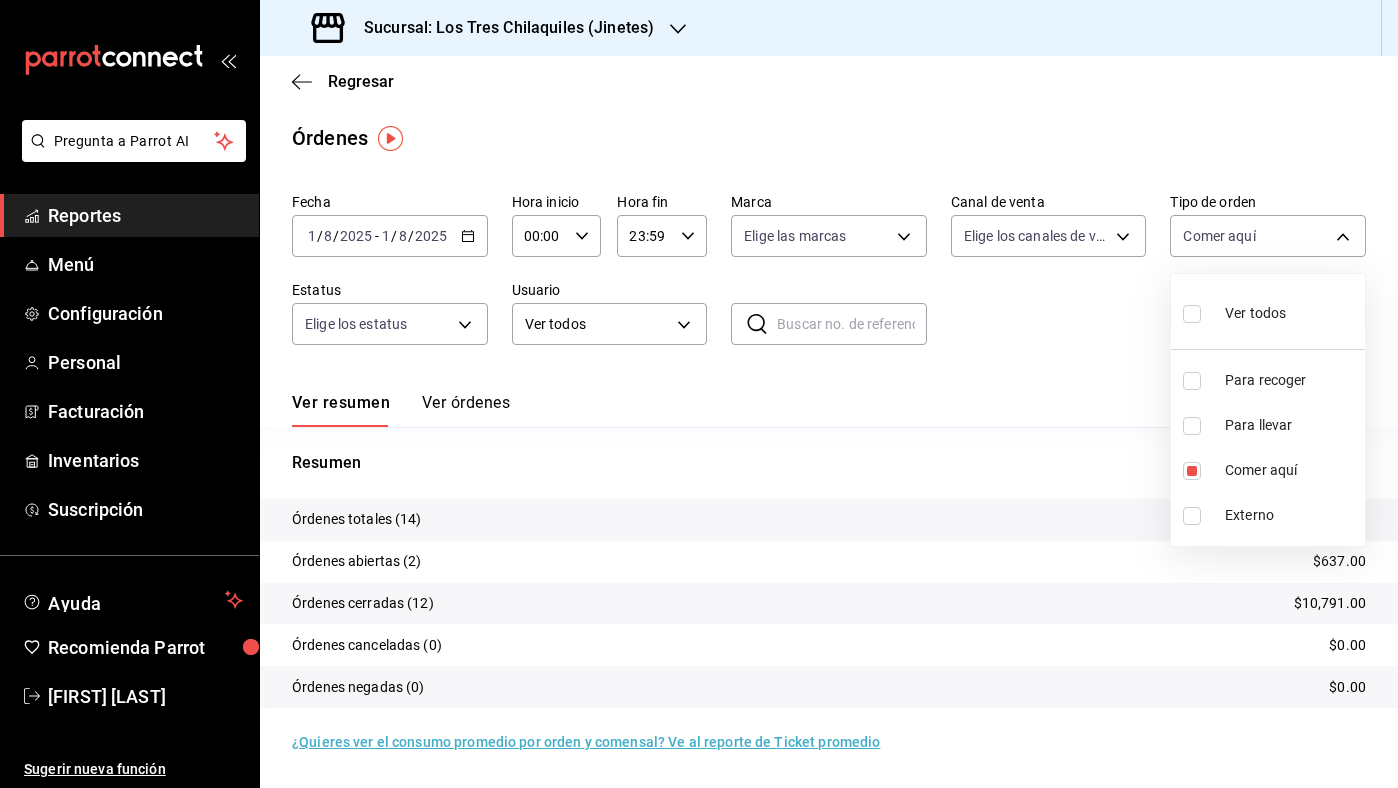 click at bounding box center [699, 394] 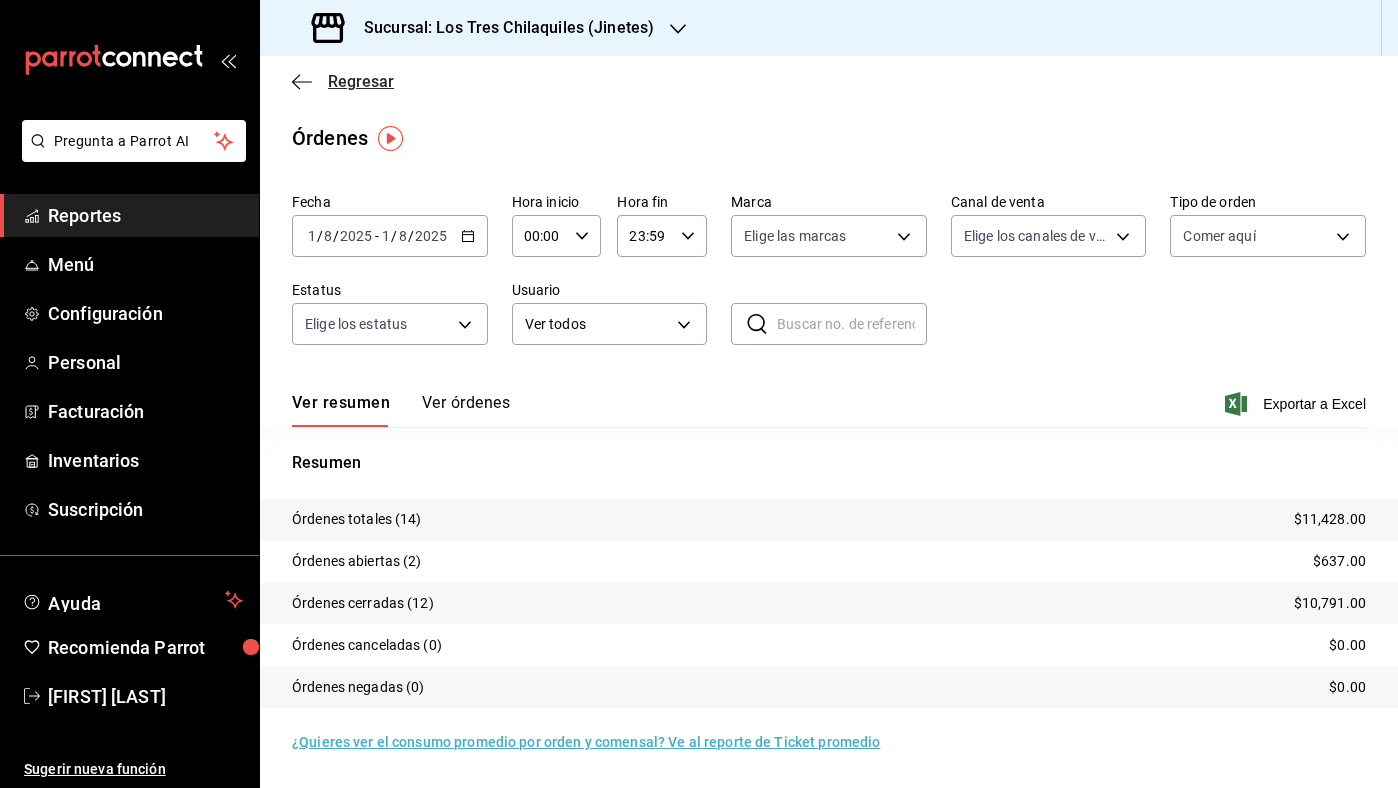 click on "Regresar" at bounding box center [361, 81] 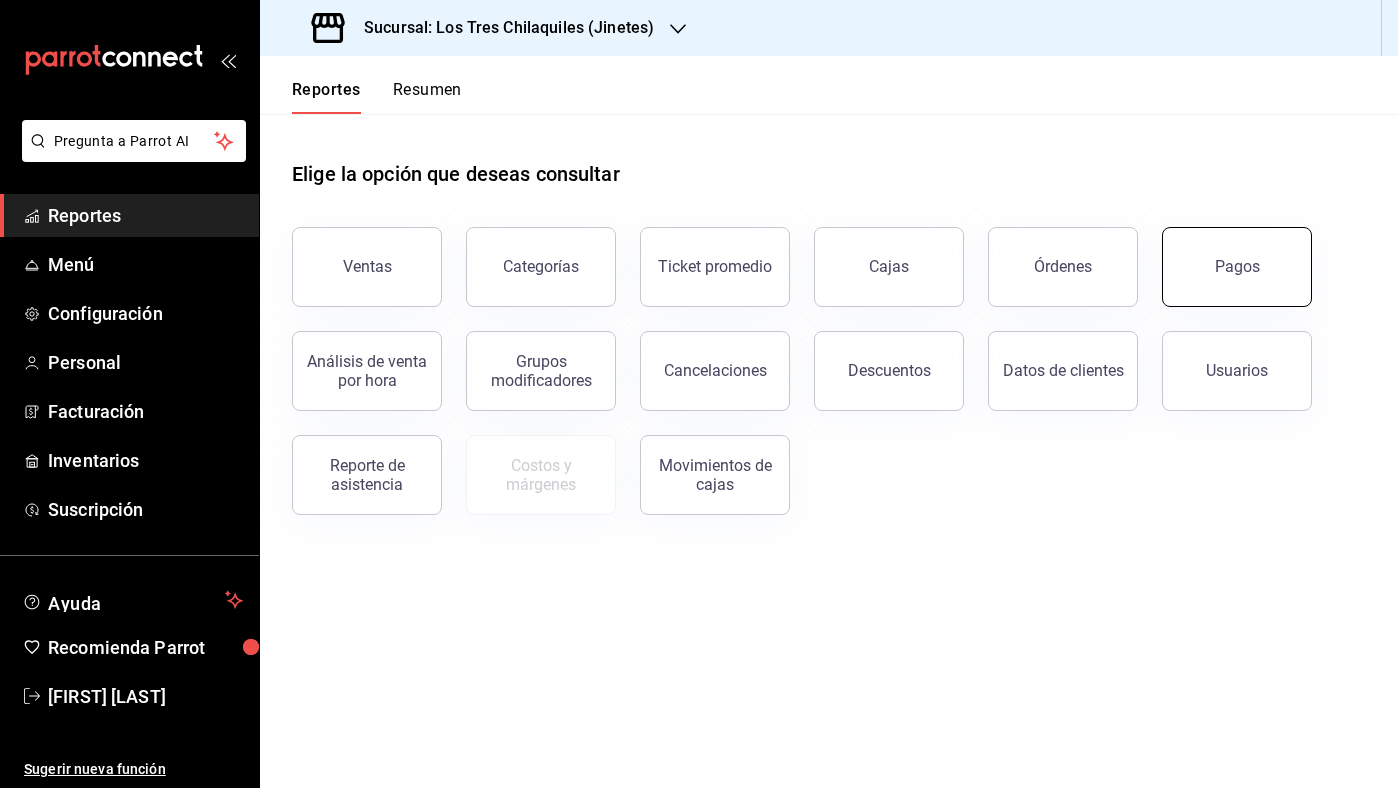click on "Pagos" at bounding box center [1237, 267] 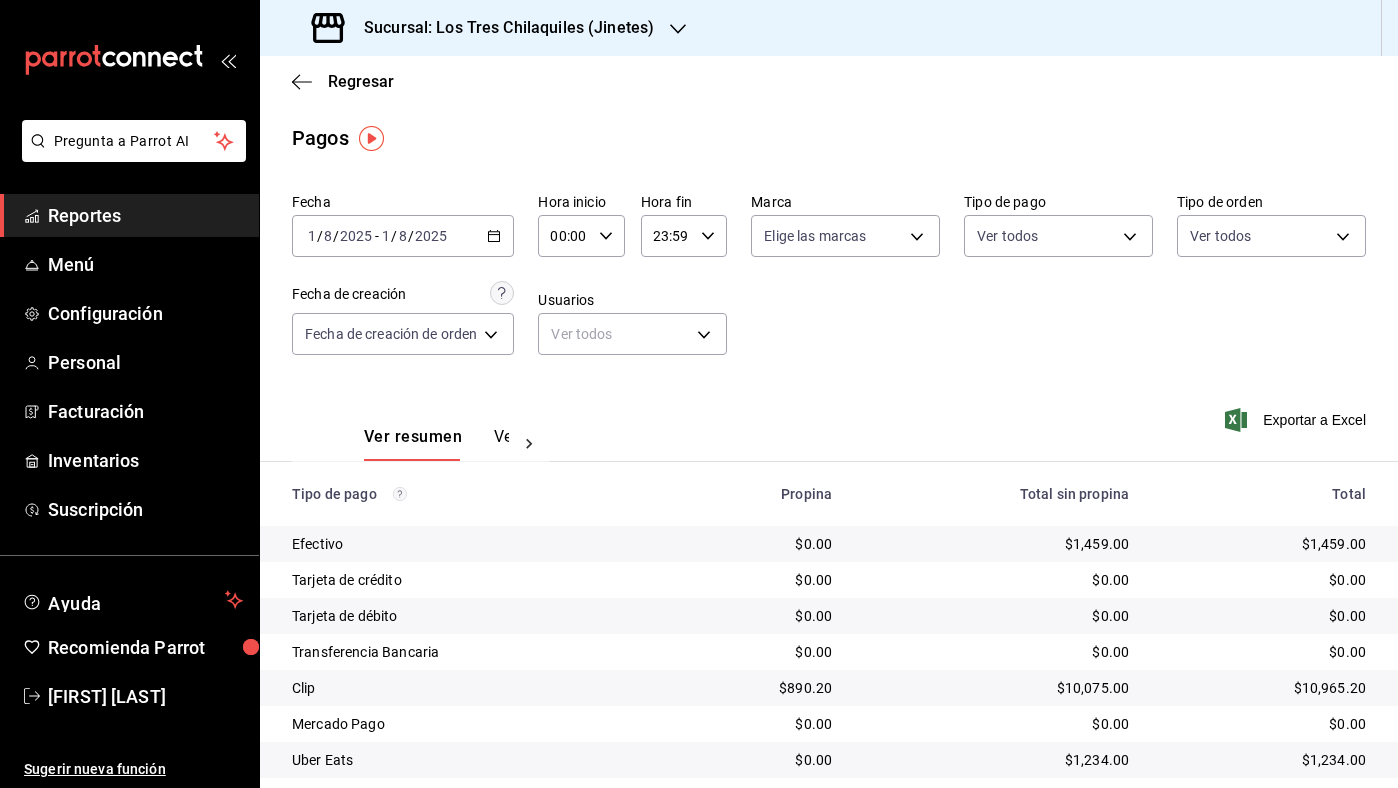 click on "2025-08-01 1 / 8 / 2025 - 2025-08-01 1 / 8 / 2025" at bounding box center (403, 236) 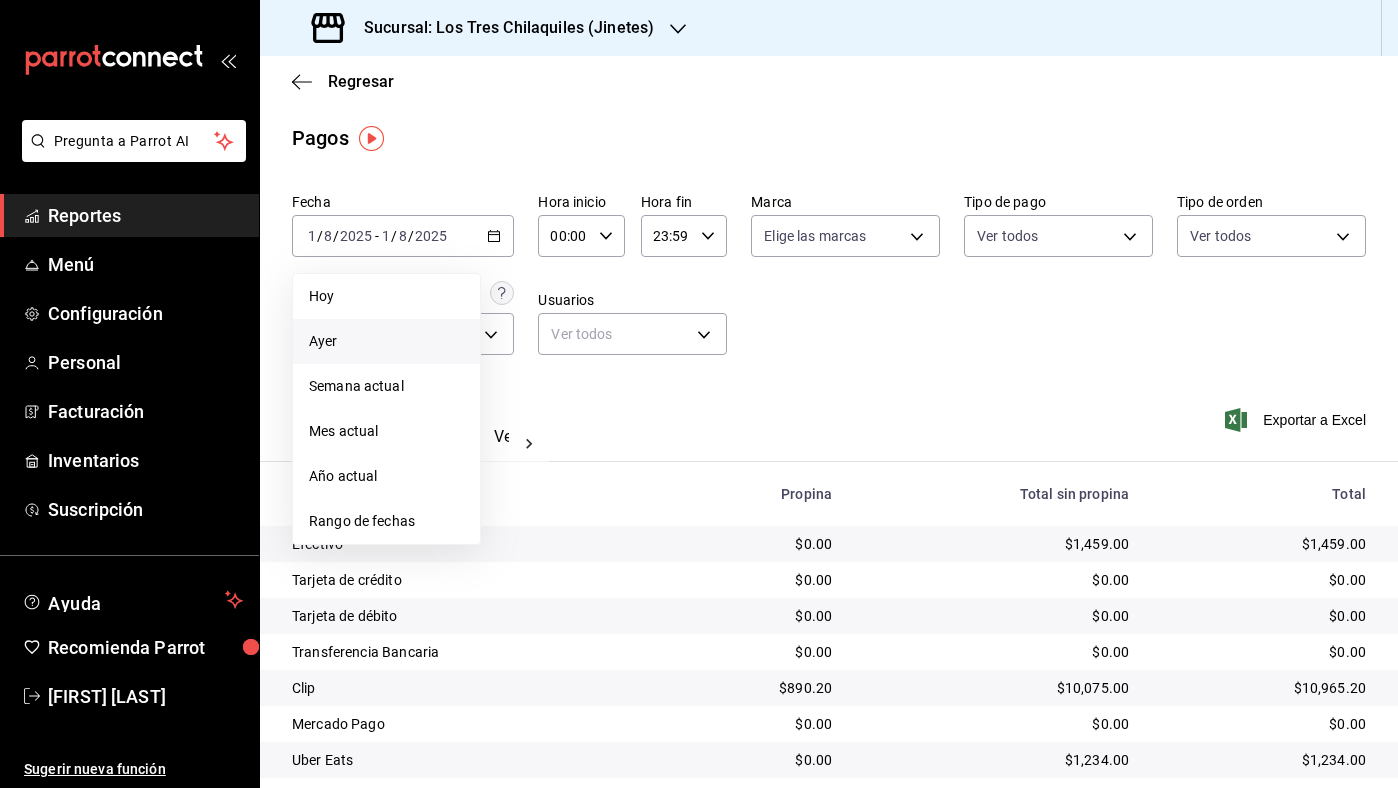 click on "Ayer" at bounding box center [386, 341] 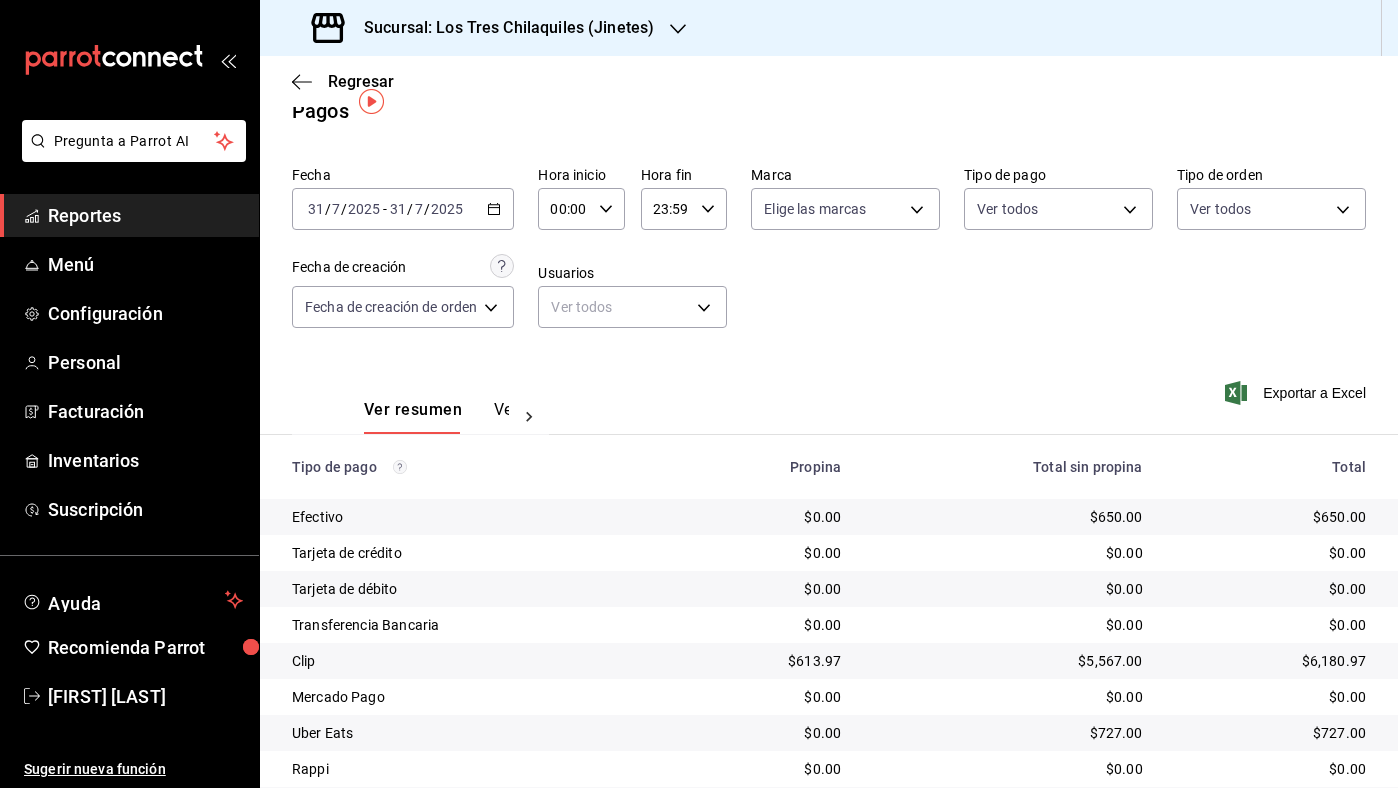 scroll, scrollTop: 19, scrollLeft: 0, axis: vertical 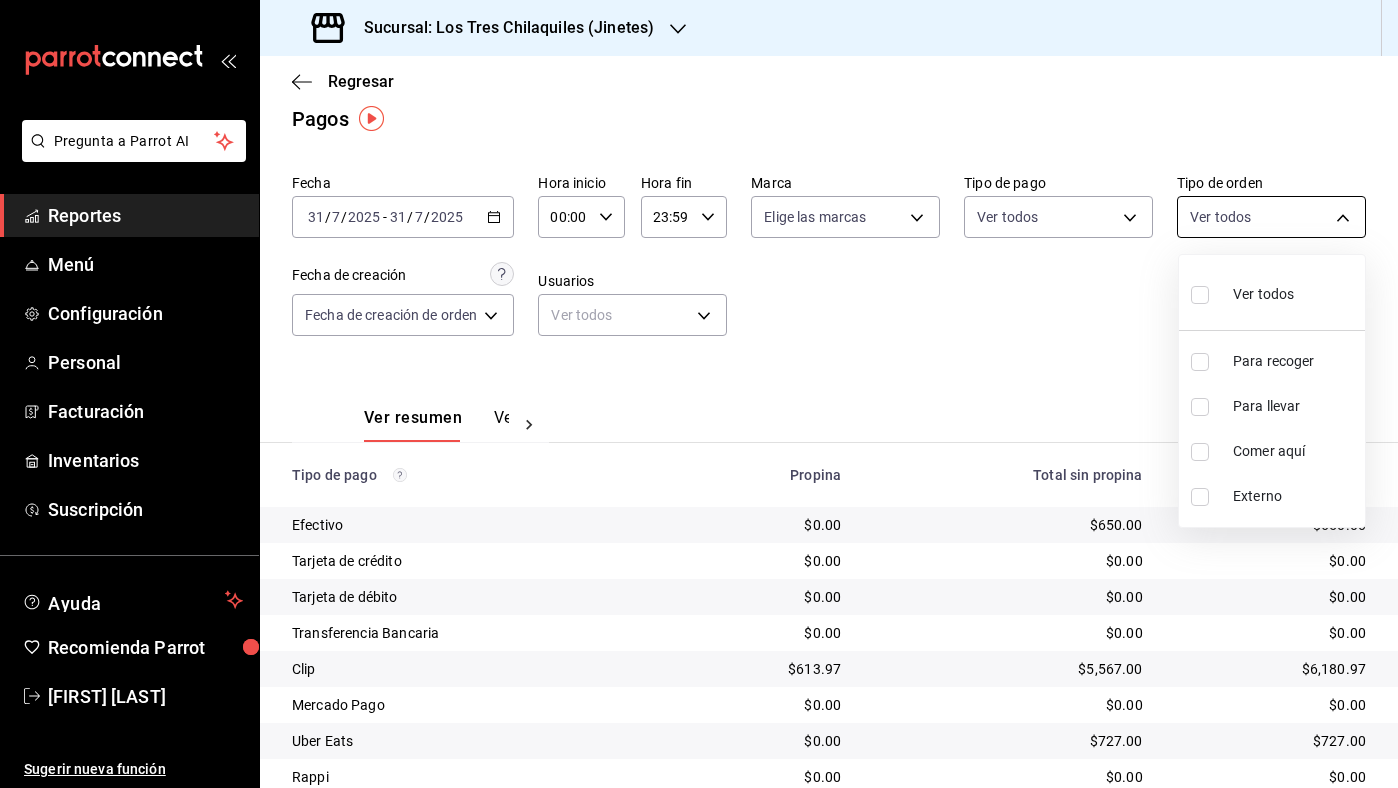 click on "Pregunta a Parrot AI Reportes Menú Configuración Personal Facturación Inventarios Suscripción Ayuda Recomienda Parrot [FIRST] [LAST] Sugerir nueva función Sucursal: [BRAND_NAME] ([LOCATION]) Regresar Pagos Fecha [YYYY]-[MM]-[DD] [DD] / [MM] / [YYYY] - [YYYY]-[MM]-[DD] [DD] / [MM] / [YYYY] Hora inicio [HH]:[MM] Hora inicio Hora fin [HH]:[MM] Hora fin Marca Elige las marcas Tipo de pago Ver todos Tipo de orden Ver todos Fecha de creación Fecha de creación de orden ORDER Usuarios Ver todos null Ver resumen Ver pagos Exportar a Excel Tipo de pago Propina Total sin propina Total Efectivo $[PRICE] $[PRICE] $[PRICE] Tarjeta de crédito $[PRICE] $[PRICE] $[PRICE] Tarjeta de débito $[PRICE] $[PRICE] $[PRICE] Transferencia Bancaria $[PRICE] $[PRICE] $[PRICE] Clip $[PRICE] $[PRICE] $[PRICE] Mercado Pago $[PRICE] $[PRICE] $[PRICE] Uber Eats $[PRICE] $[PRICE] $[PRICE] Rappi $[PRICE] $[PRICE] $[PRICE] Total $[PRICE] $[PRICE] $[PRICE] GANA 1 MES GRATIS EN TU SUSCRIPCIÓN AQUÍ Ver video tutorial Ir a video Ver video tutorial Ir a video Pregunta a Parrot AI Reportes" at bounding box center (699, 394) 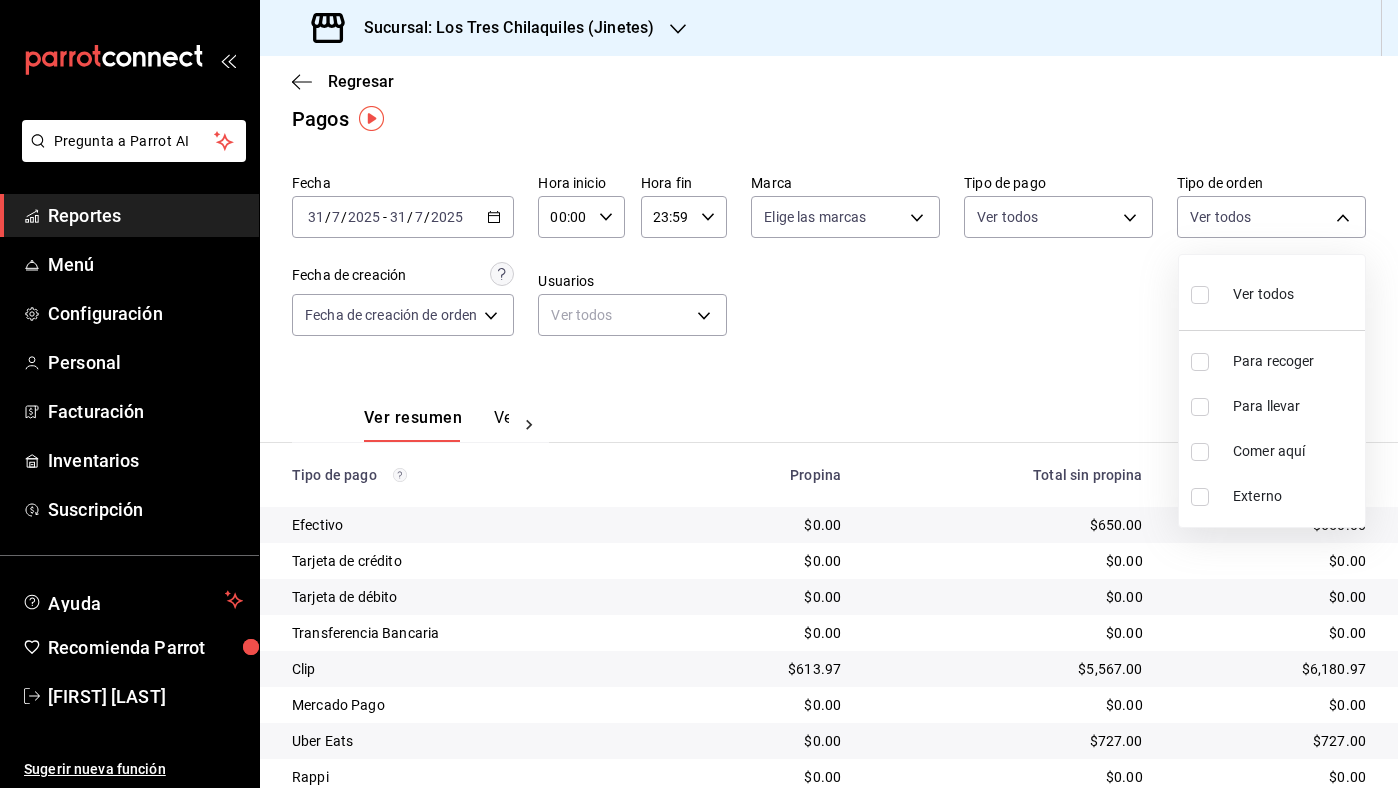 click on "Comer aquí" at bounding box center (1272, 451) 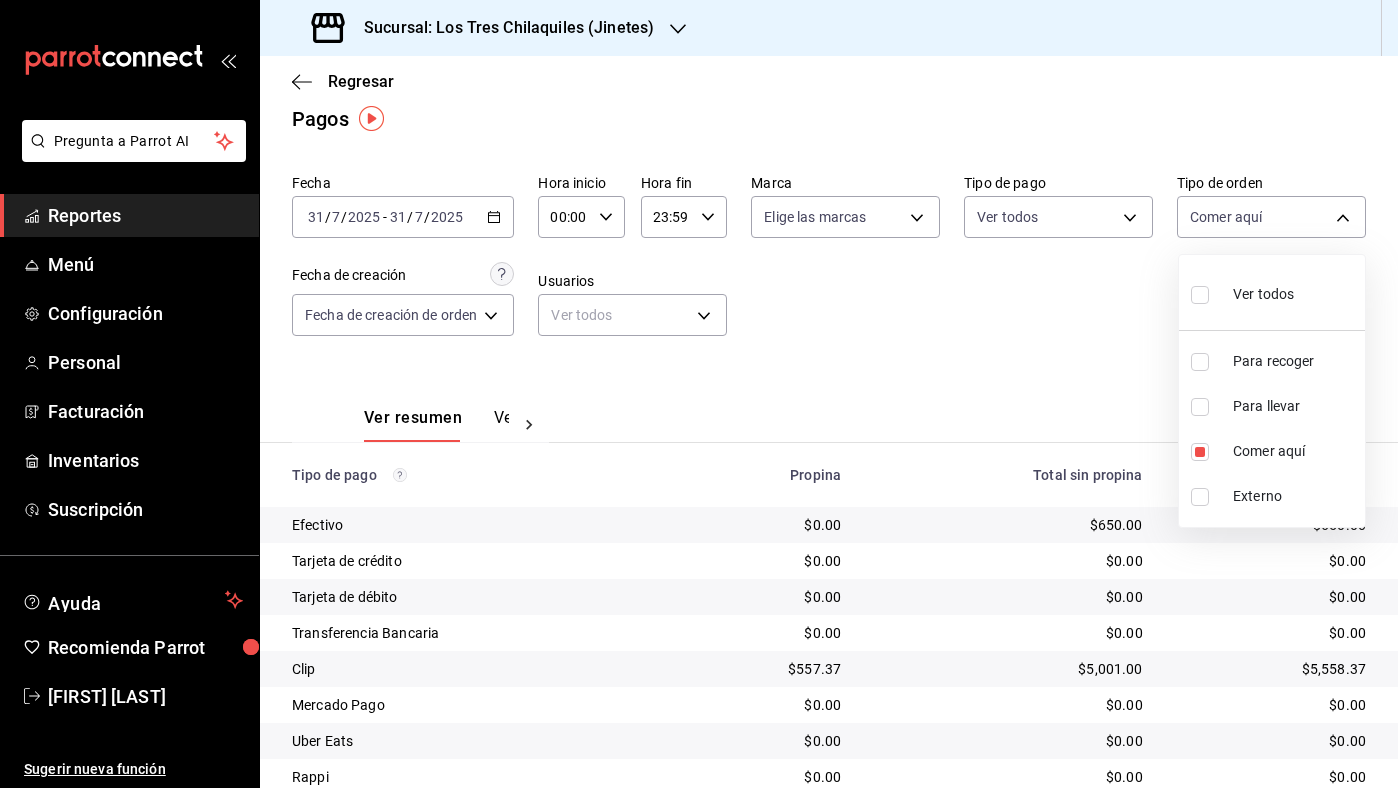 click at bounding box center (699, 394) 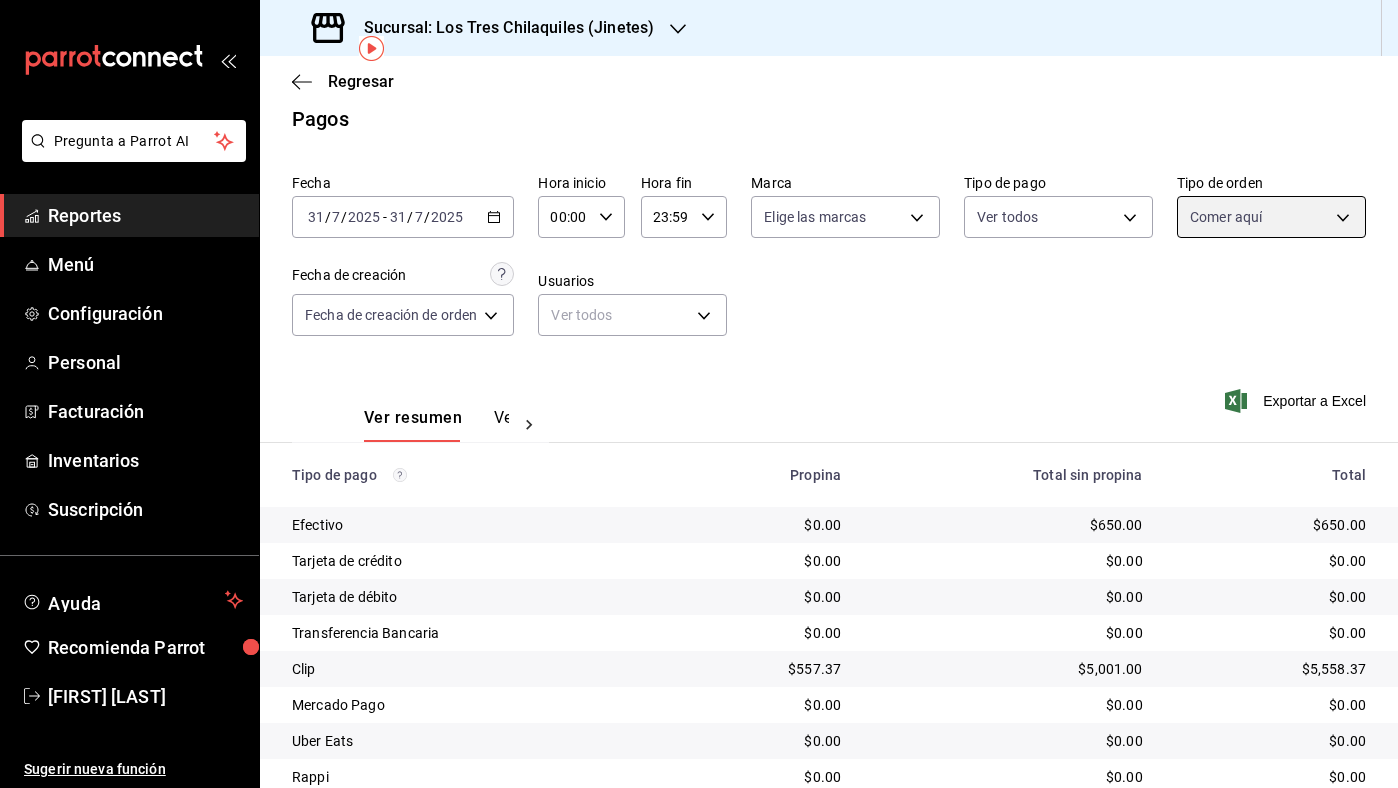 scroll, scrollTop: 94, scrollLeft: 0, axis: vertical 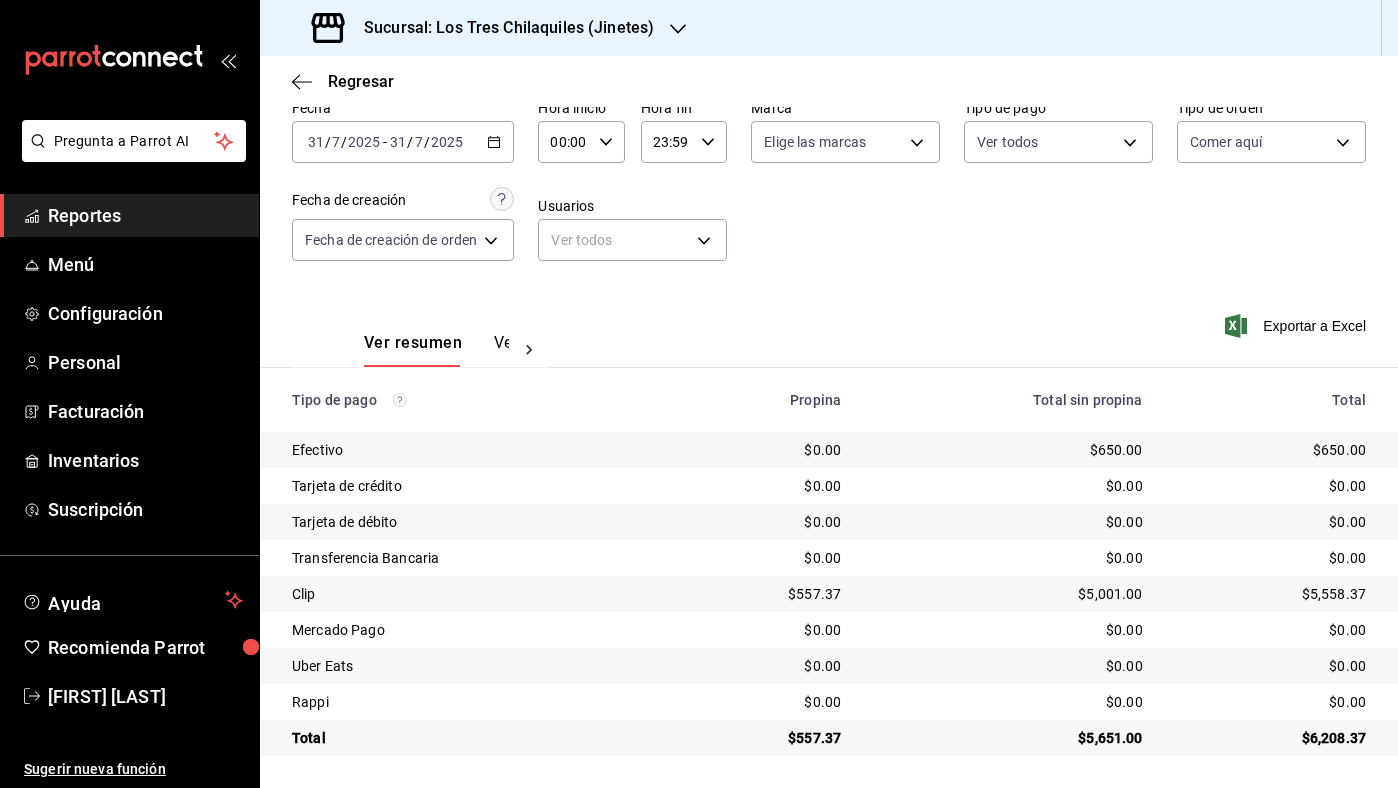click on "2025-07-31 31 / 7 / 2025 - 2025-07-31 31 / 7 / 2025" at bounding box center (403, 142) 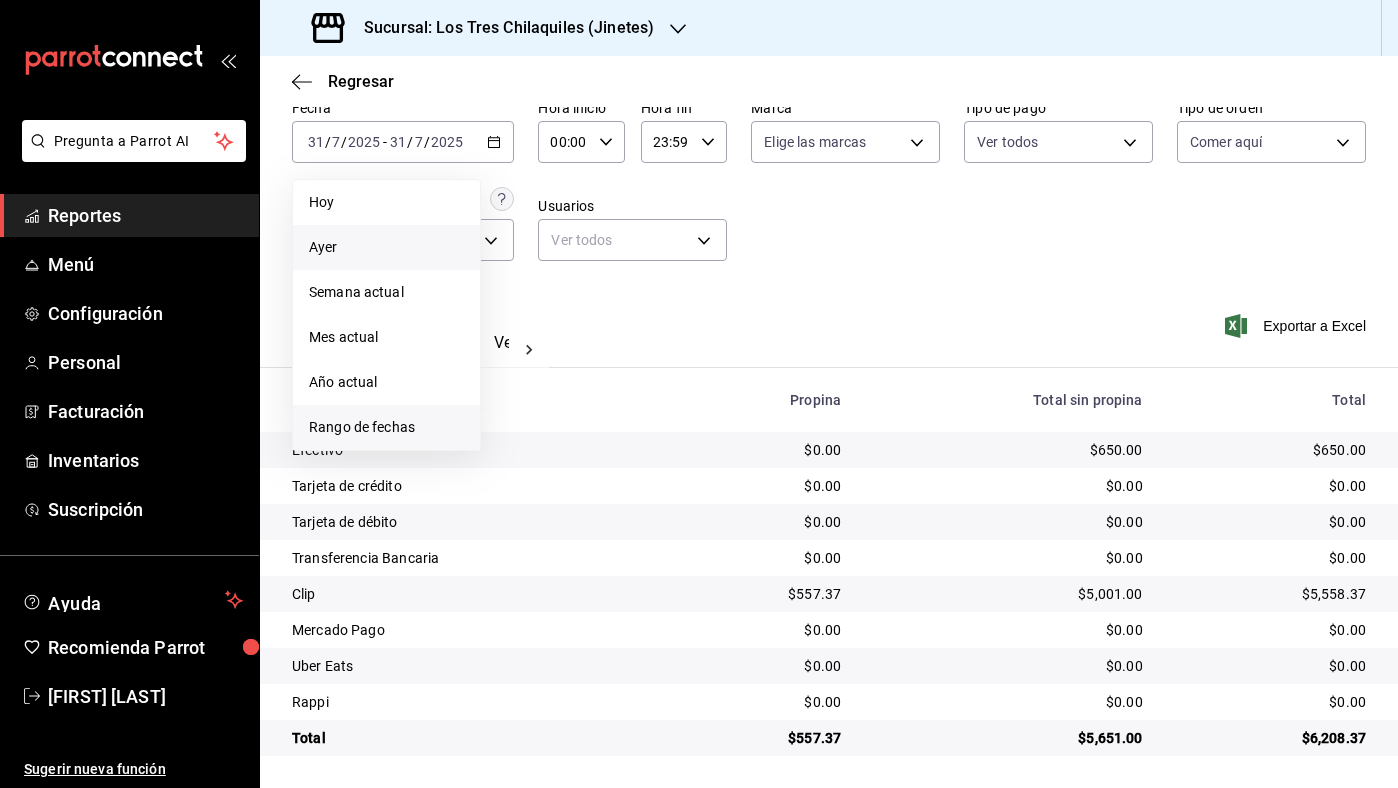 click on "Rango de fechas" at bounding box center [386, 427] 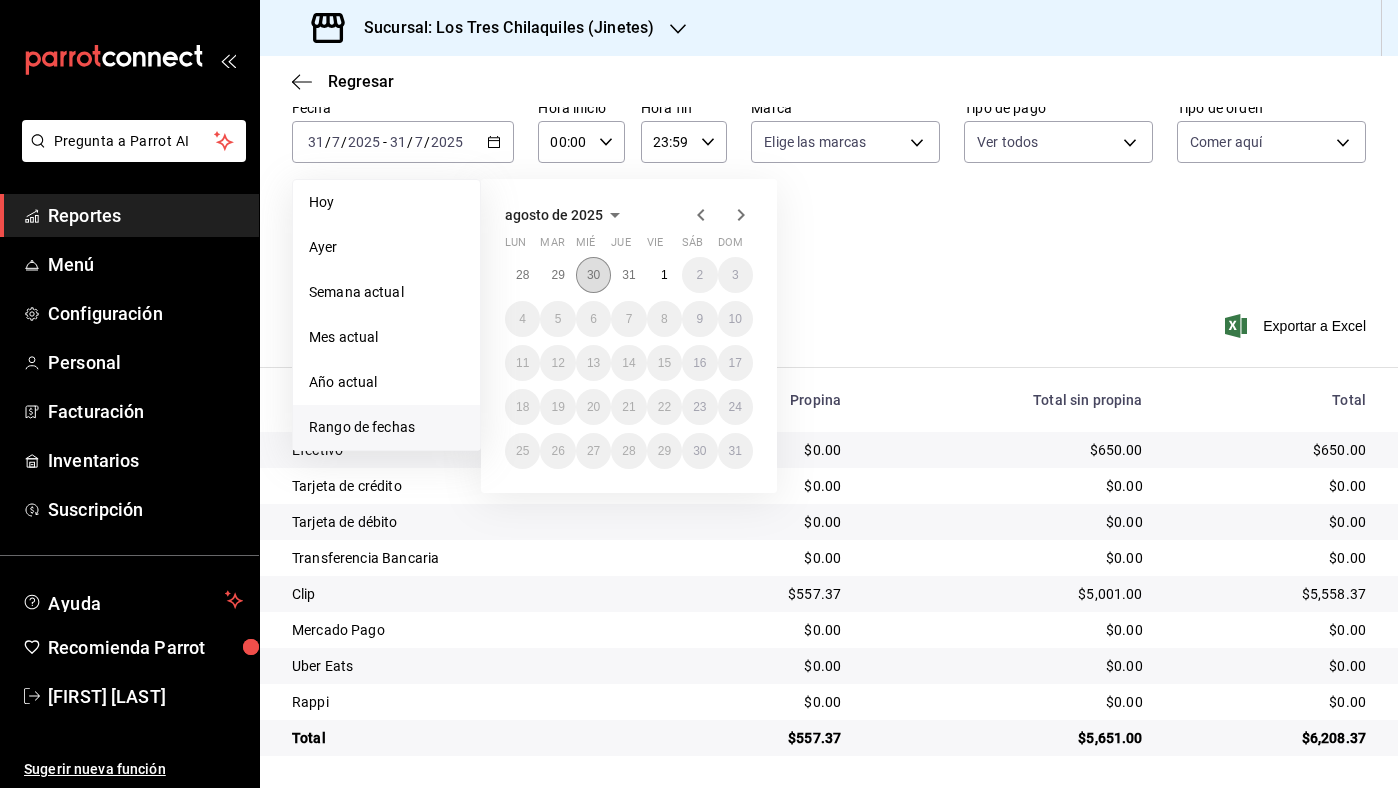 click on "30" at bounding box center (593, 275) 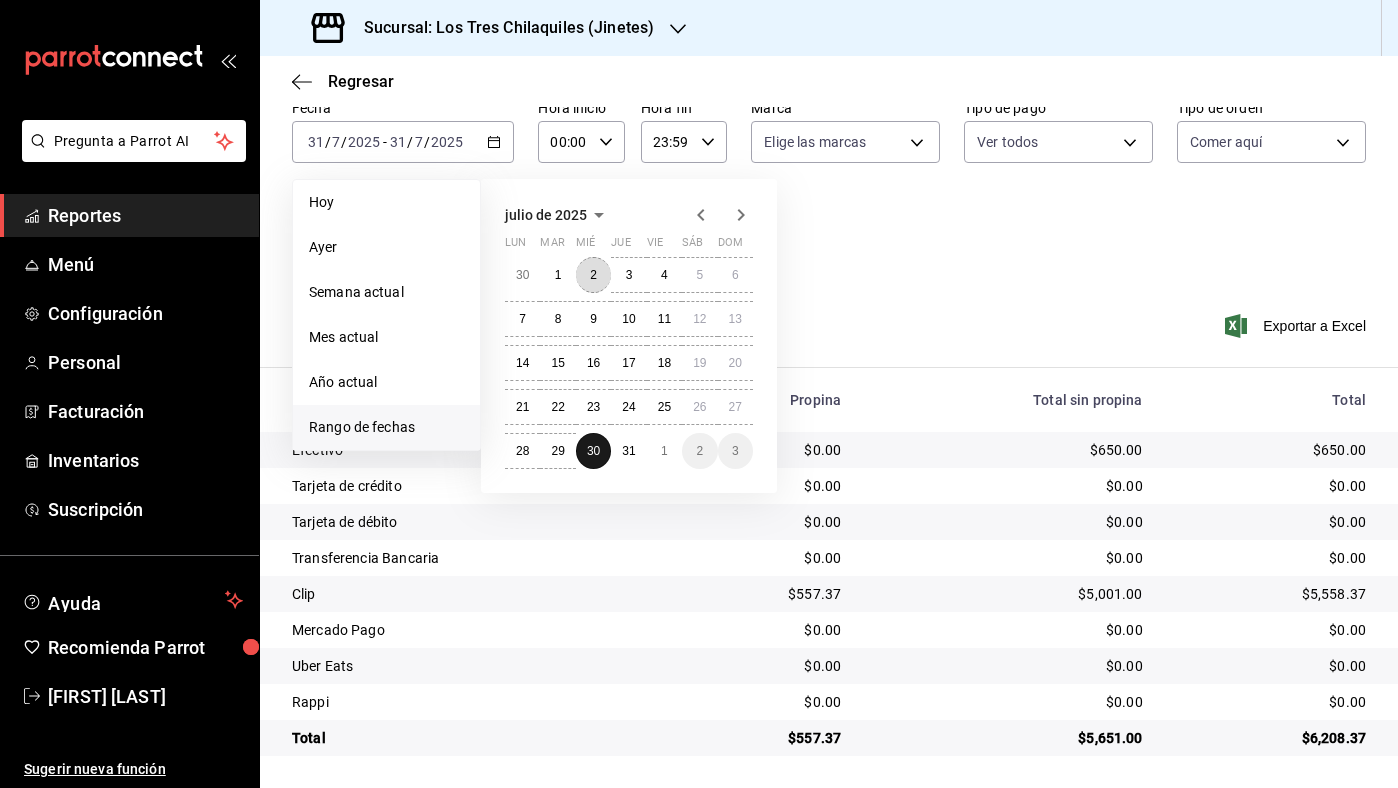 click on "2" at bounding box center (593, 275) 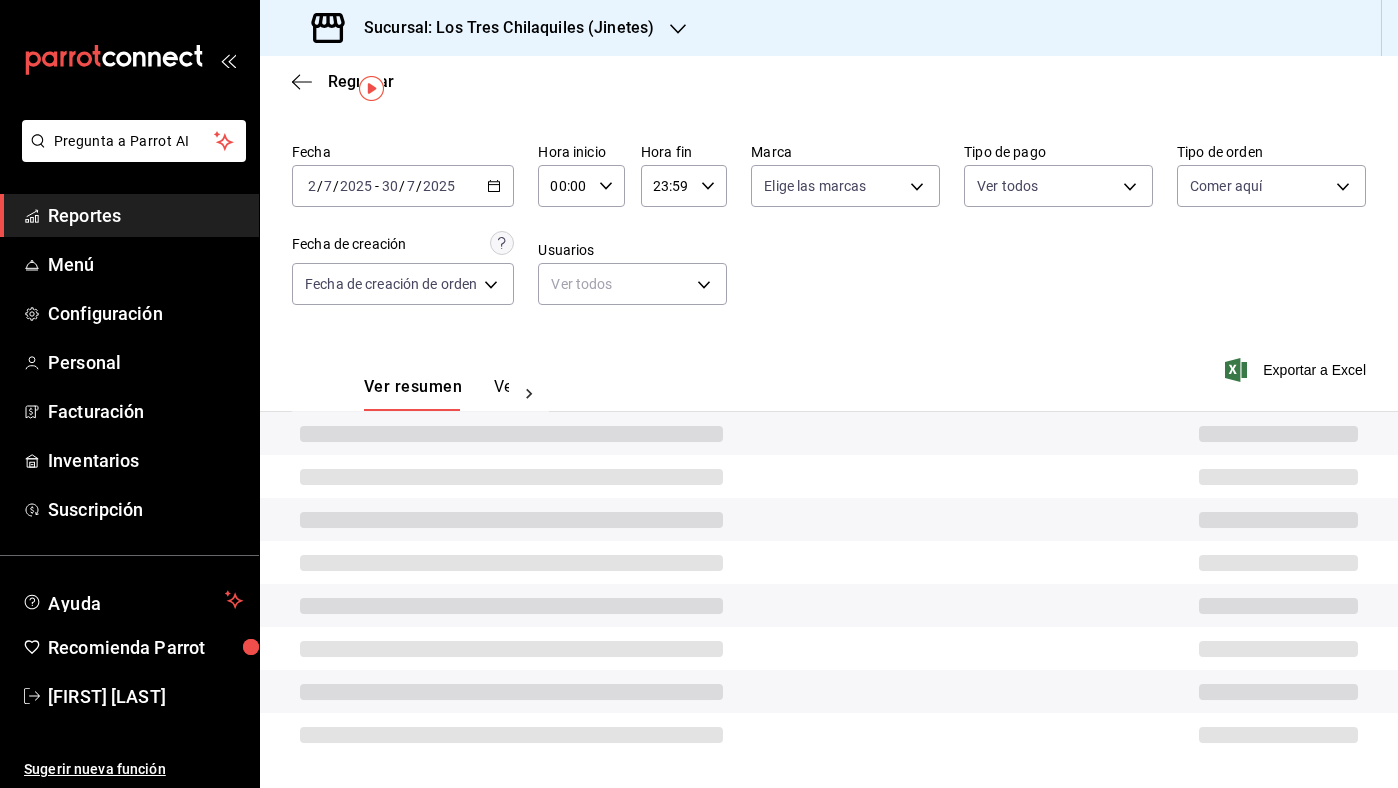 scroll, scrollTop: 50, scrollLeft: 0, axis: vertical 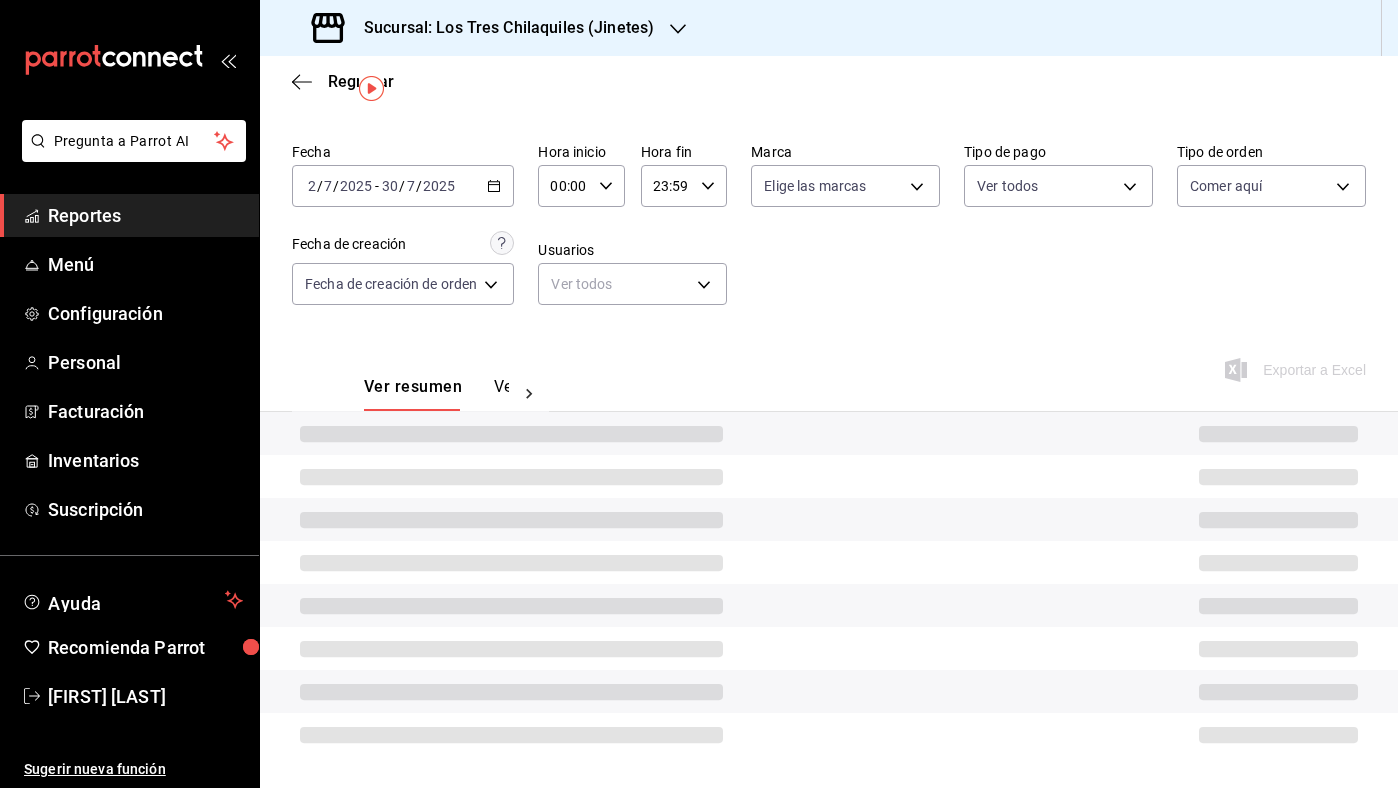 click on "[YYYY]-[MM]/[DD] [DD] / [MM] / [YYYY] - [YYYY]-[MM]/[DD] [DD] / [MM] / [YYYY]" at bounding box center [403, 186] 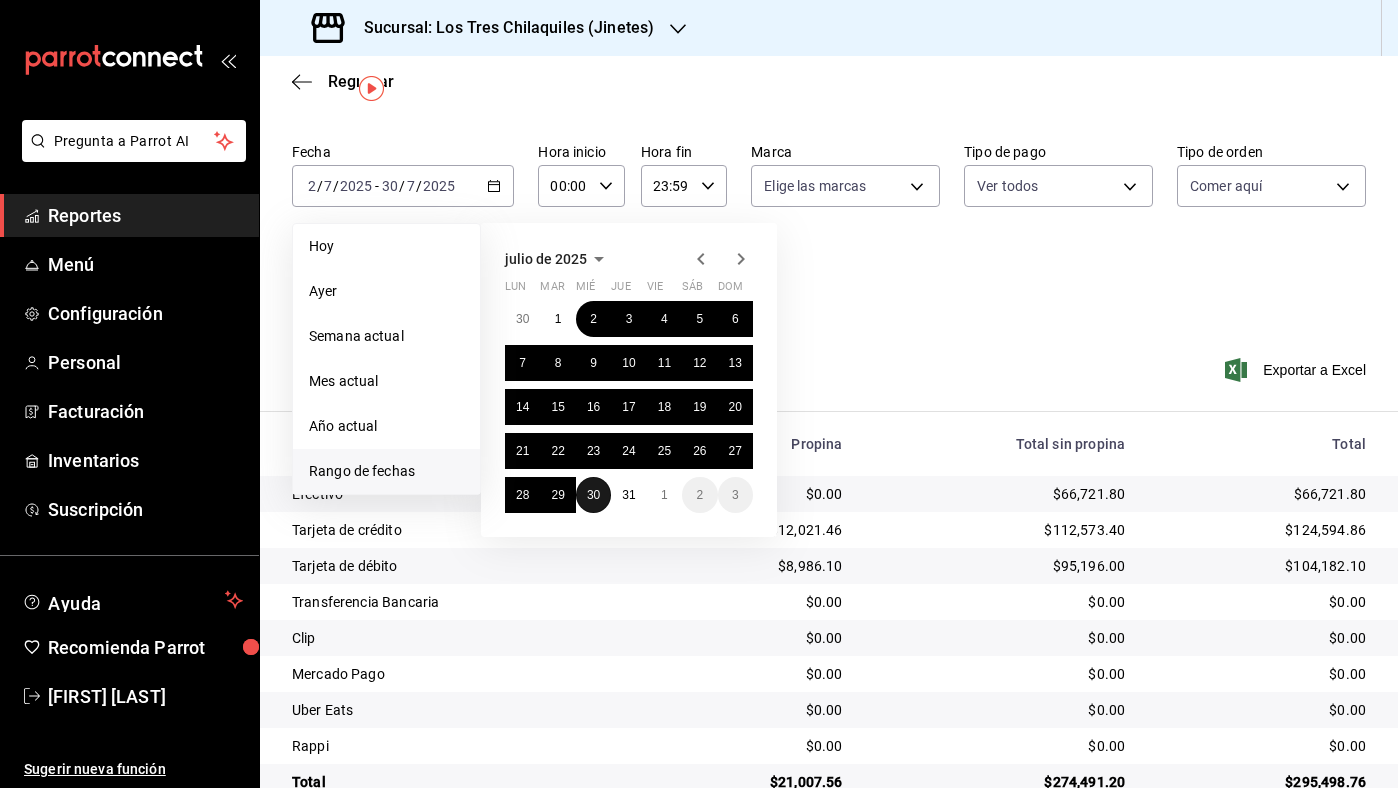 click on "30" at bounding box center (593, 495) 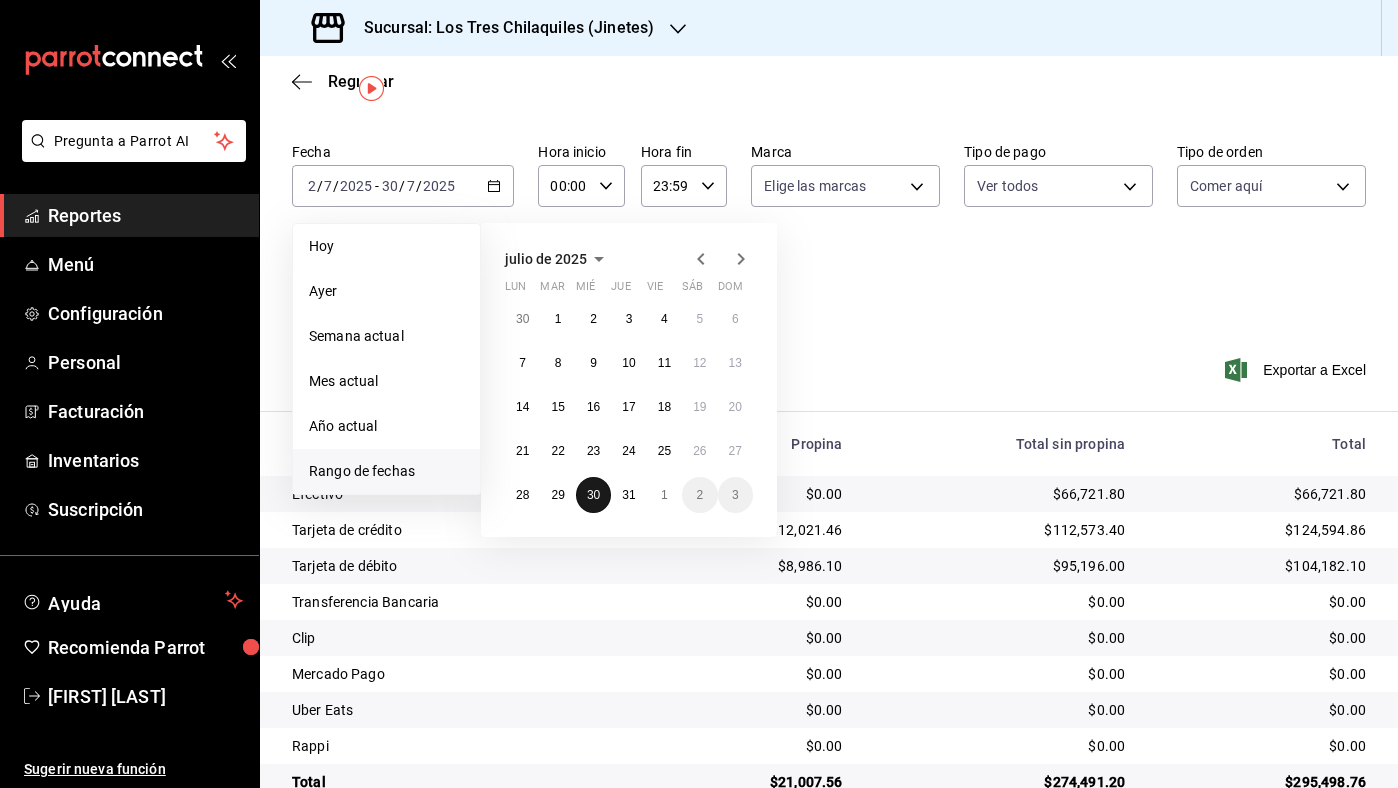 click on "30" at bounding box center (593, 495) 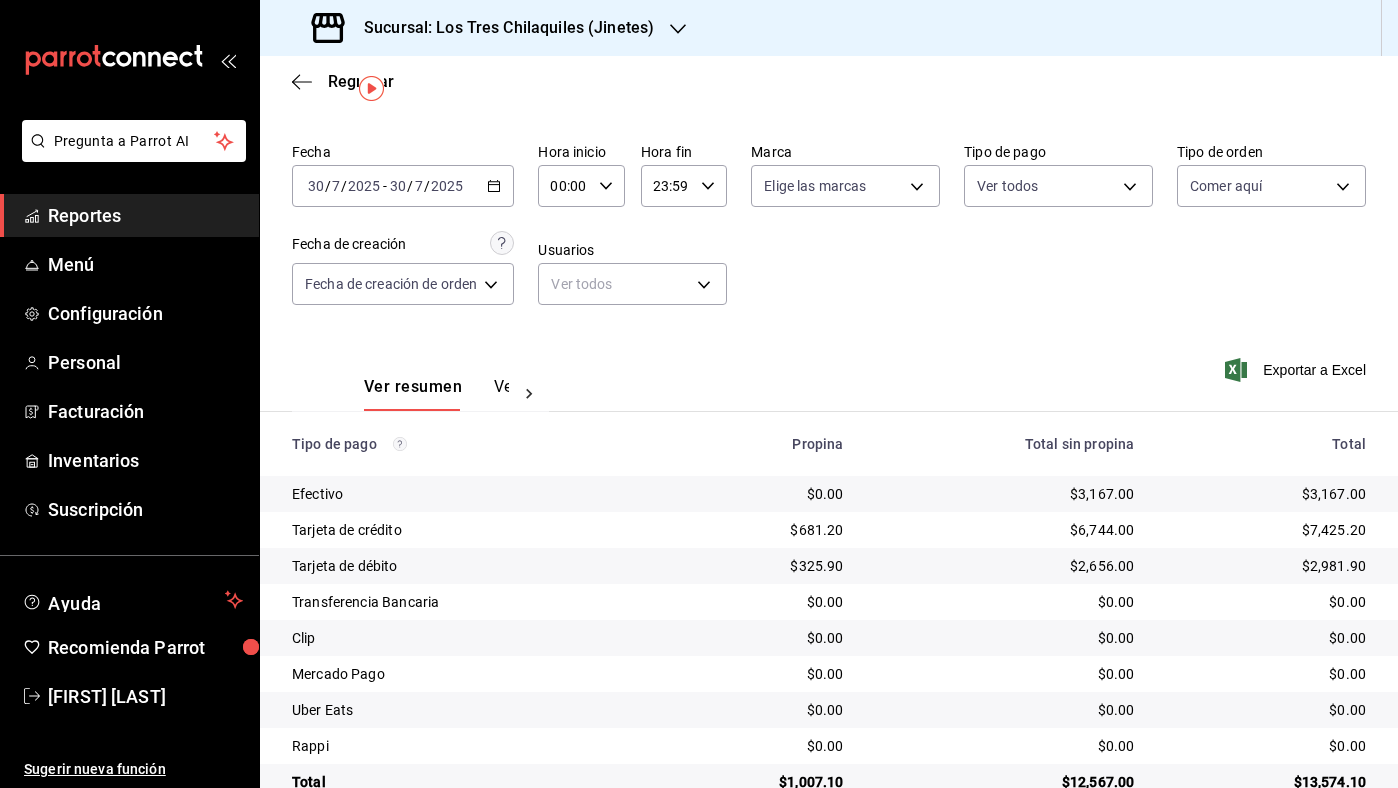 scroll, scrollTop: 94, scrollLeft: 0, axis: vertical 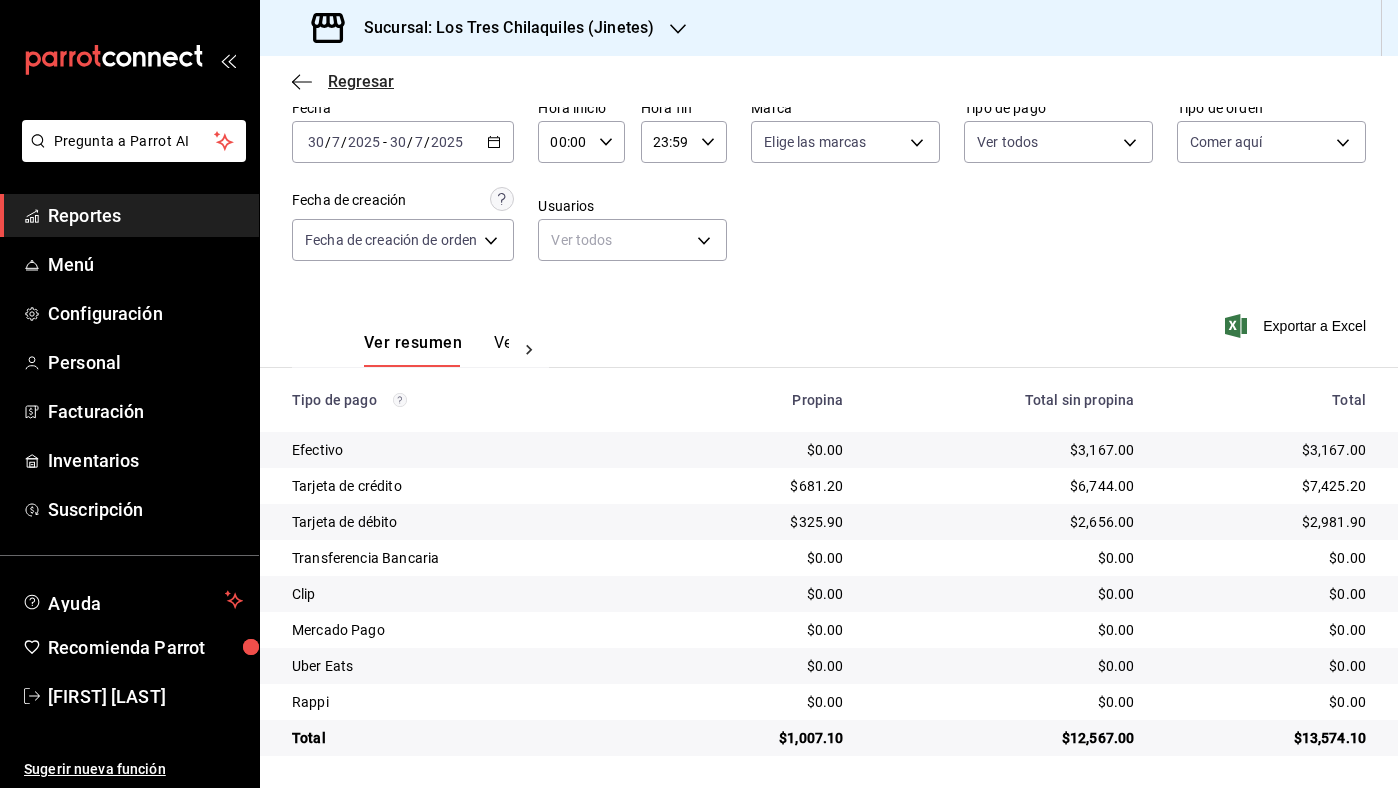 click on "Regresar" at bounding box center (361, 81) 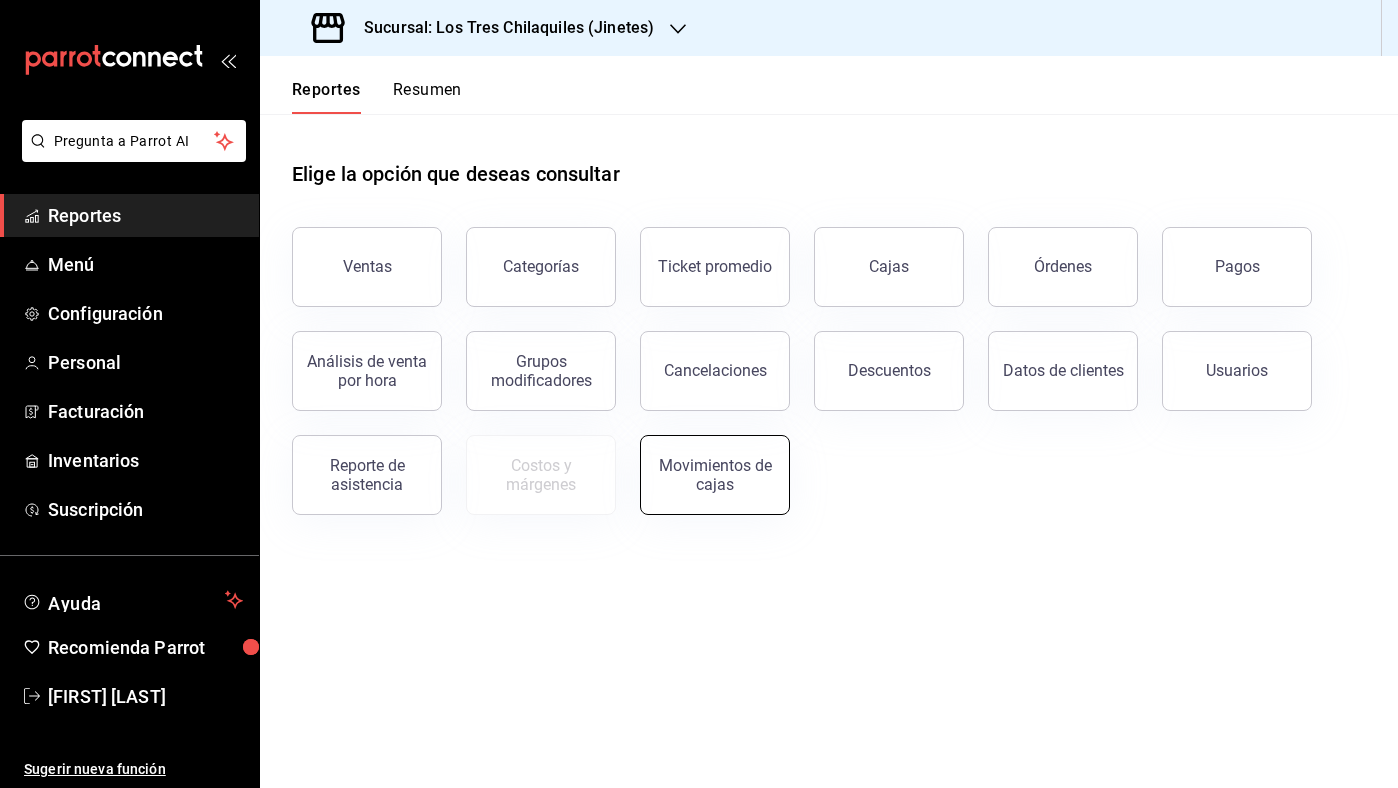 click on "Movimientos de cajas" at bounding box center [715, 475] 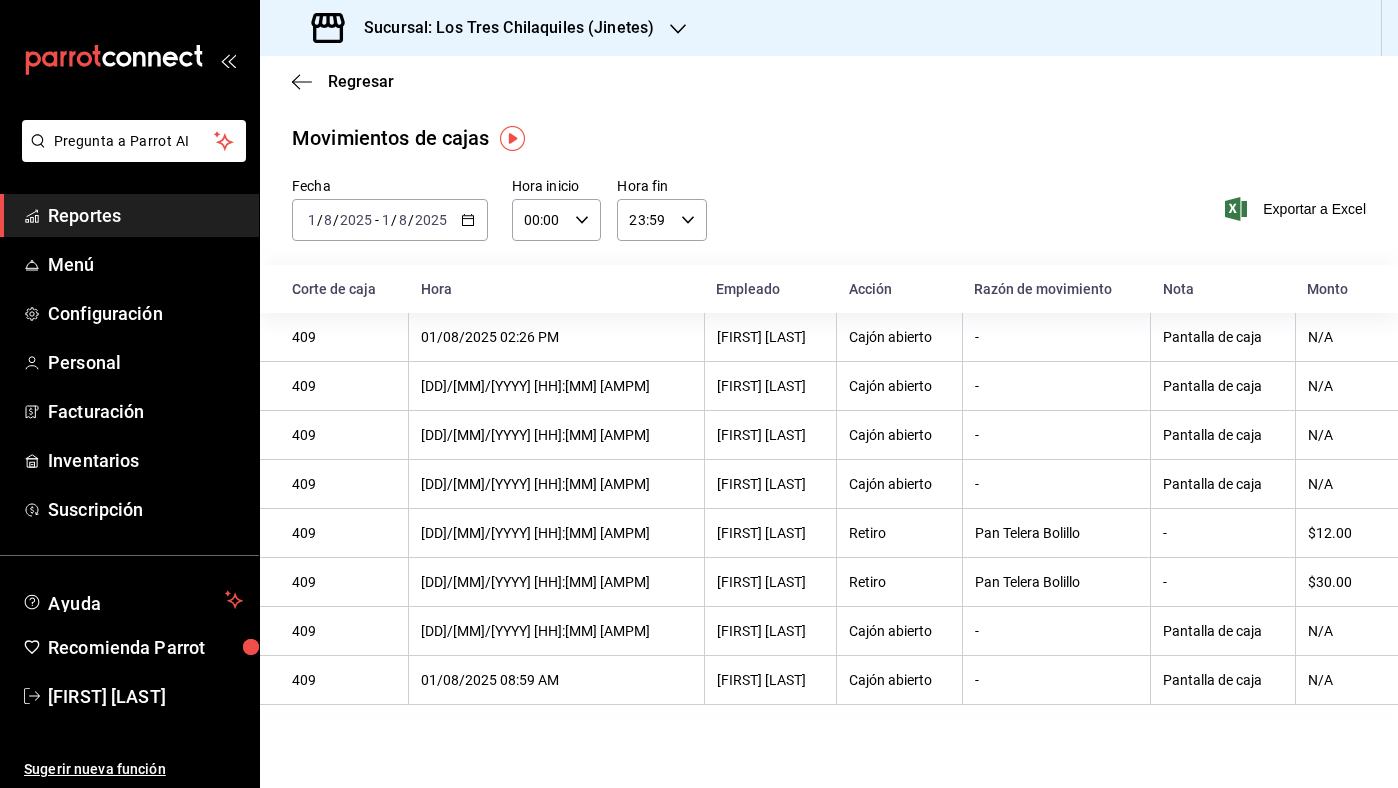 click on "2025-08-01 1 / 8 / 2025 - 2025-08-01 1 / 8 / 2025" at bounding box center [390, 220] 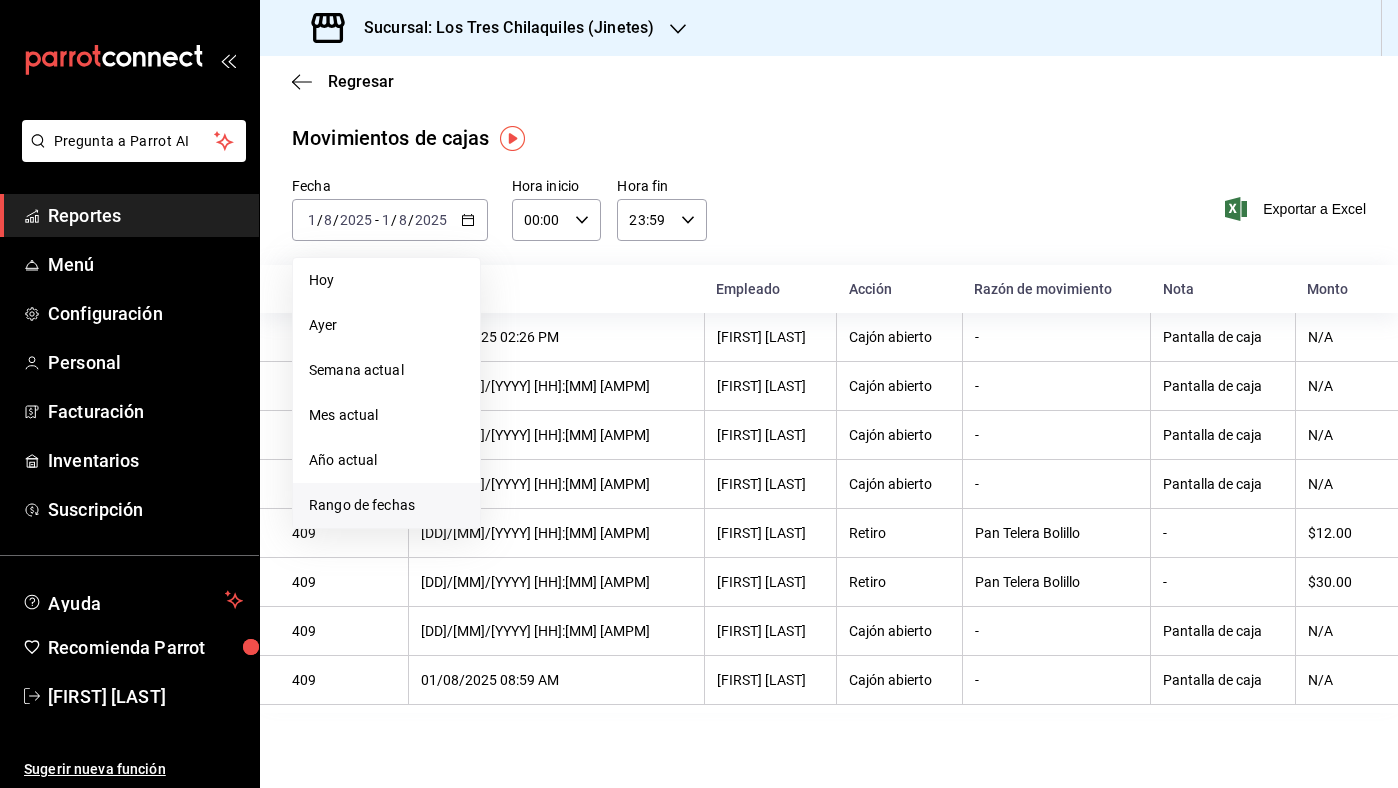 click on "Rango de fechas" at bounding box center (386, 505) 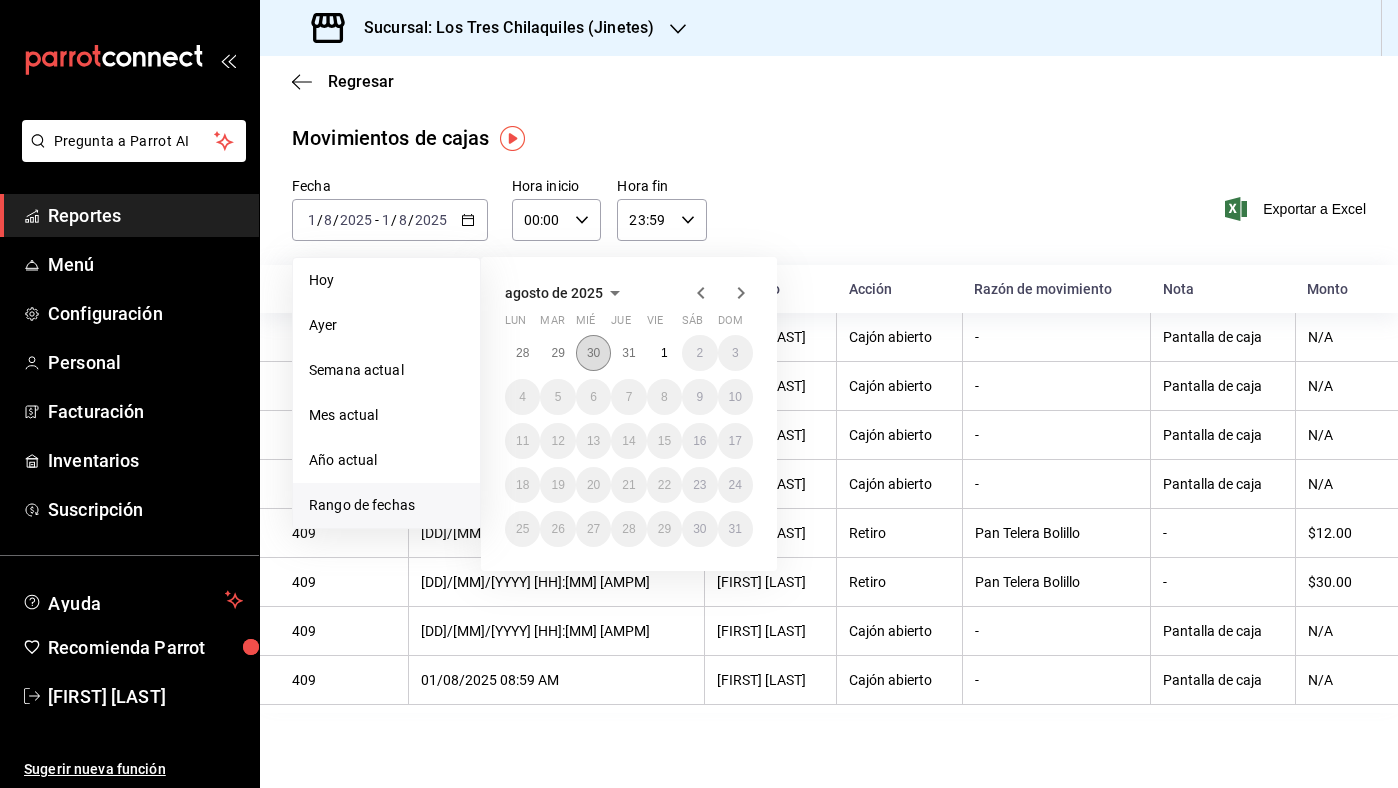 click on "30" at bounding box center (593, 353) 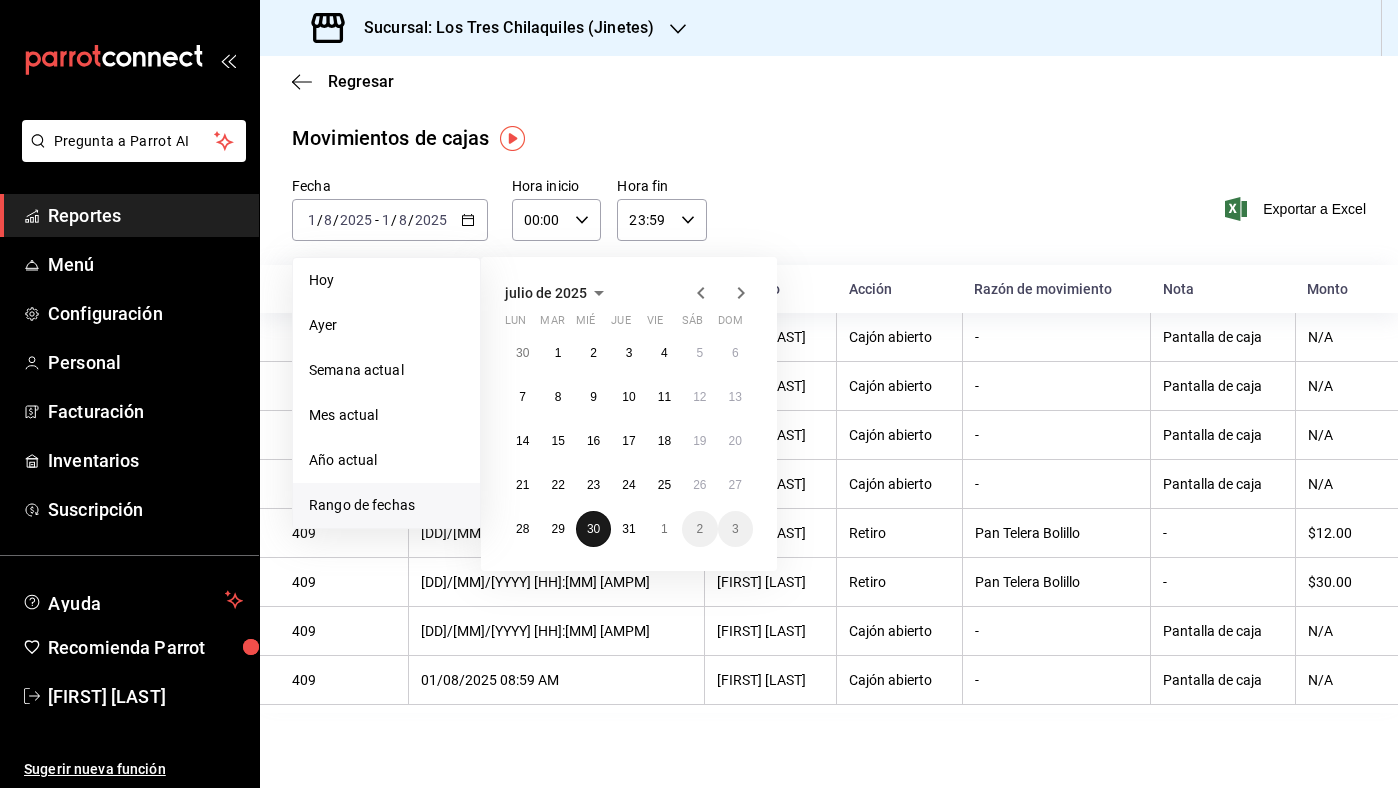 click on "30" at bounding box center (593, 529) 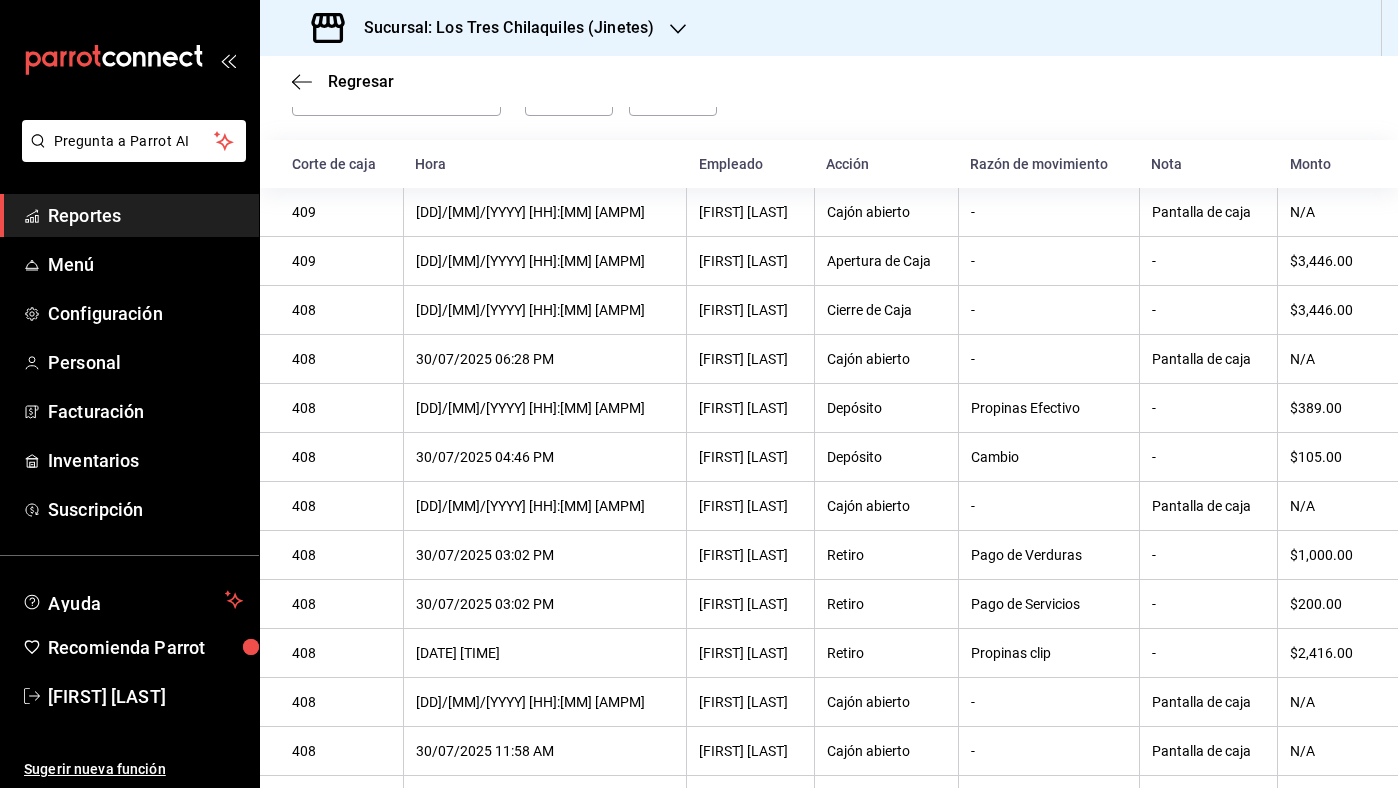 scroll, scrollTop: 0, scrollLeft: 0, axis: both 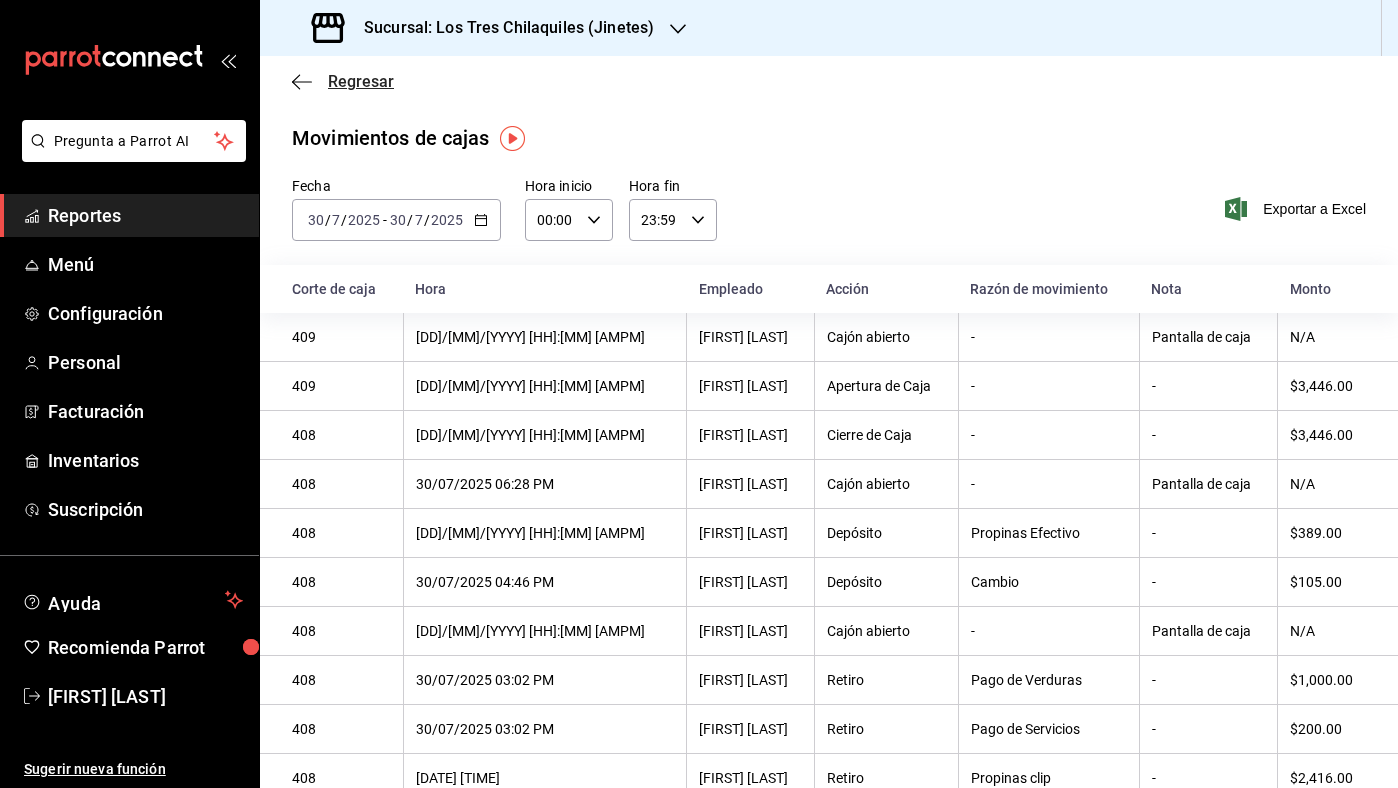 click on "Regresar" at bounding box center [361, 81] 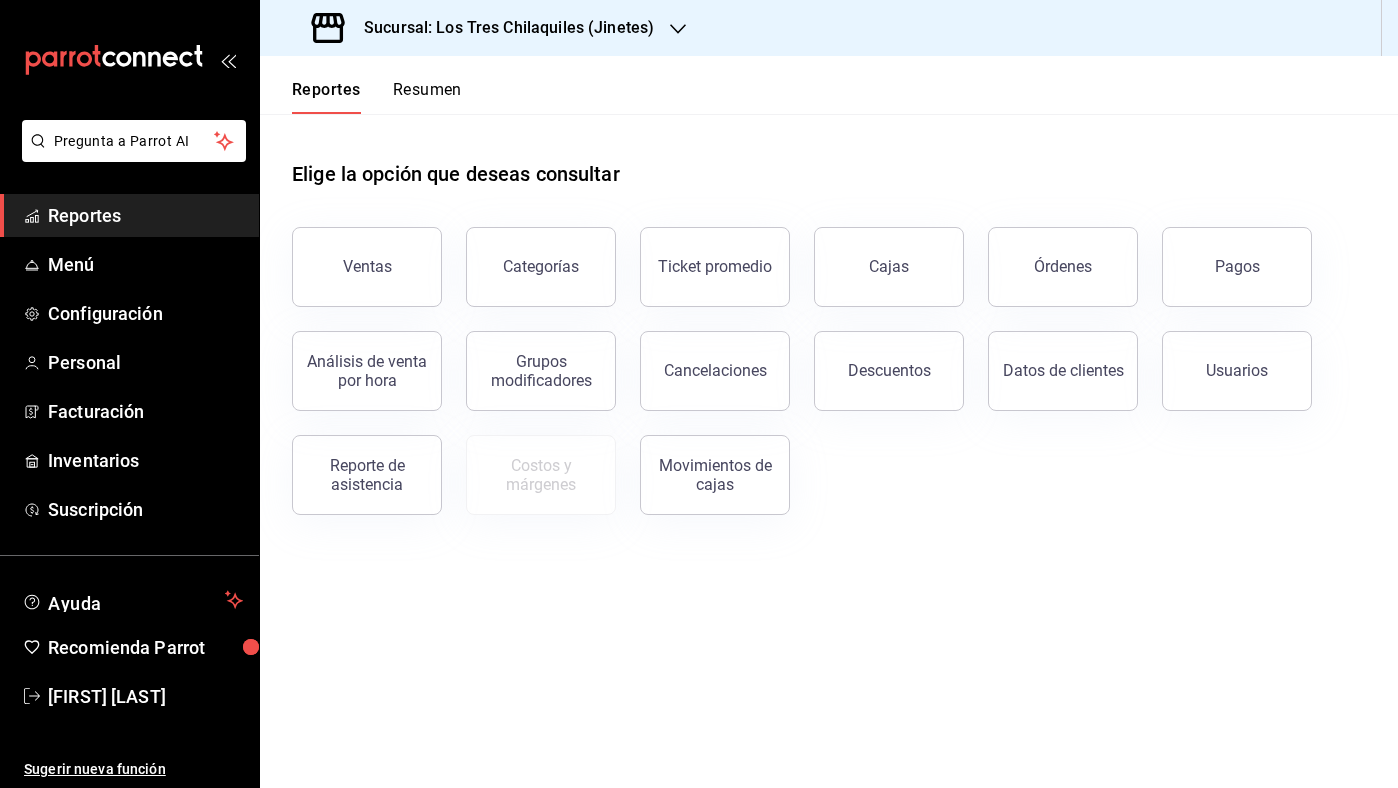 click on "Resumen" at bounding box center (427, 97) 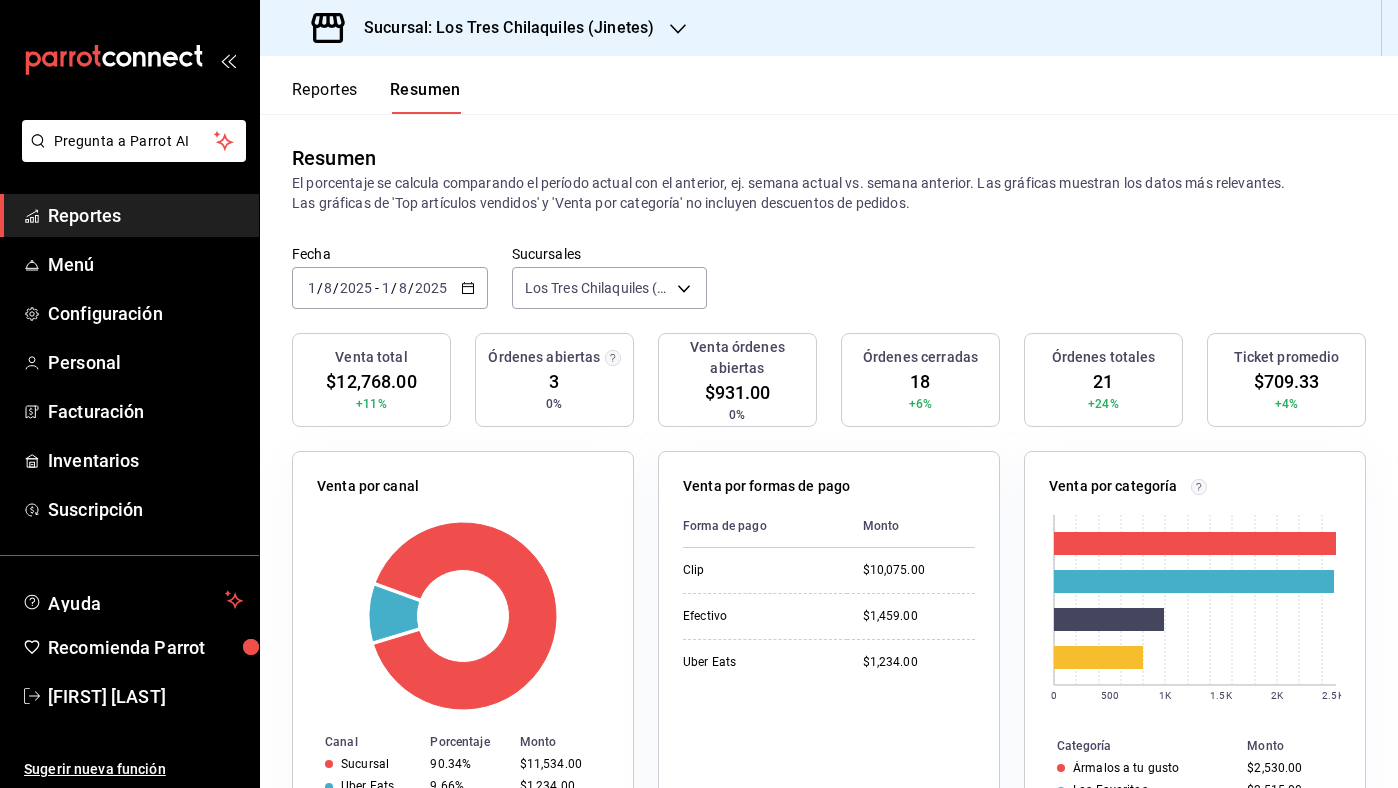 scroll, scrollTop: 0, scrollLeft: 0, axis: both 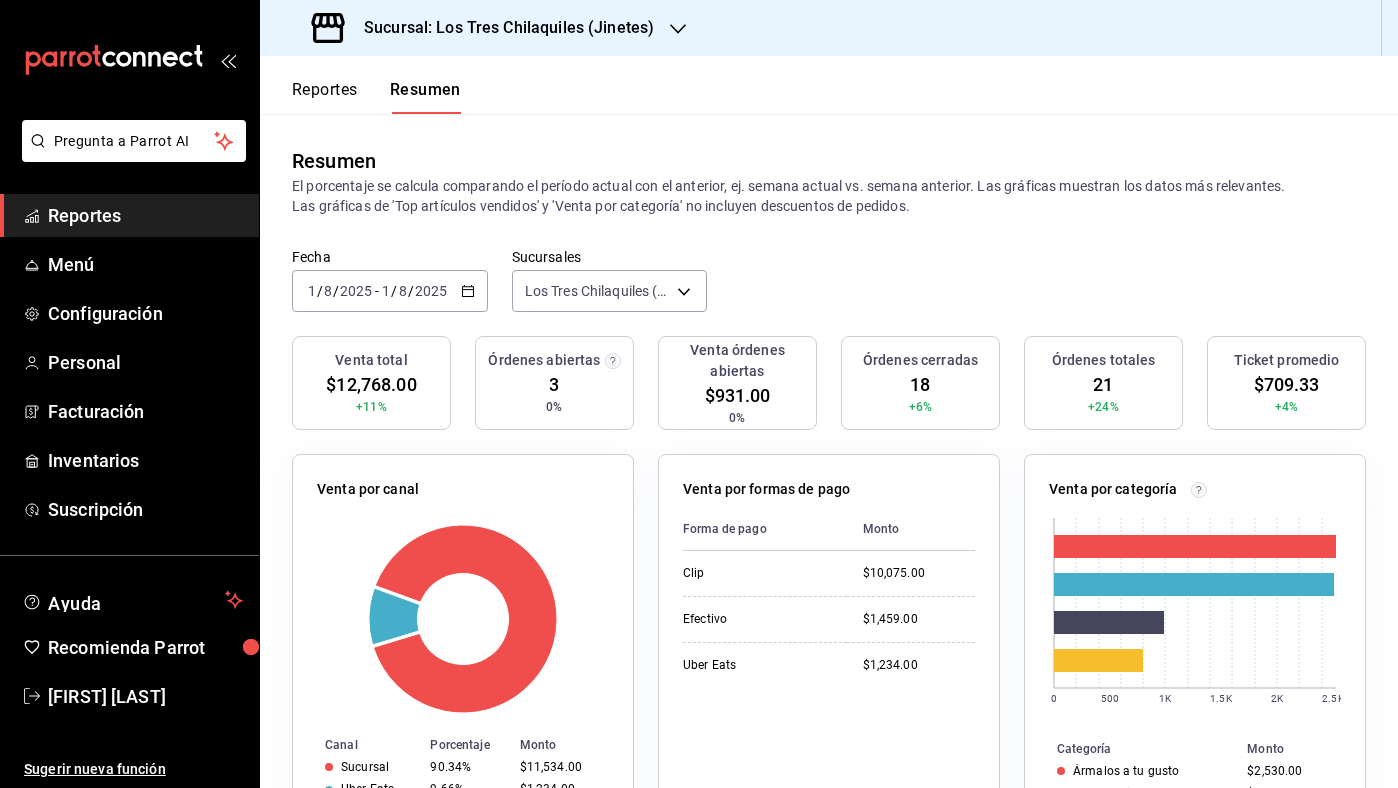 click on "Reportes" at bounding box center [325, 97] 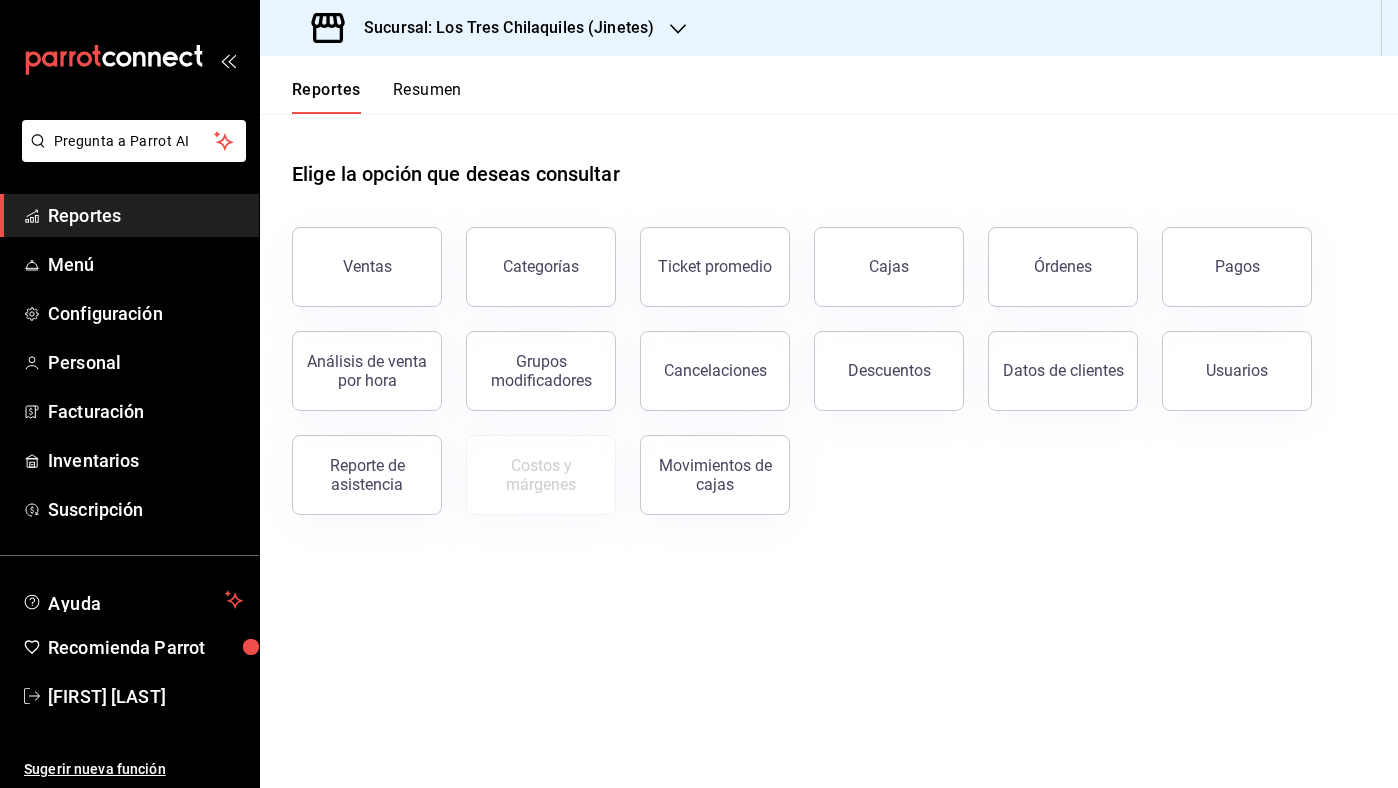 click on "Reportes Resumen" at bounding box center (829, 85) 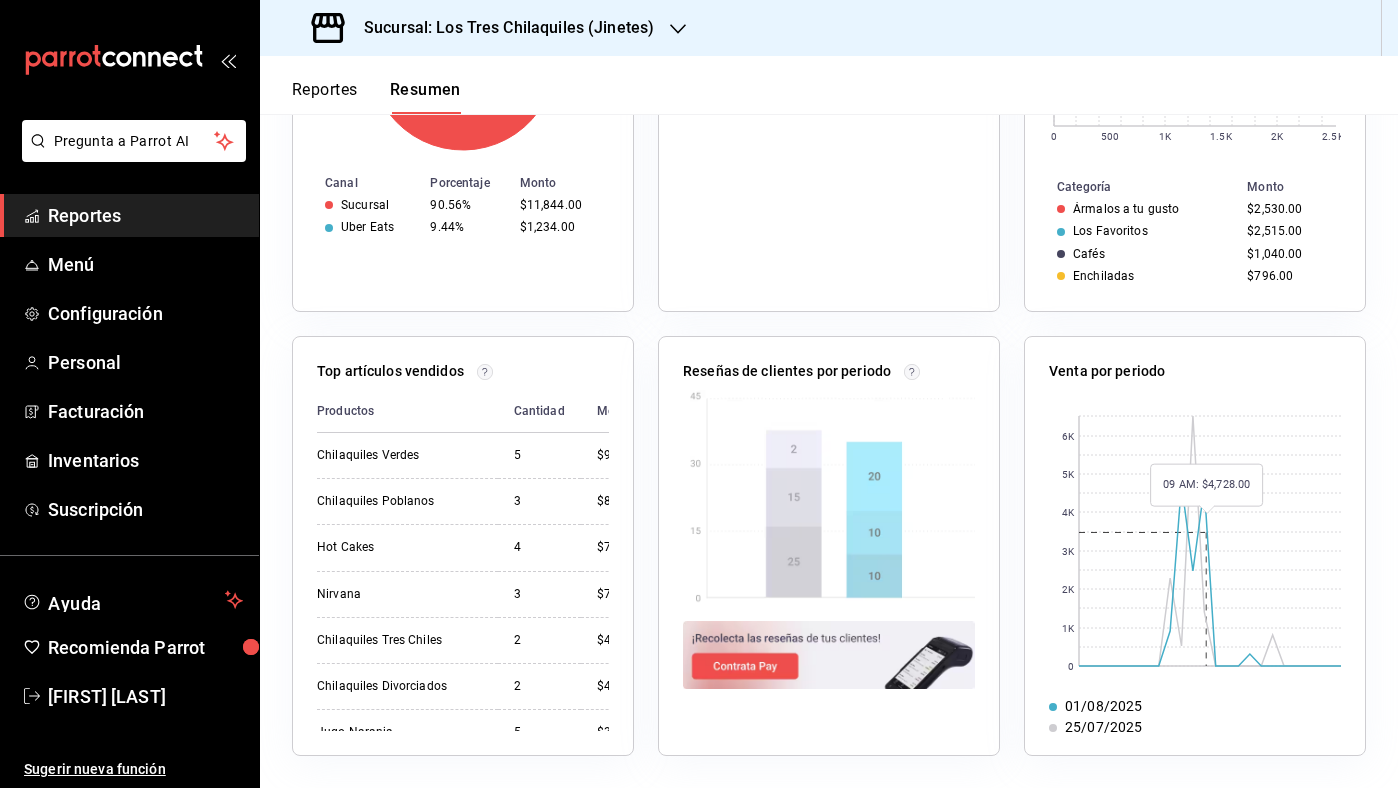 scroll, scrollTop: 0, scrollLeft: 0, axis: both 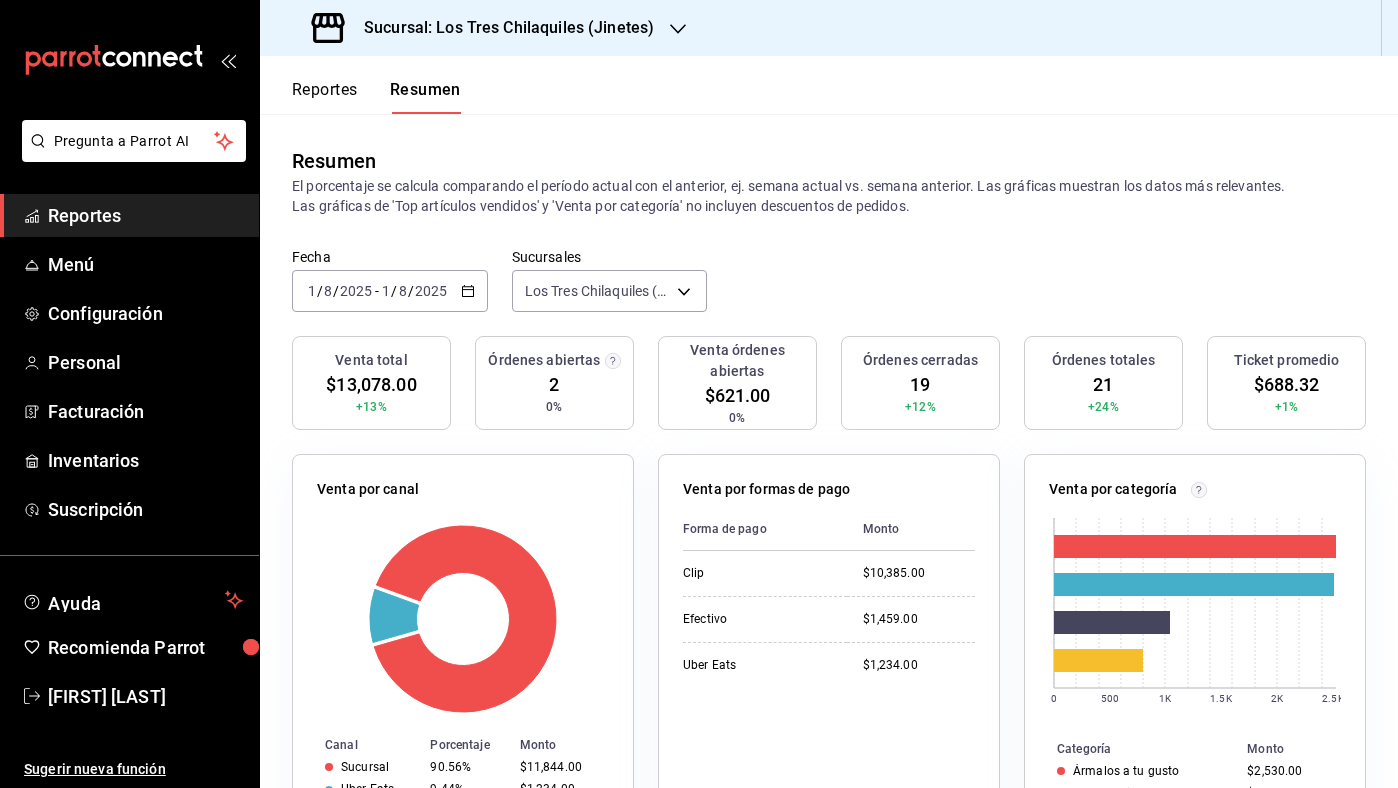 click on "Reportes" at bounding box center (325, 97) 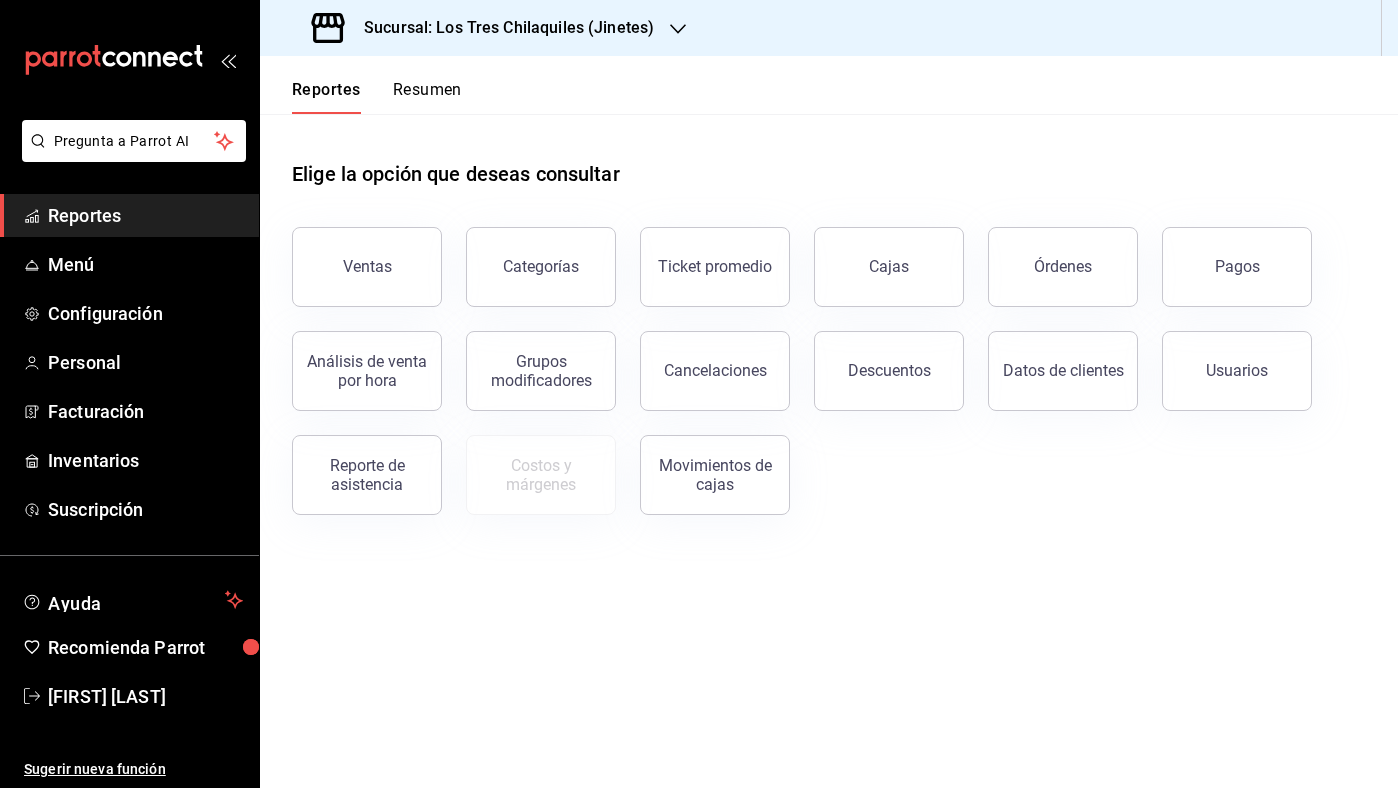 click on "Resumen" at bounding box center [427, 97] 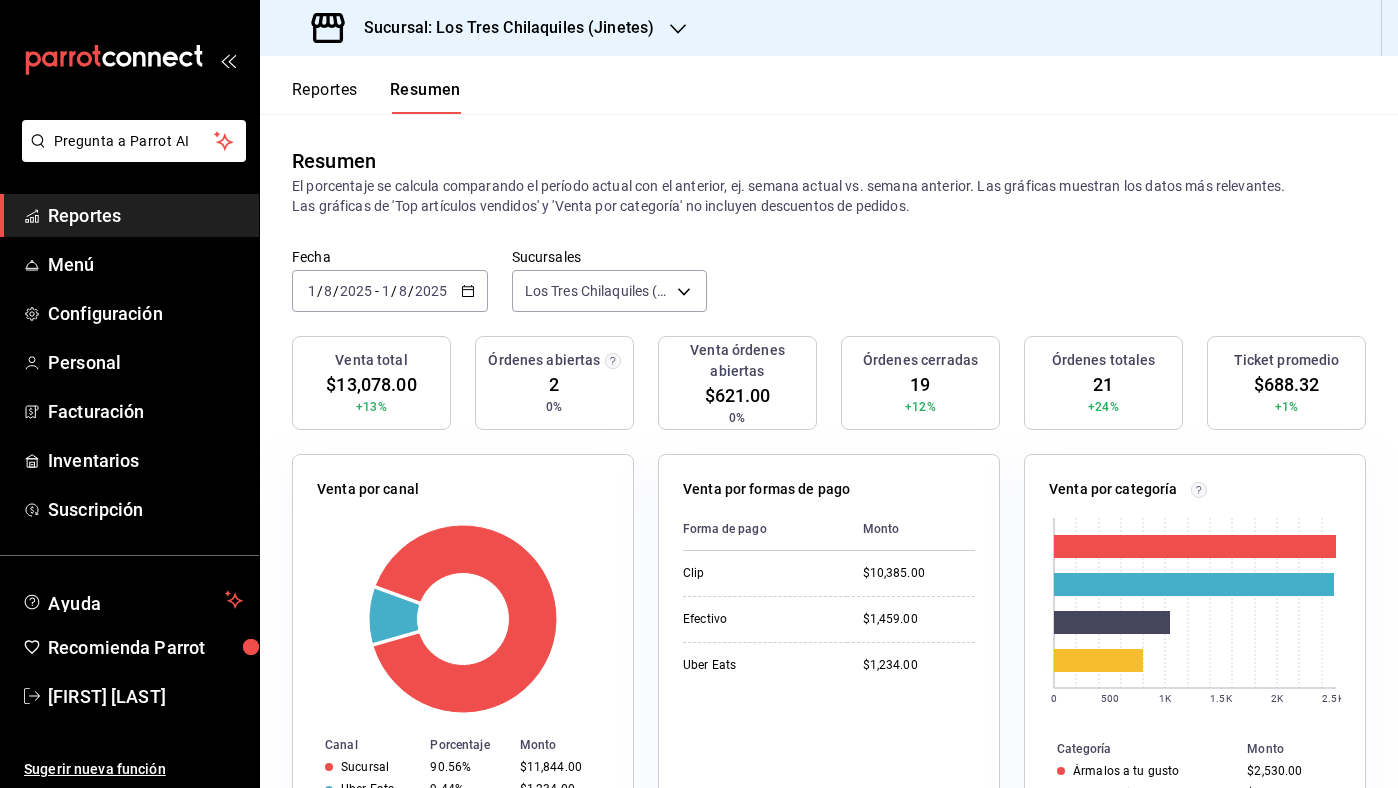 click on "Reportes" at bounding box center (325, 97) 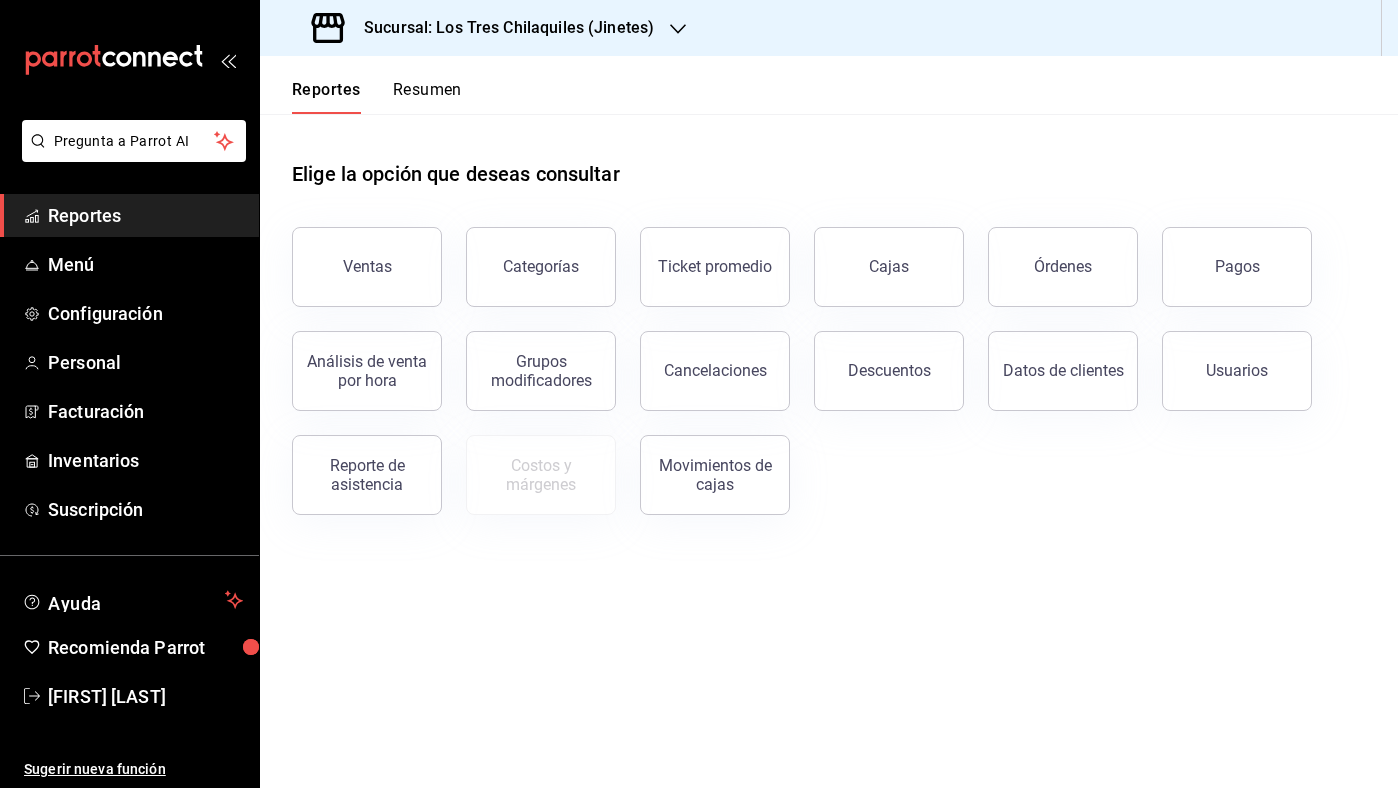 click on "Resumen" at bounding box center (427, 97) 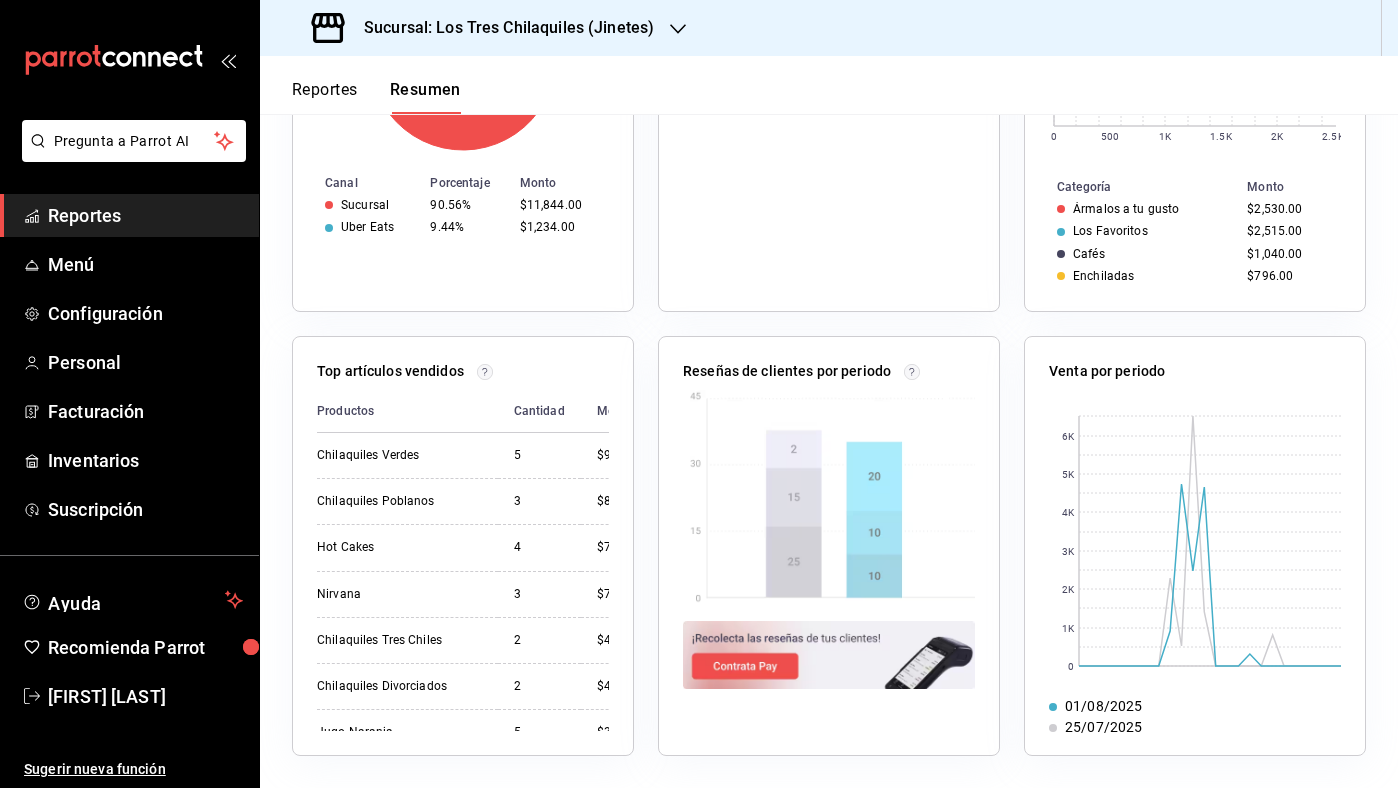 scroll, scrollTop: 0, scrollLeft: 0, axis: both 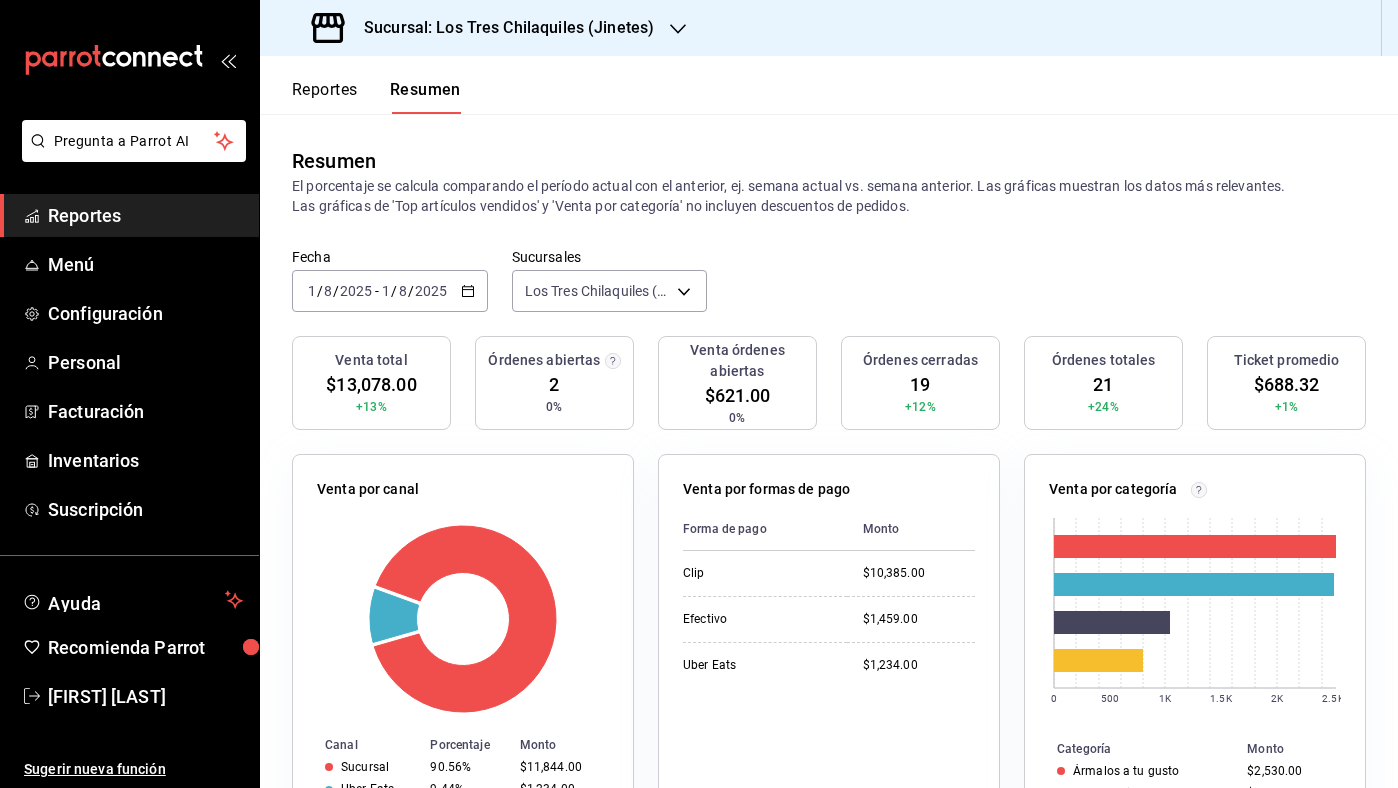 click on "Reportes" at bounding box center (325, 97) 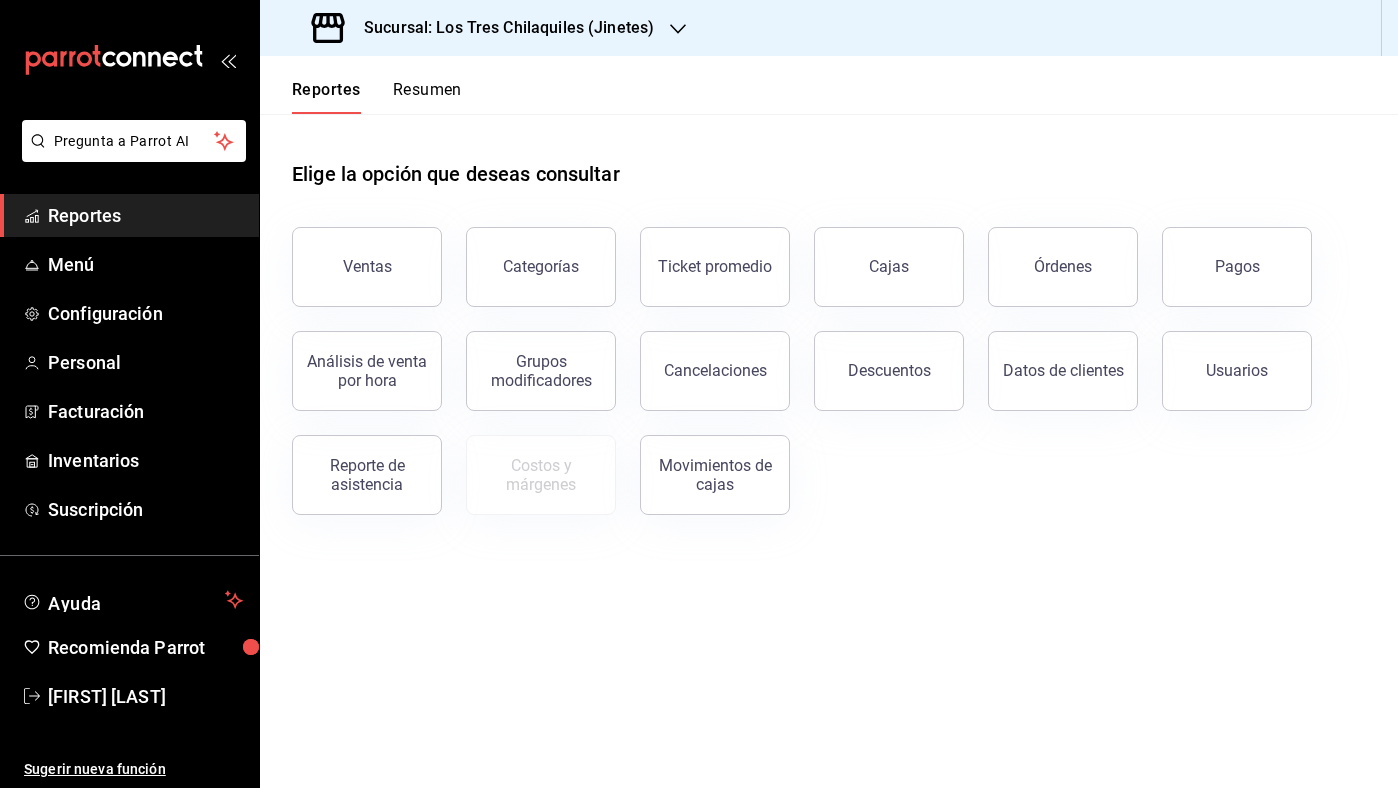 click on "Reportes Resumen" at bounding box center (829, 85) 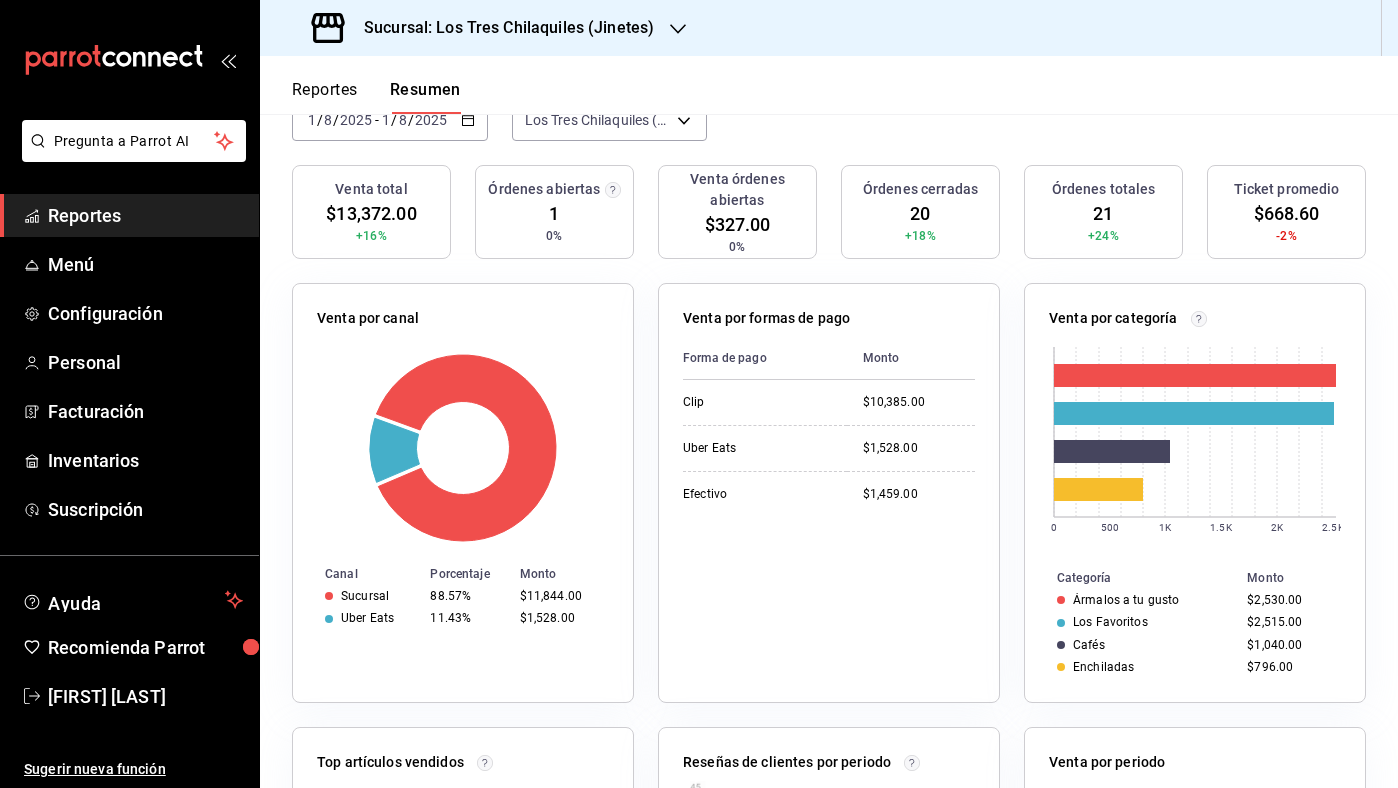 scroll, scrollTop: 0, scrollLeft: 0, axis: both 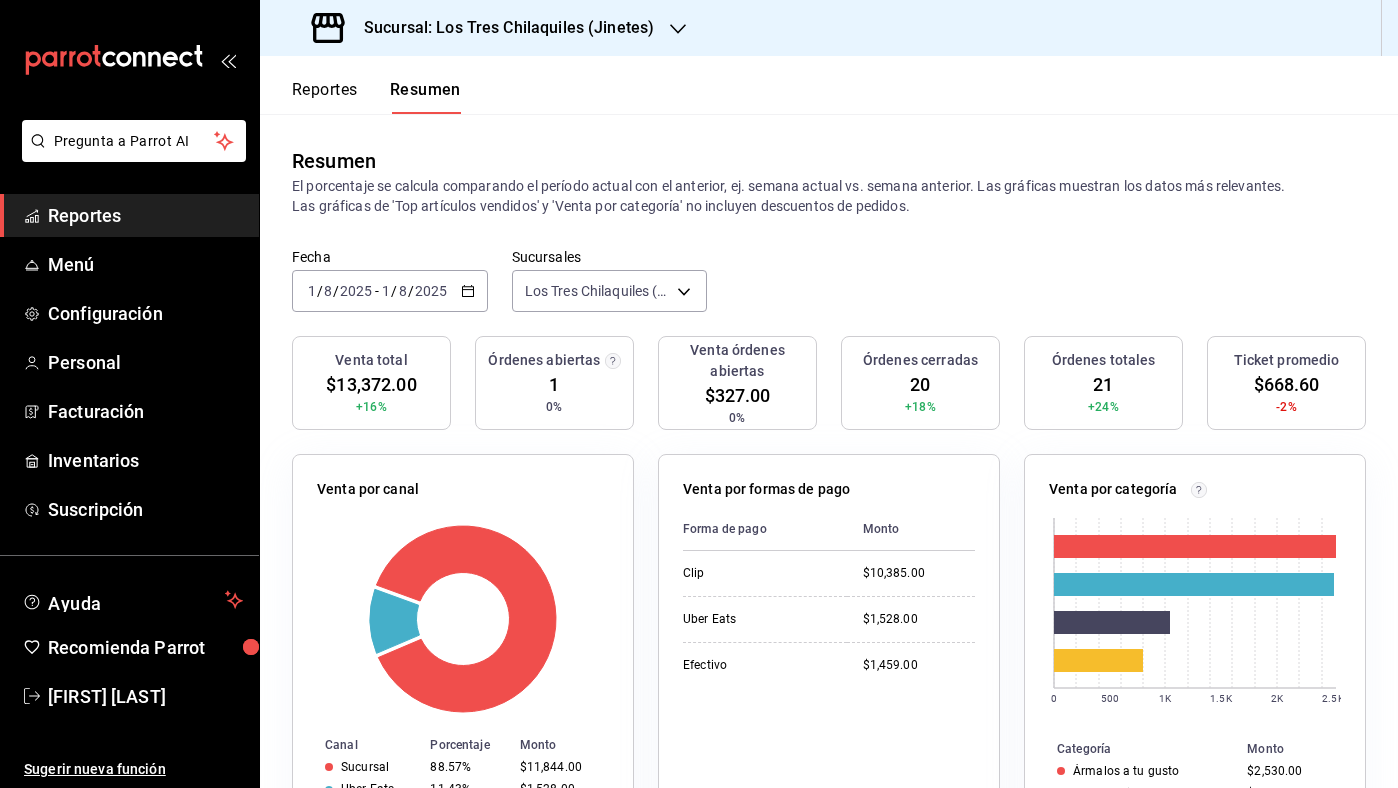 click on "Reportes" at bounding box center [325, 97] 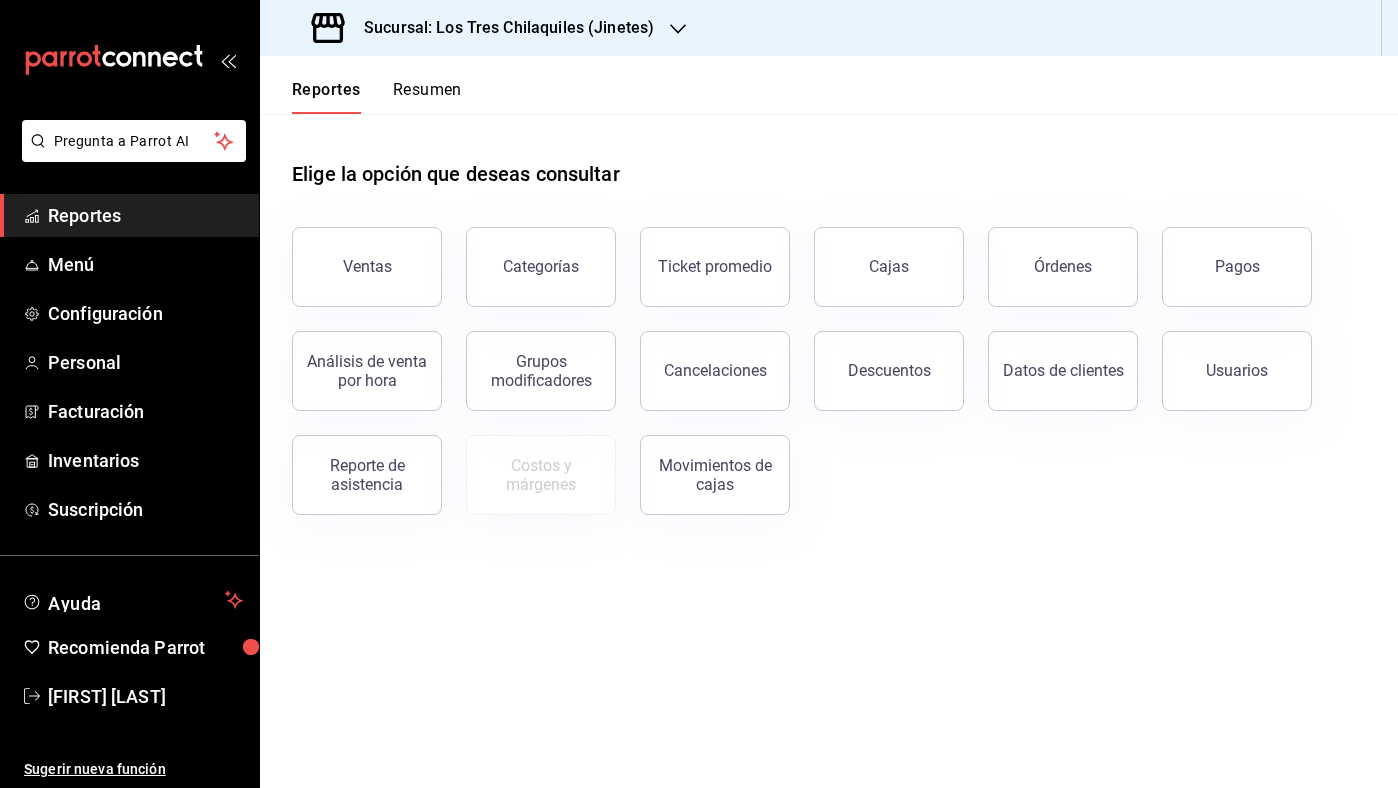 click on "Reportes Resumen" at bounding box center [829, 85] 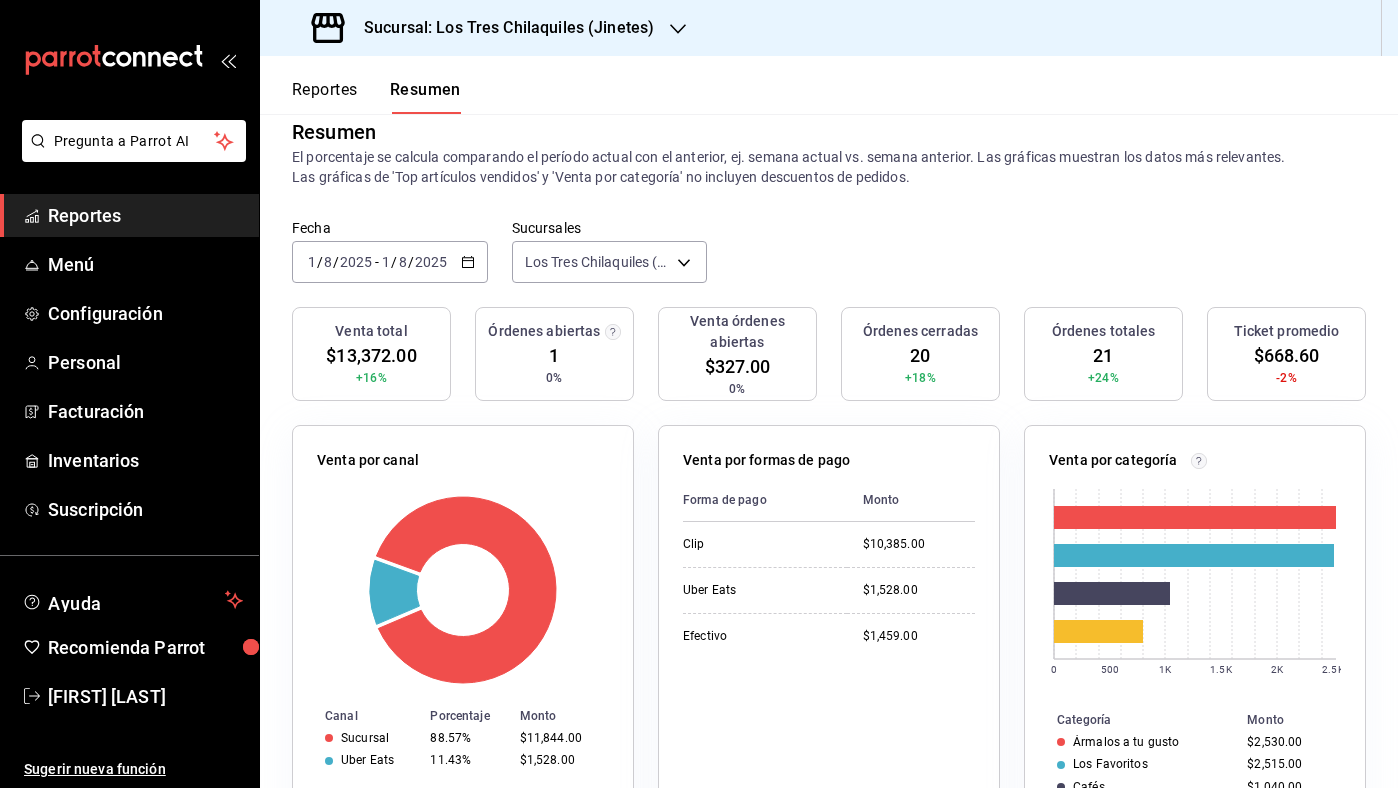 scroll, scrollTop: 0, scrollLeft: 0, axis: both 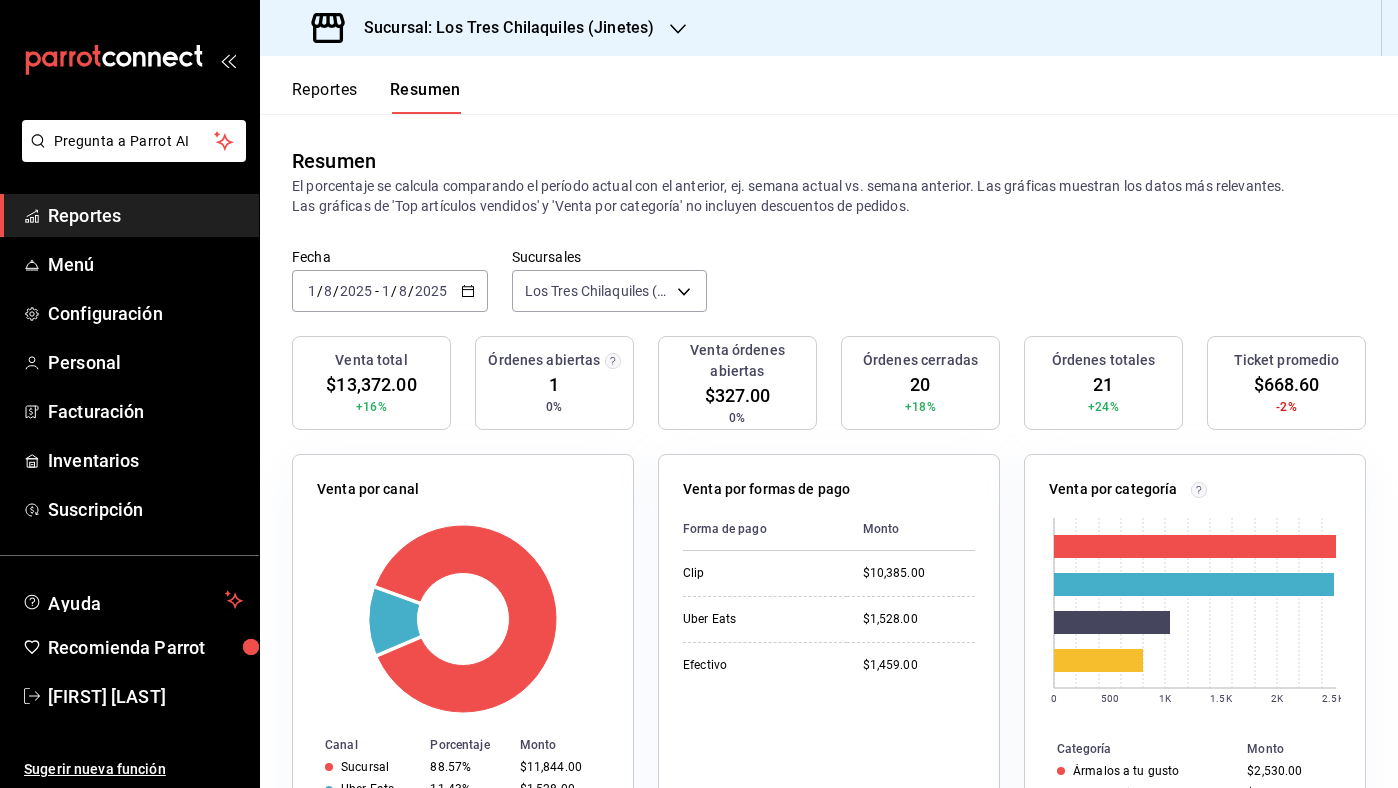 click on "Reportes" at bounding box center (325, 97) 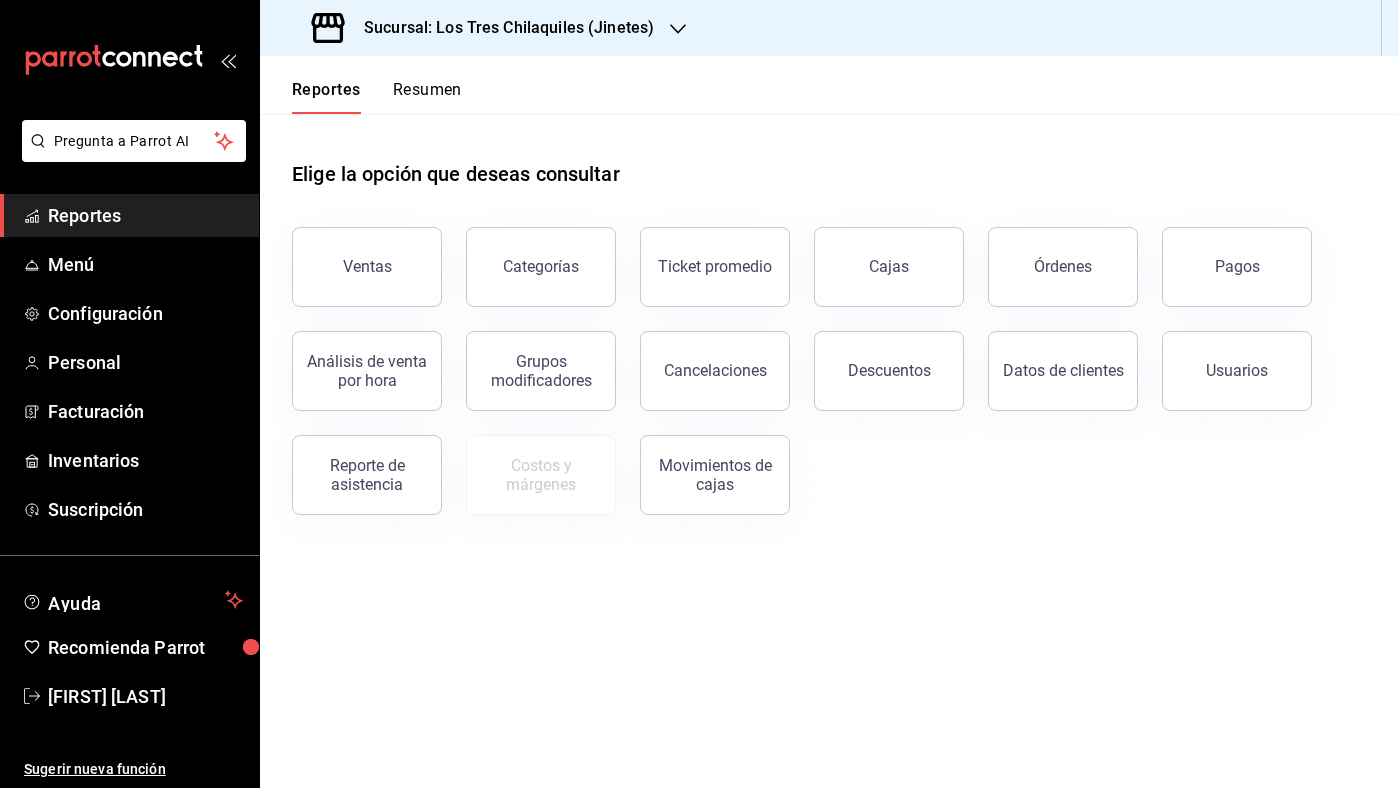 click on "Resumen" at bounding box center (427, 97) 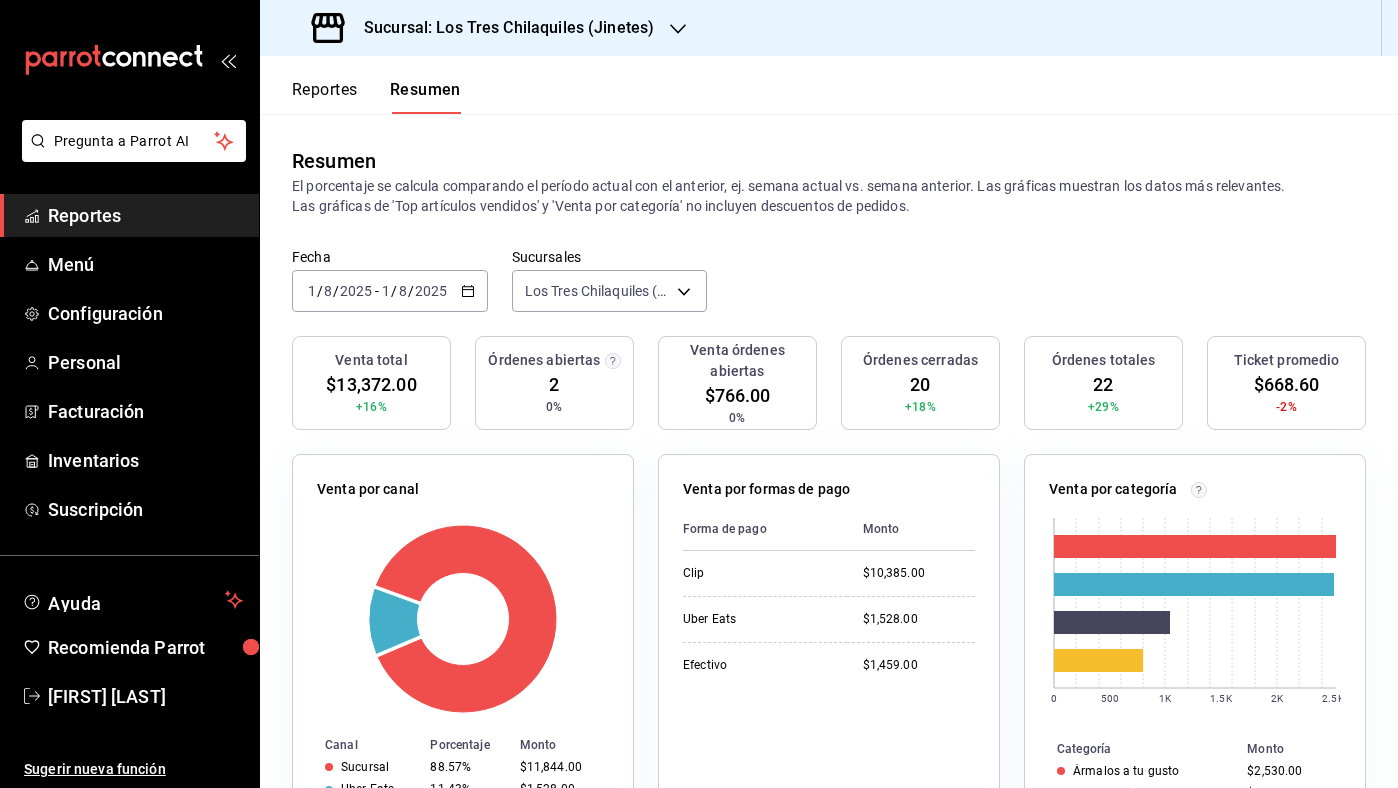 scroll, scrollTop: 7, scrollLeft: 0, axis: vertical 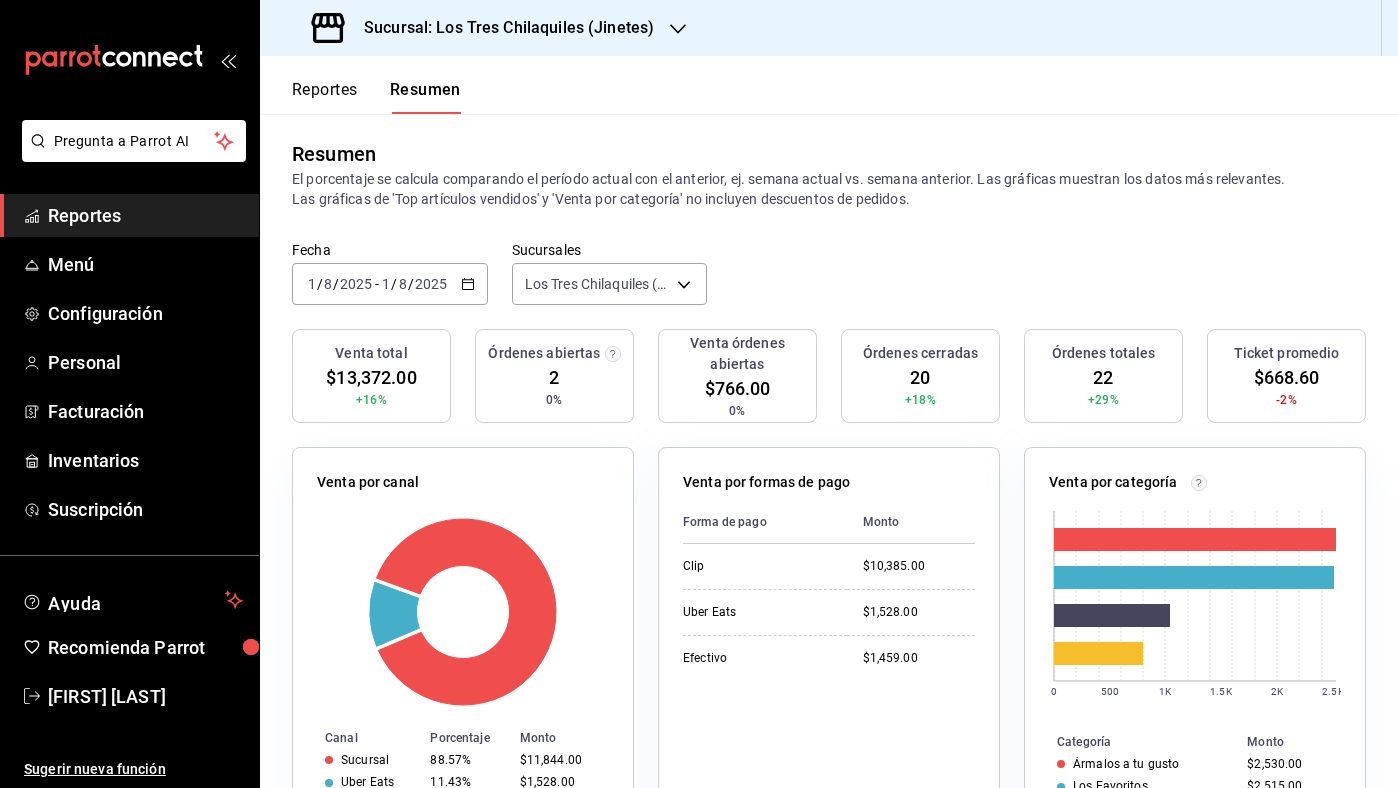 click on "Reportes" at bounding box center (325, 97) 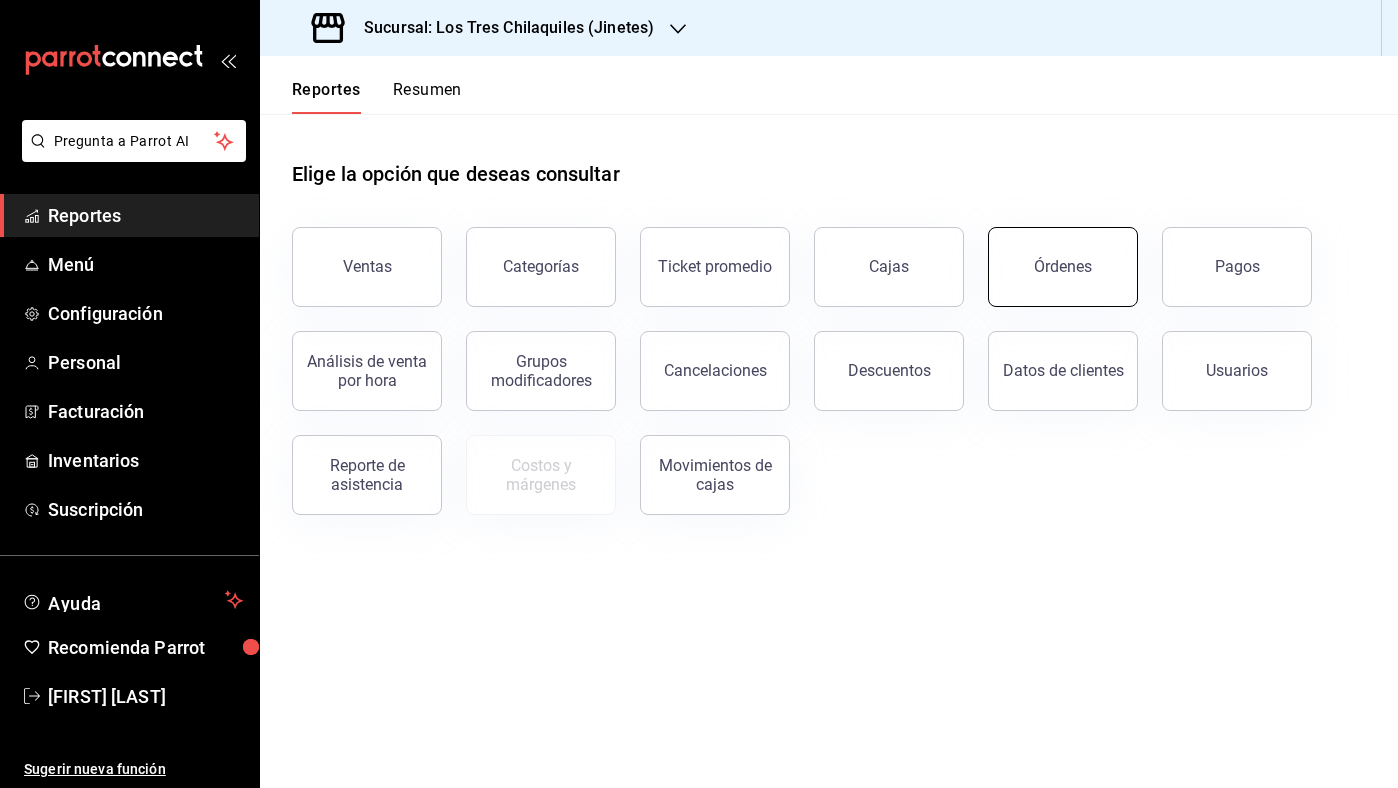 click on "Órdenes" at bounding box center [1063, 267] 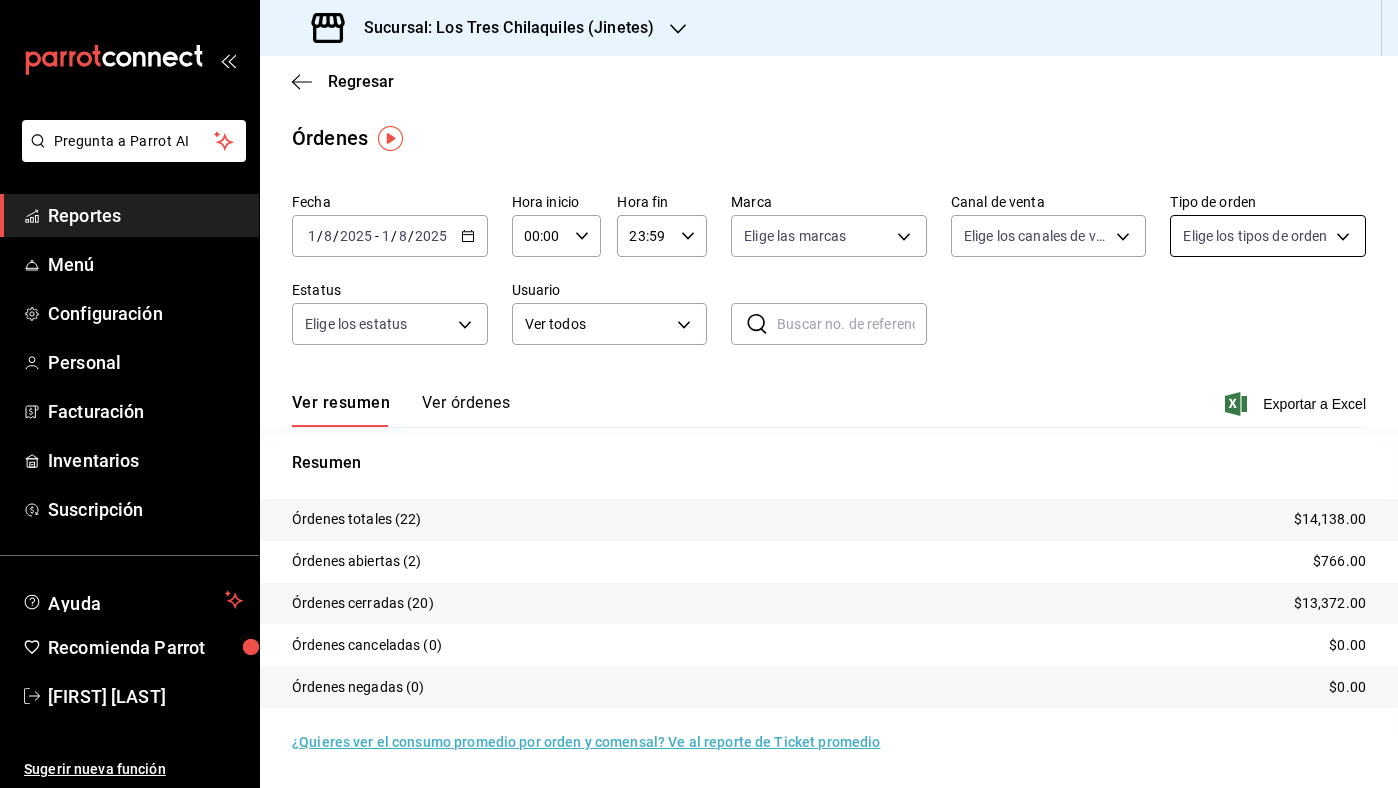 click on "Pregunta a Parrot AI Reportes Menú Configuración Personal Facturación Inventarios Suscripción Ayuda Recomienda Parrot [FIRST] [LAST] Sugerir nueva función Sucursal: [BRAND_NAME] ([LOCATION]) Regresar Órdenes Fecha [YYYY]-[MM]-[DD] [DD] / [MM] / [YYYY] - [YYYY]-[MM]-[DD] [DD] / [MM] / [YYYY] Hora inicio [HH]:[MM] Hora inicio Hora fin [HH]:[MM] Hora fin Marca Elige las marcas Canal de venta Elige los canales de venta Tipo de orden Elige los tipos de orden Estatus Elige los estatus Usuario Ver todos ALL ​ ​ Ver resumen Ver órdenes Exportar a Excel Resumen Órdenes totales ([COUNT]) $[PRICE] Órdenes abiertas ([COUNT]) $[PRICE] Órdenes cerradas ([COUNT]) $[PRICE] Órdenes canceladas ([COUNT]) $[PRICE] Órdenes negadas ([COUNT]) $[PRICE] ¿Quieres ver el consumo promedio por orden y comensal? Ve al reporte de Ticket promedio GANA 1 MES GRATIS EN TU SUSCRIPCIÓN AQUÍ Ver video tutorial Ir a video Pregunta a Parrot AI Reportes Menú Configuración Personal Facturación Inventarios Suscripción Ayuda Recomienda Parrot" at bounding box center (699, 394) 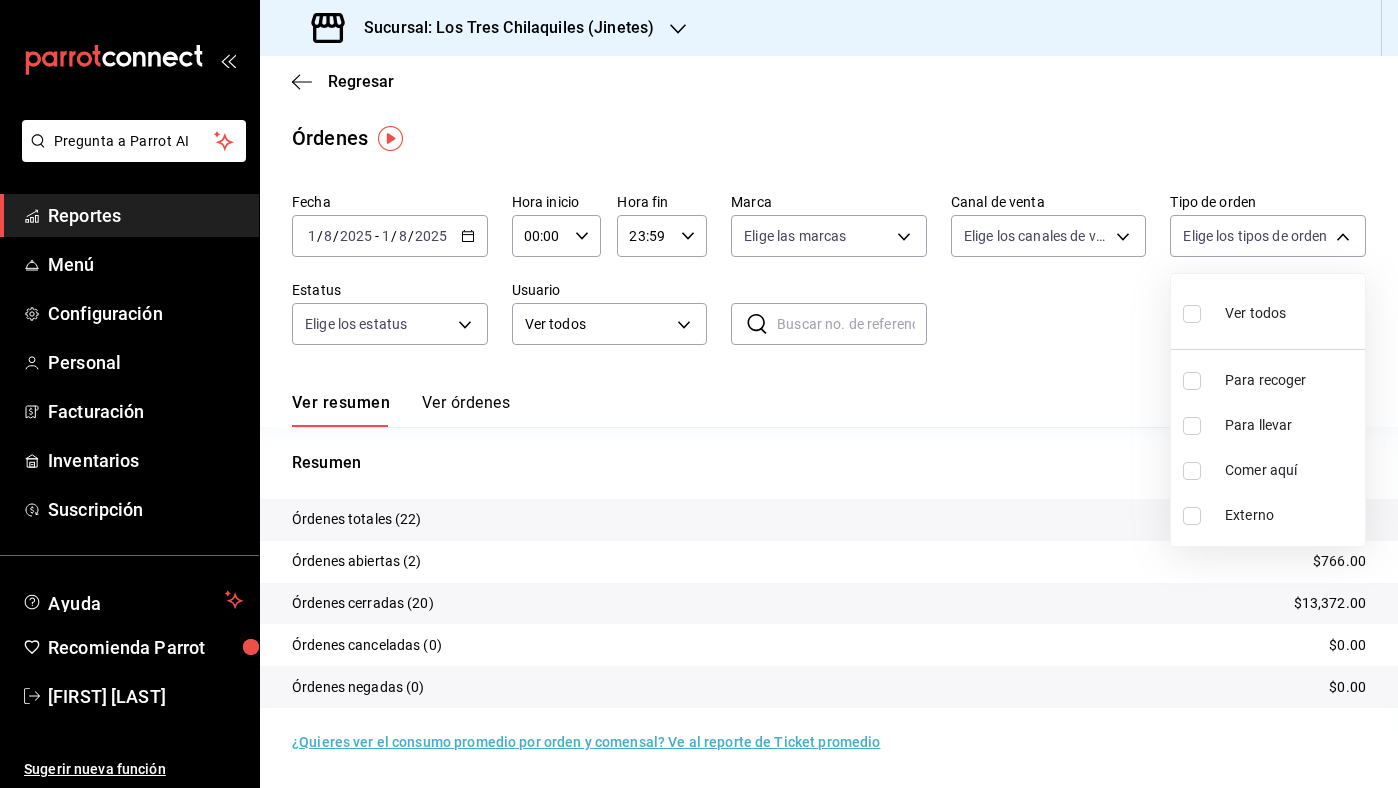 click on "Comer aquí" at bounding box center [1268, 470] 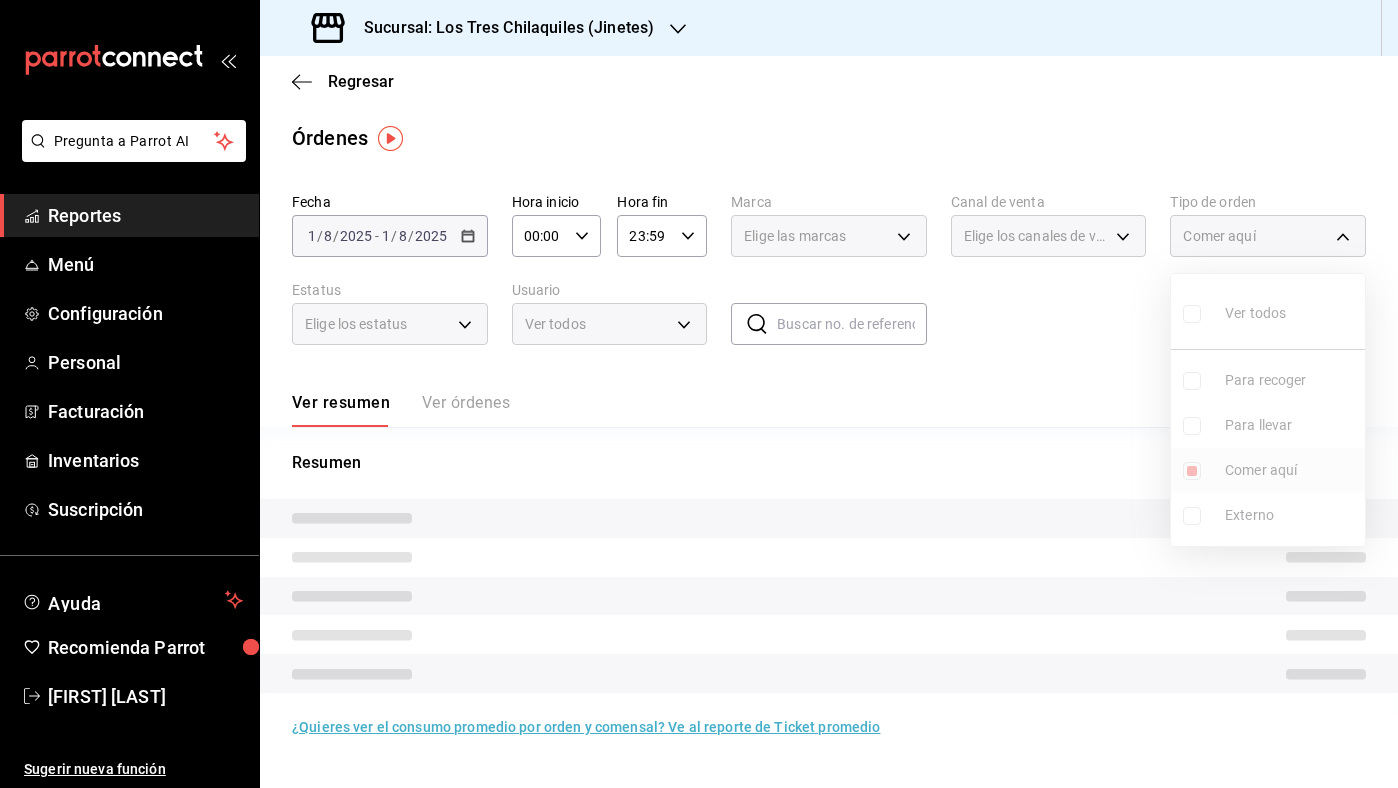 click on "Ver todos Para recoger Para llevar Comer aquí Externo" at bounding box center (1268, 410) 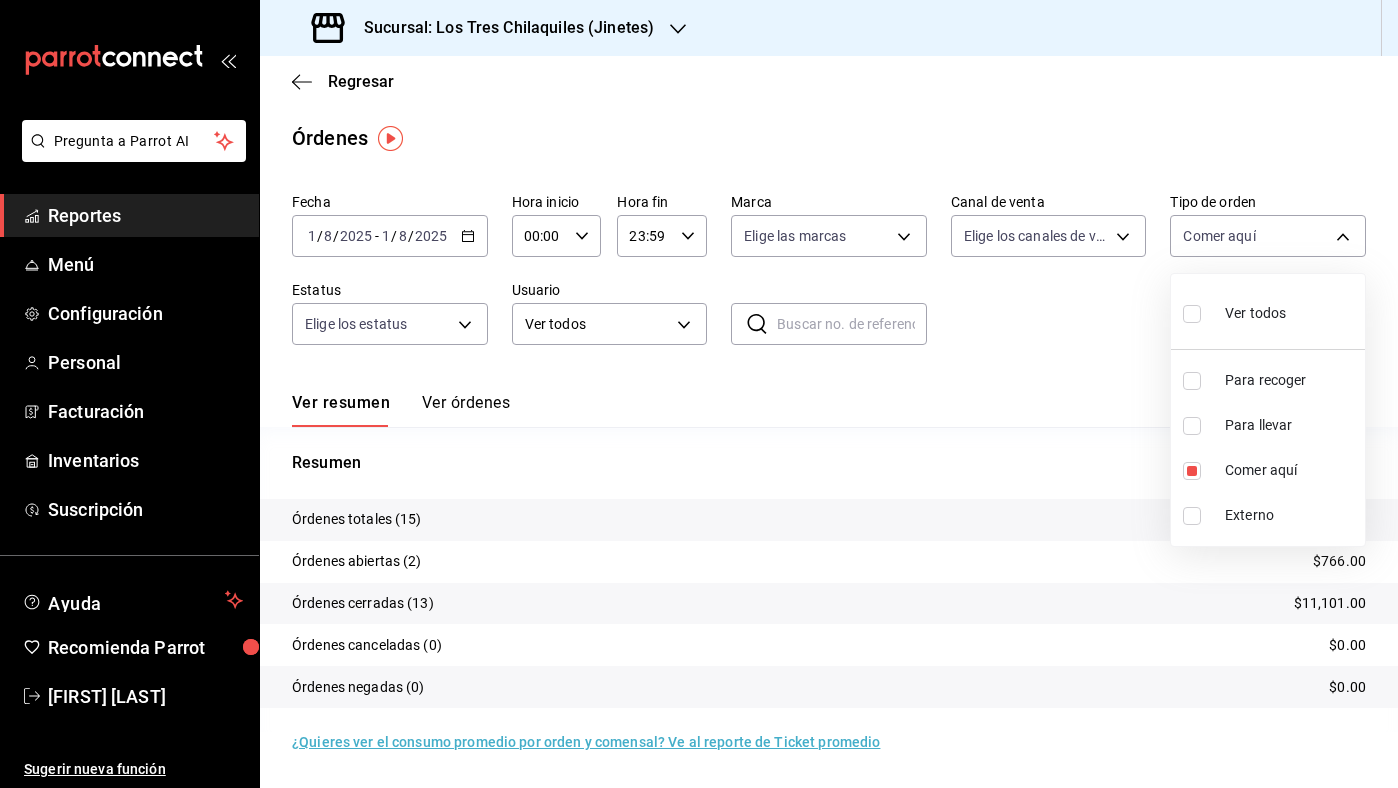 click at bounding box center (699, 394) 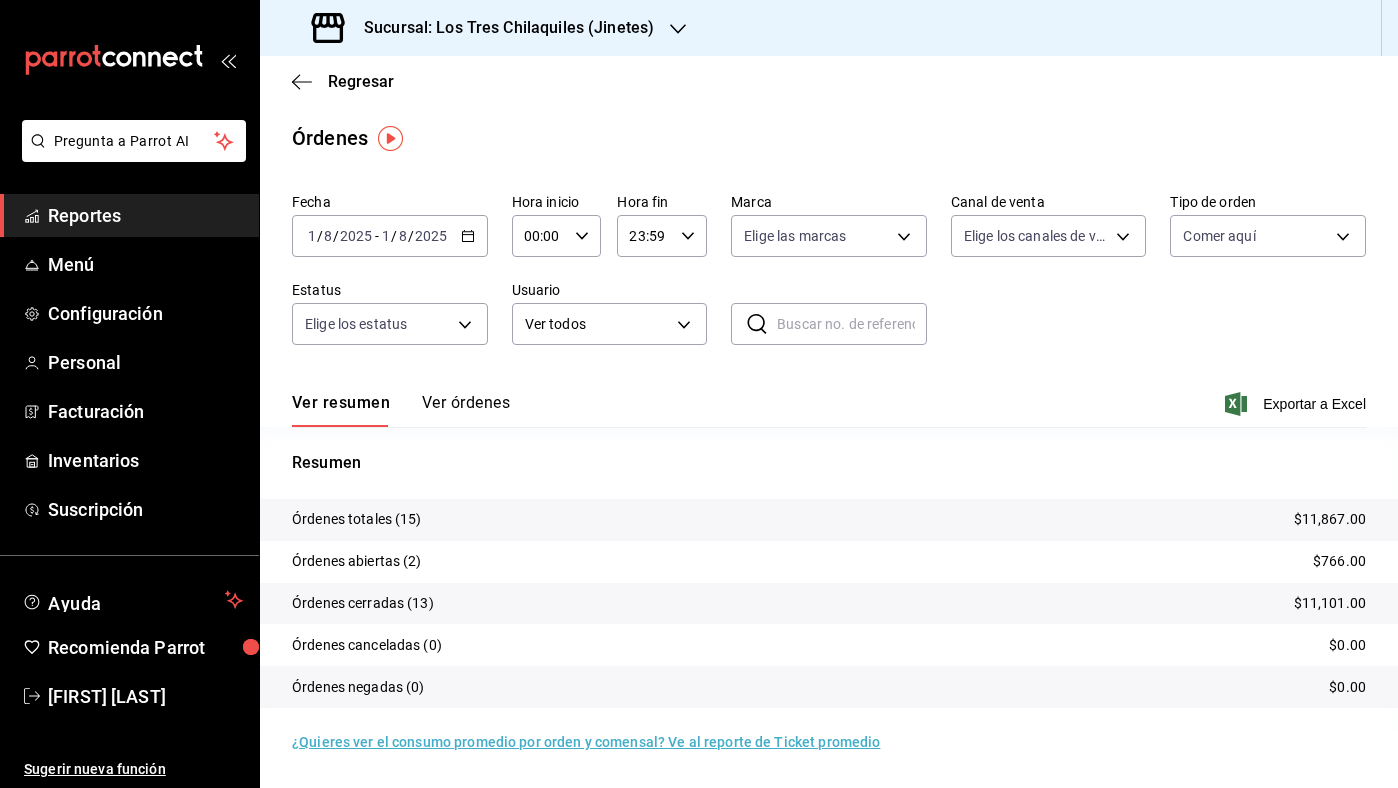 click on "Ver órdenes" at bounding box center (466, 410) 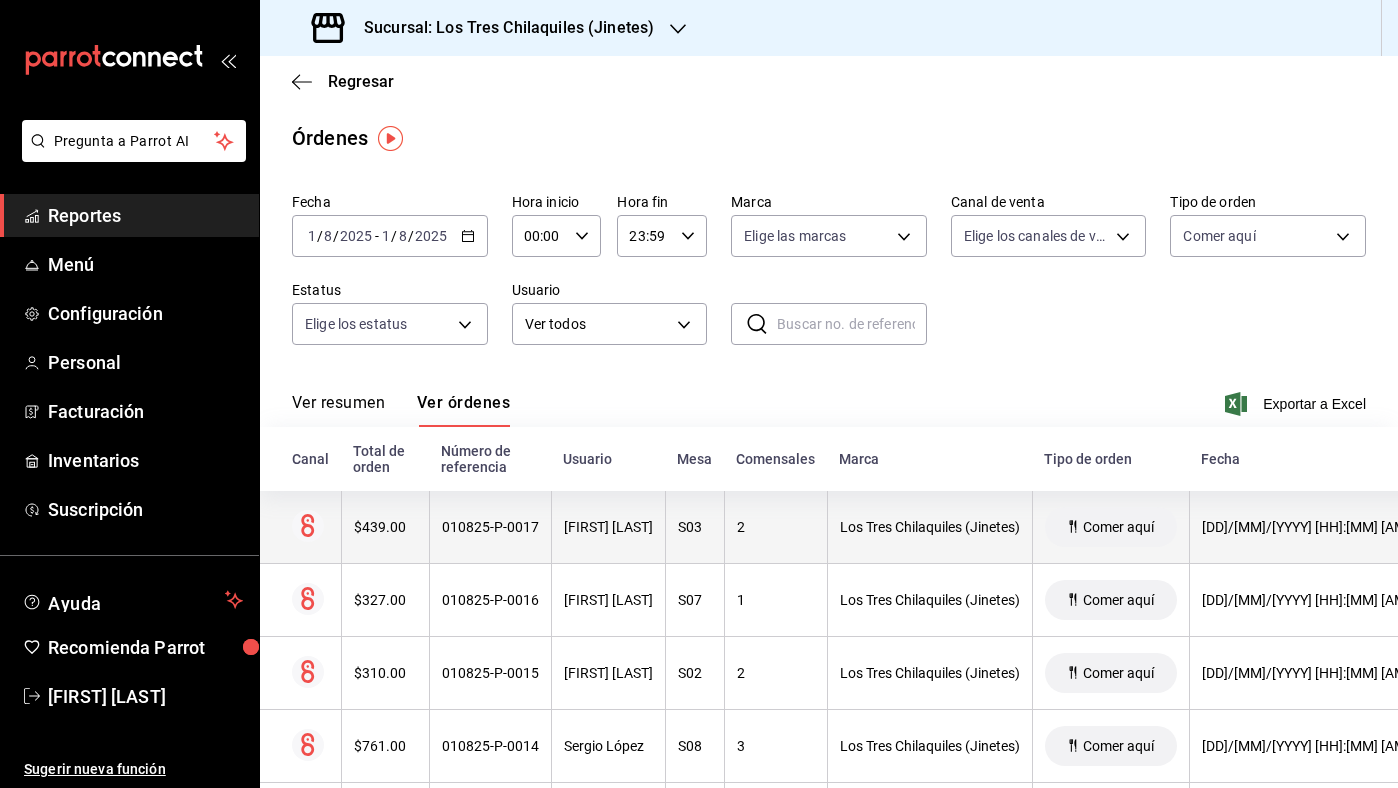 scroll, scrollTop: 0, scrollLeft: 130, axis: horizontal 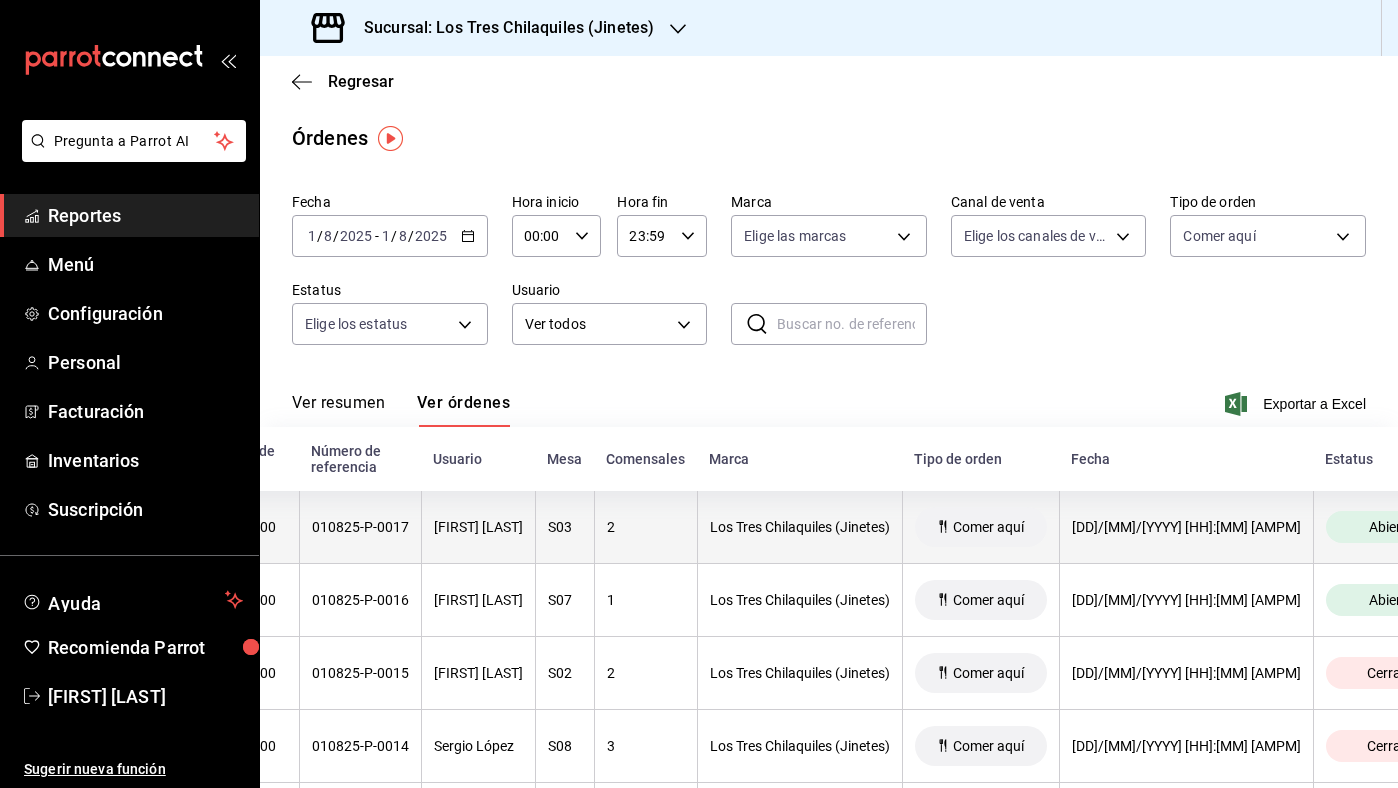 click on "2" at bounding box center (645, 527) 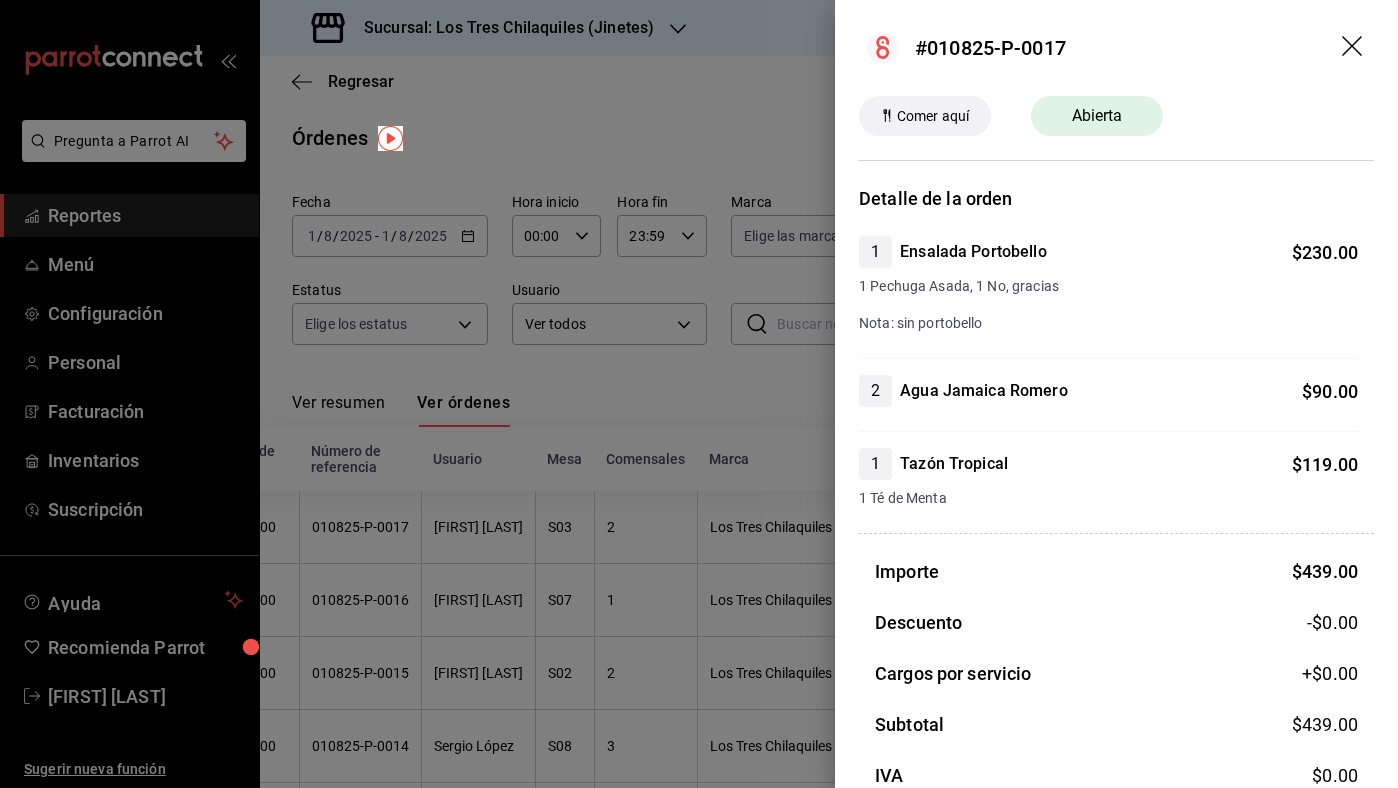 click at bounding box center [699, 394] 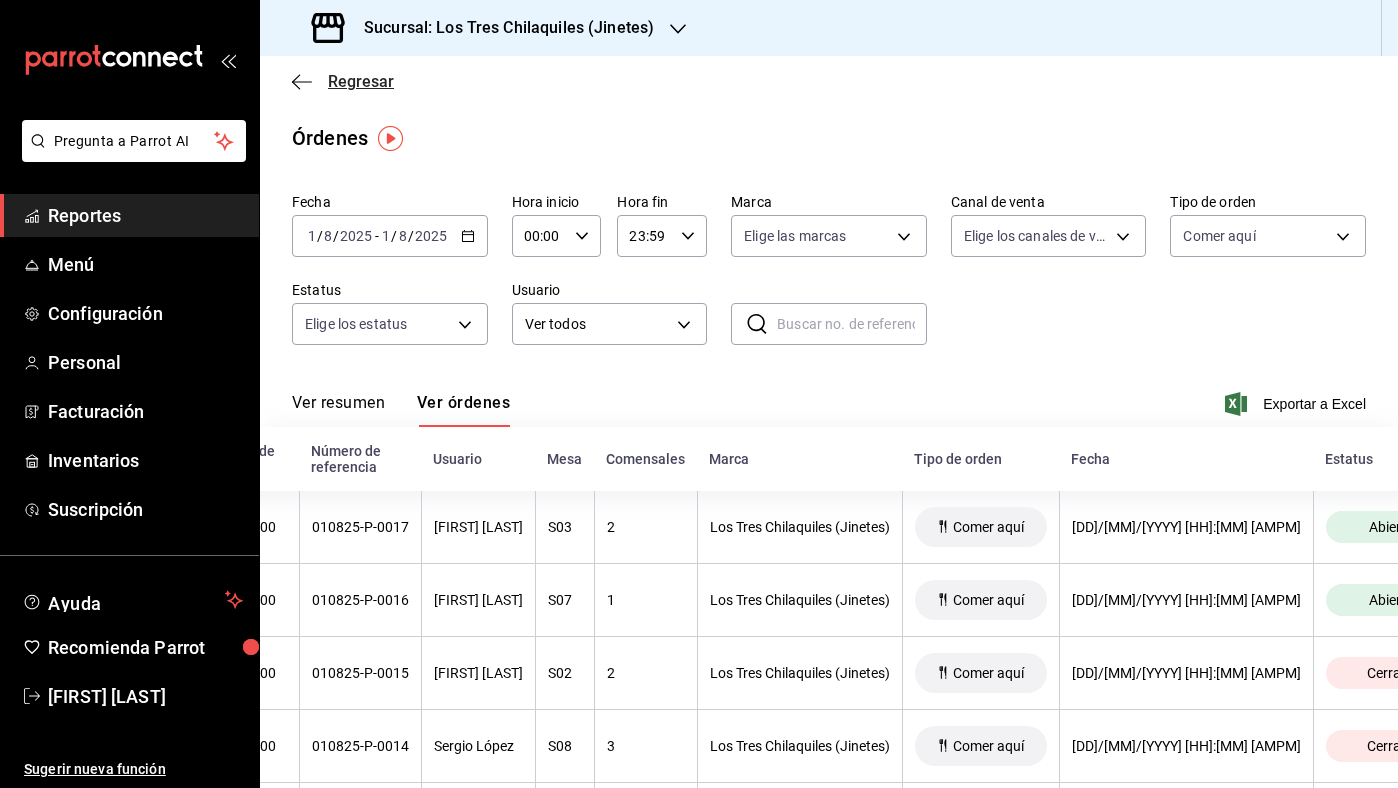 click on "Regresar" at bounding box center (361, 81) 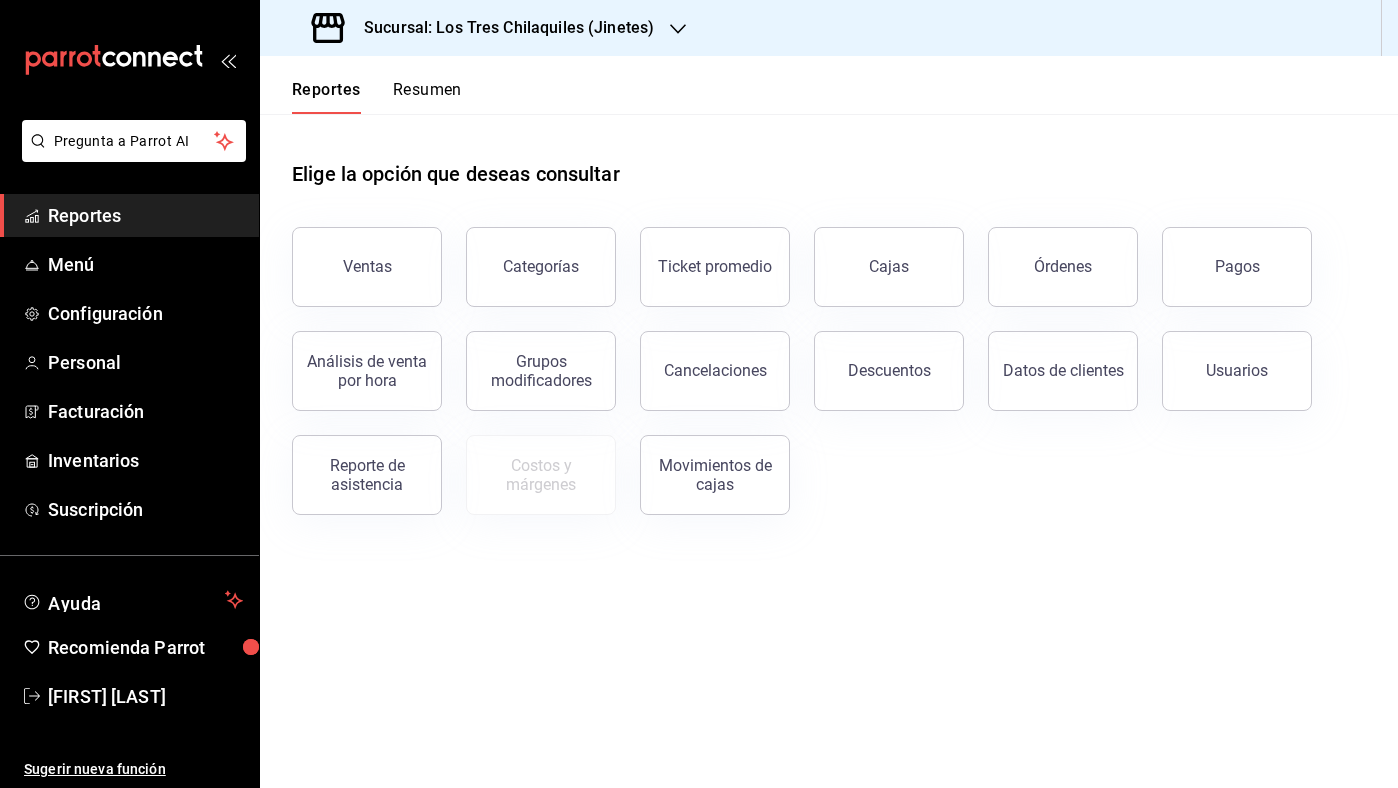 click on "Resumen" at bounding box center [427, 97] 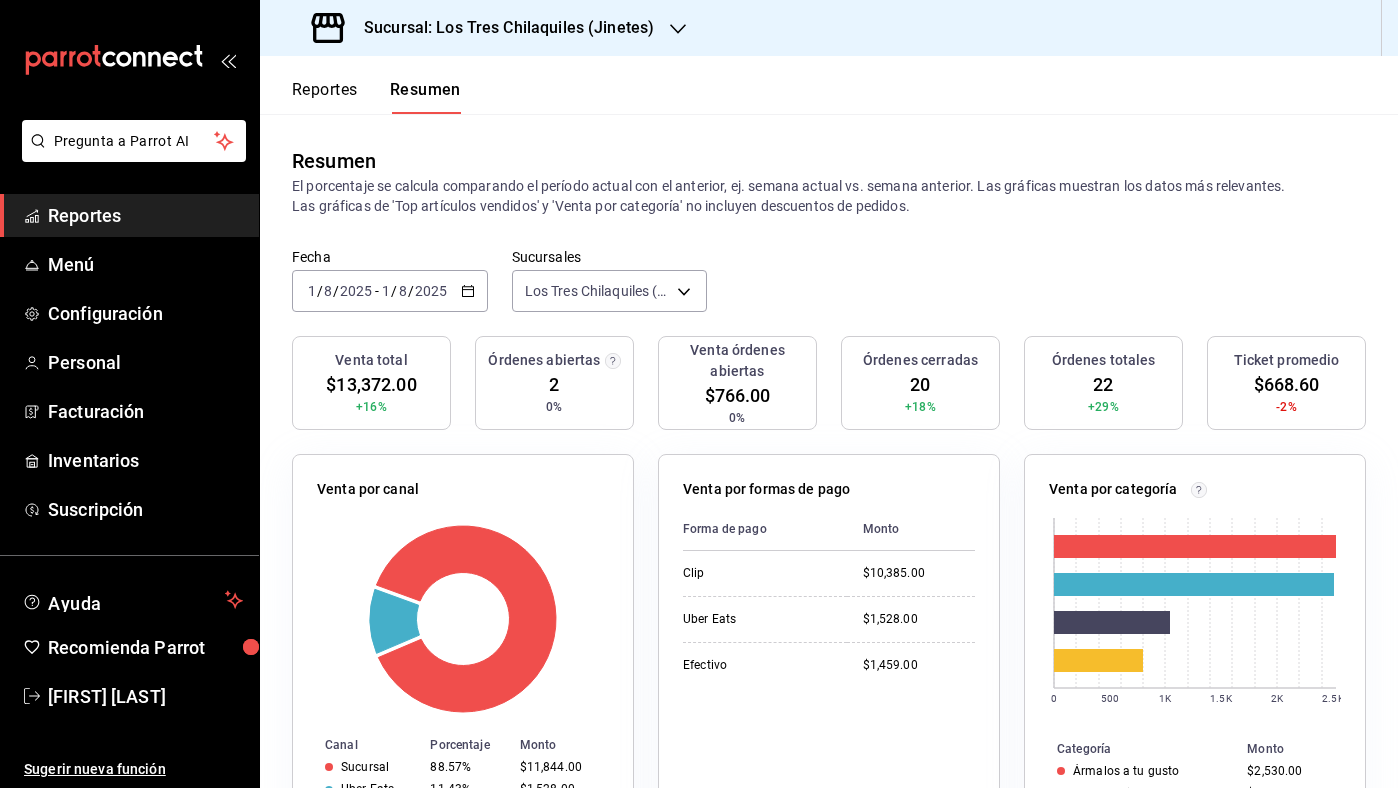 click on "Reportes" at bounding box center (325, 97) 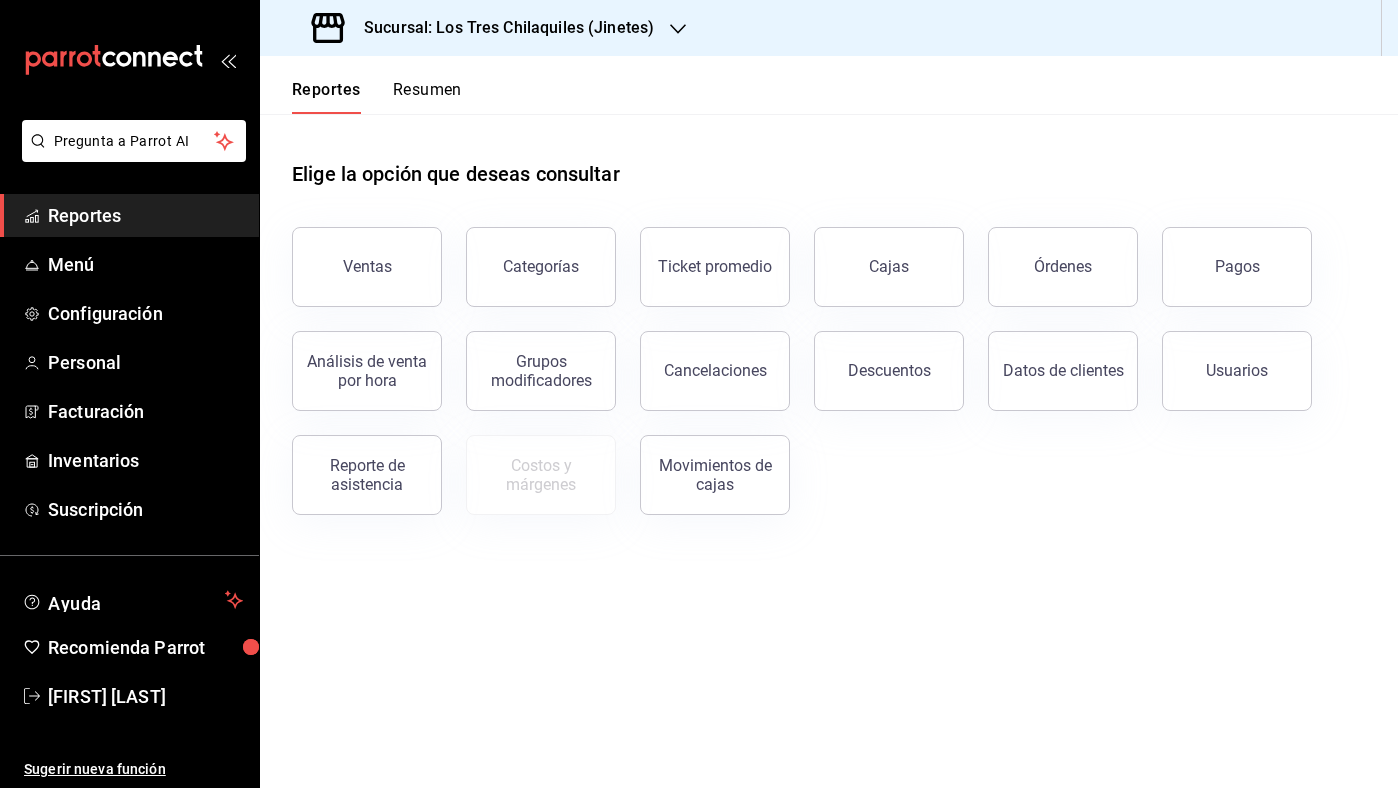 click on "Resumen" at bounding box center [427, 97] 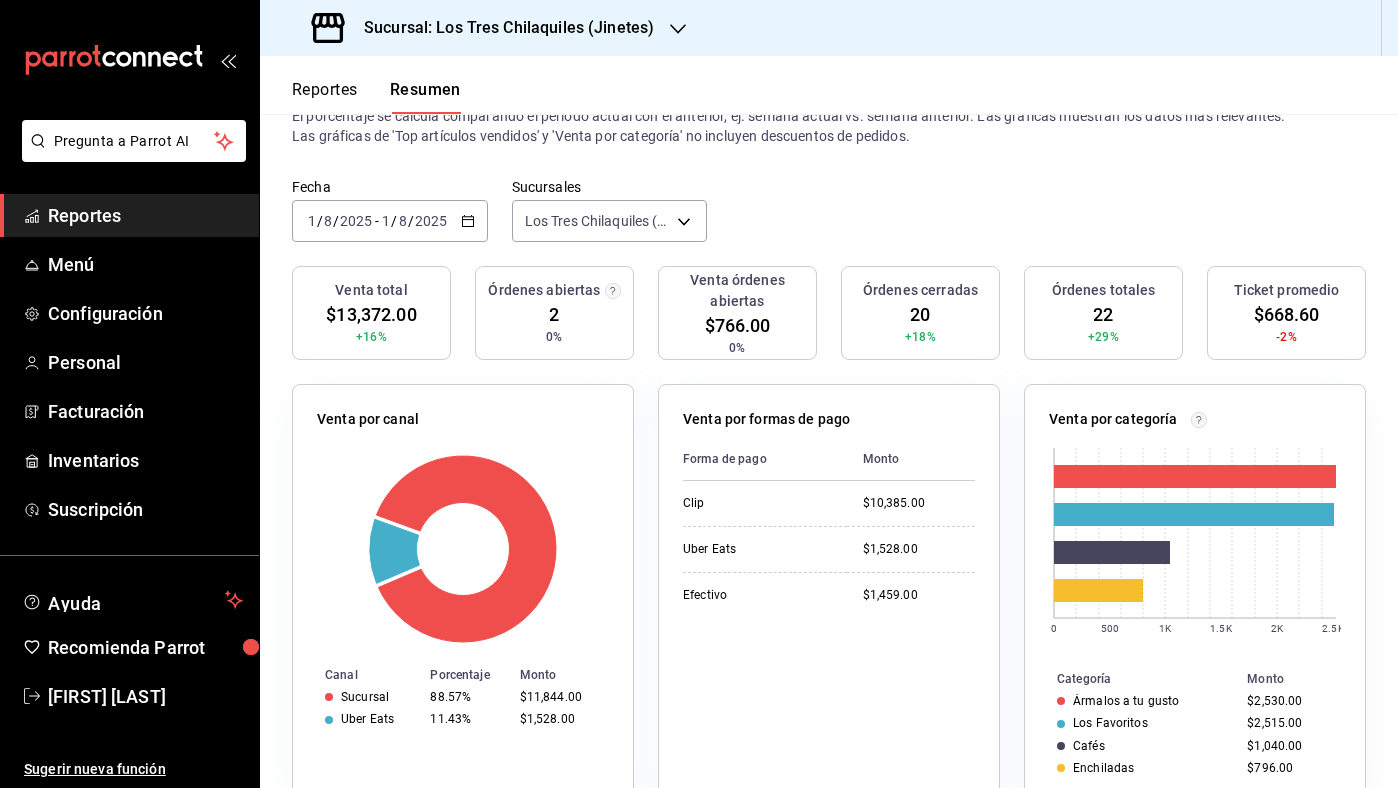 scroll, scrollTop: 0, scrollLeft: 0, axis: both 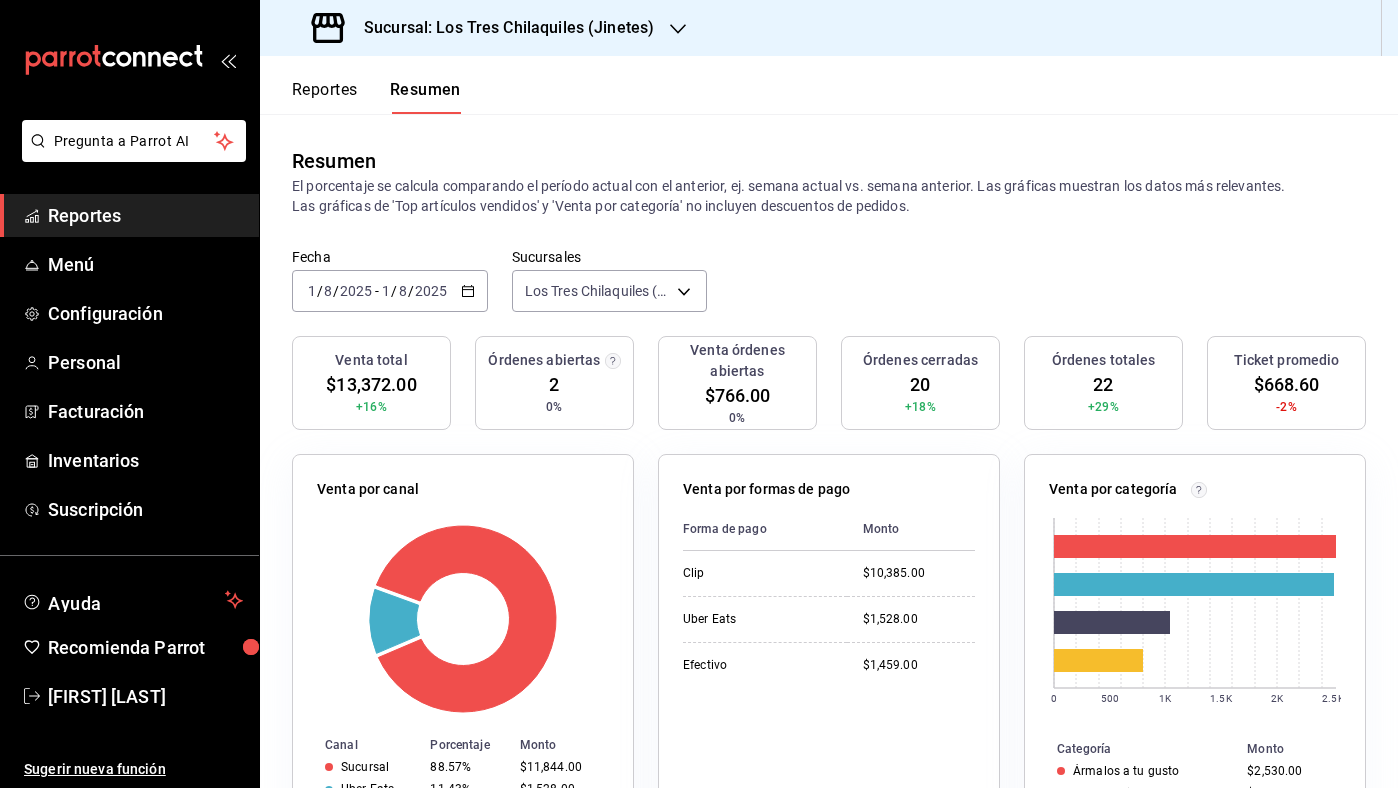 click on "Reportes" at bounding box center (325, 97) 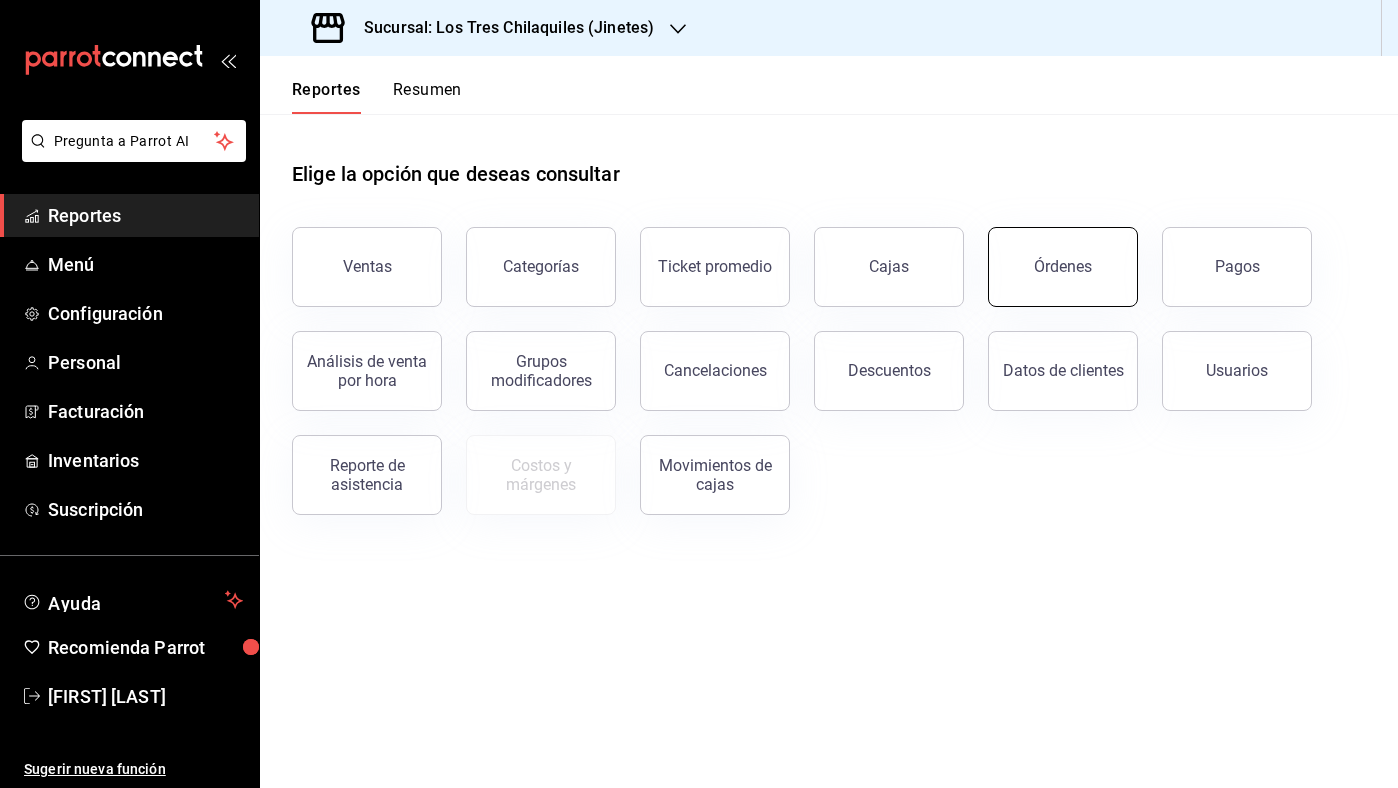 click on "Órdenes" at bounding box center (1063, 267) 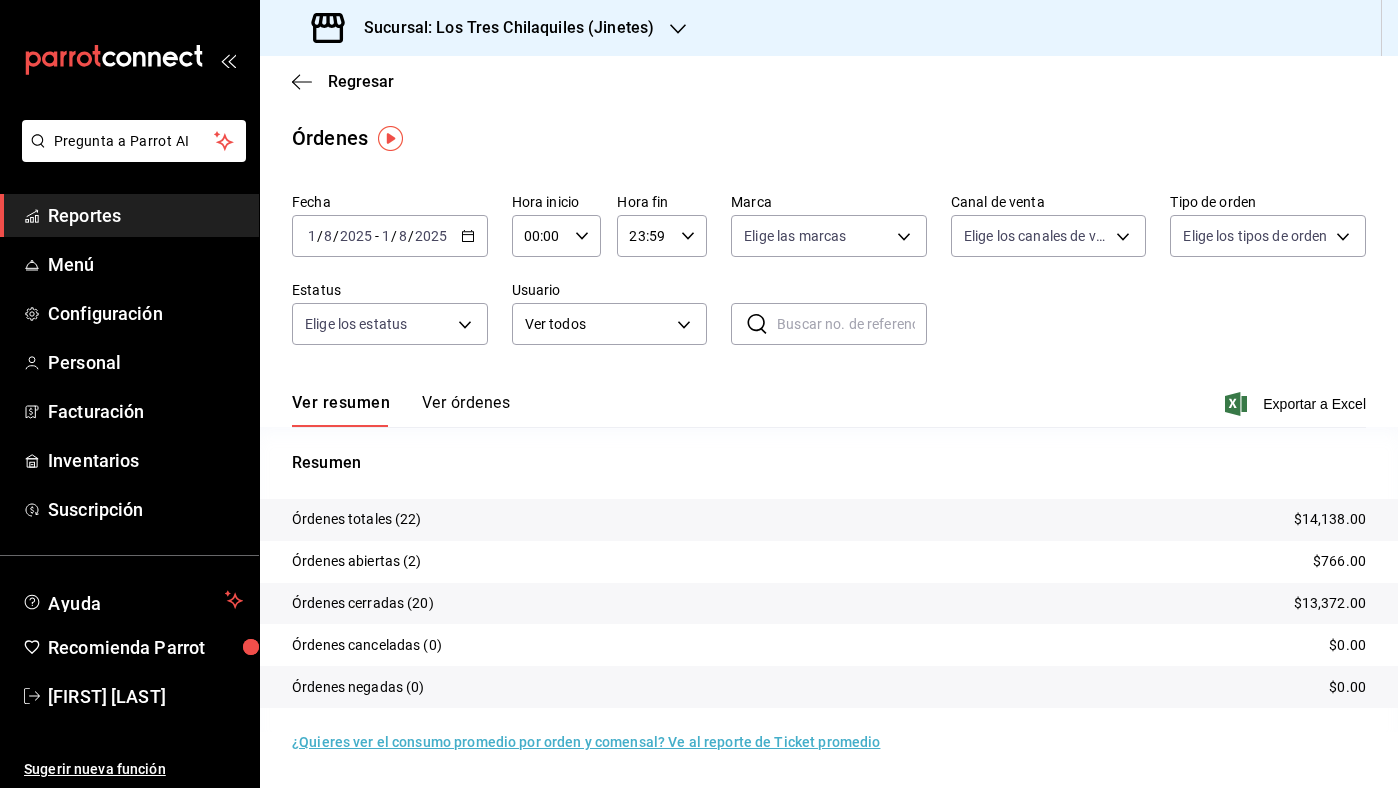 click 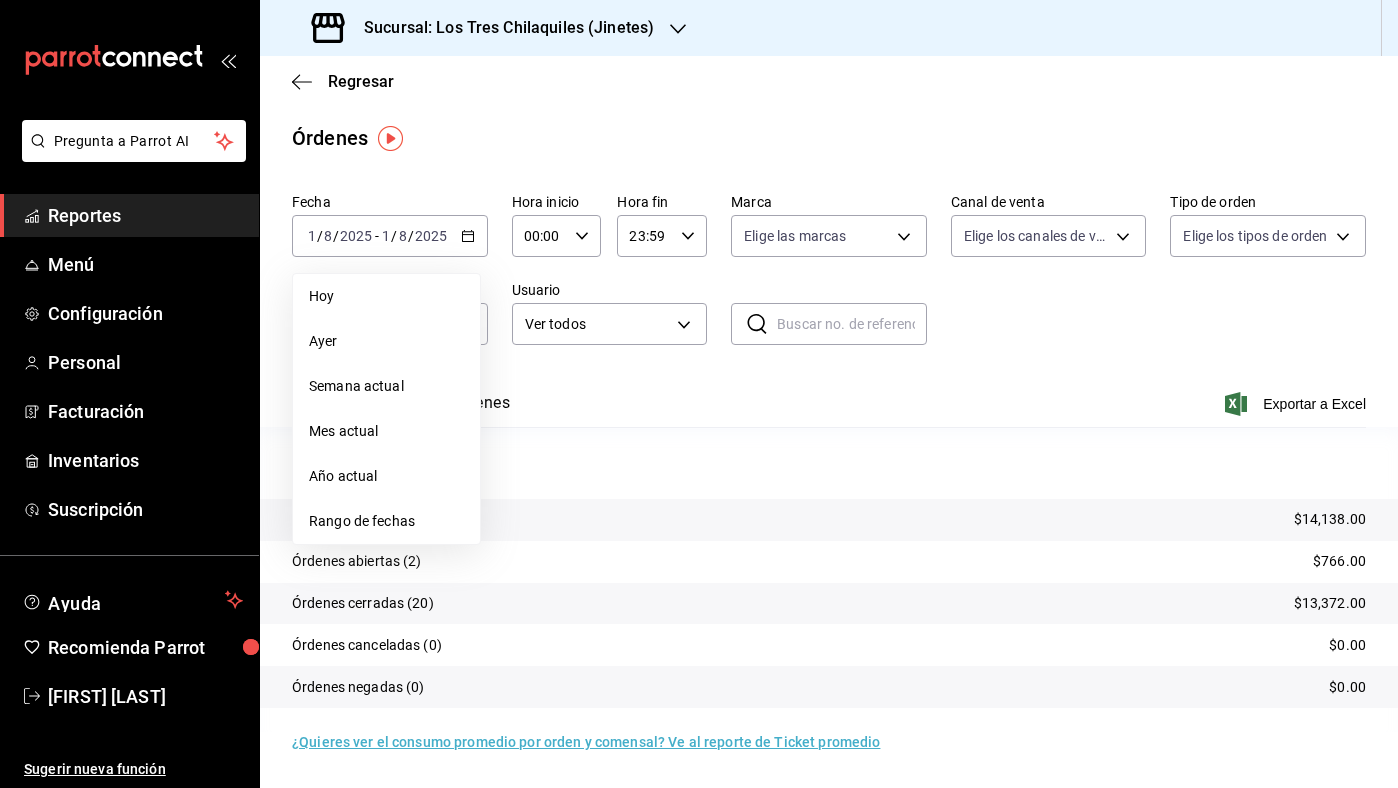click on "Órdenes canceladas (0) $0.00" at bounding box center (829, 645) 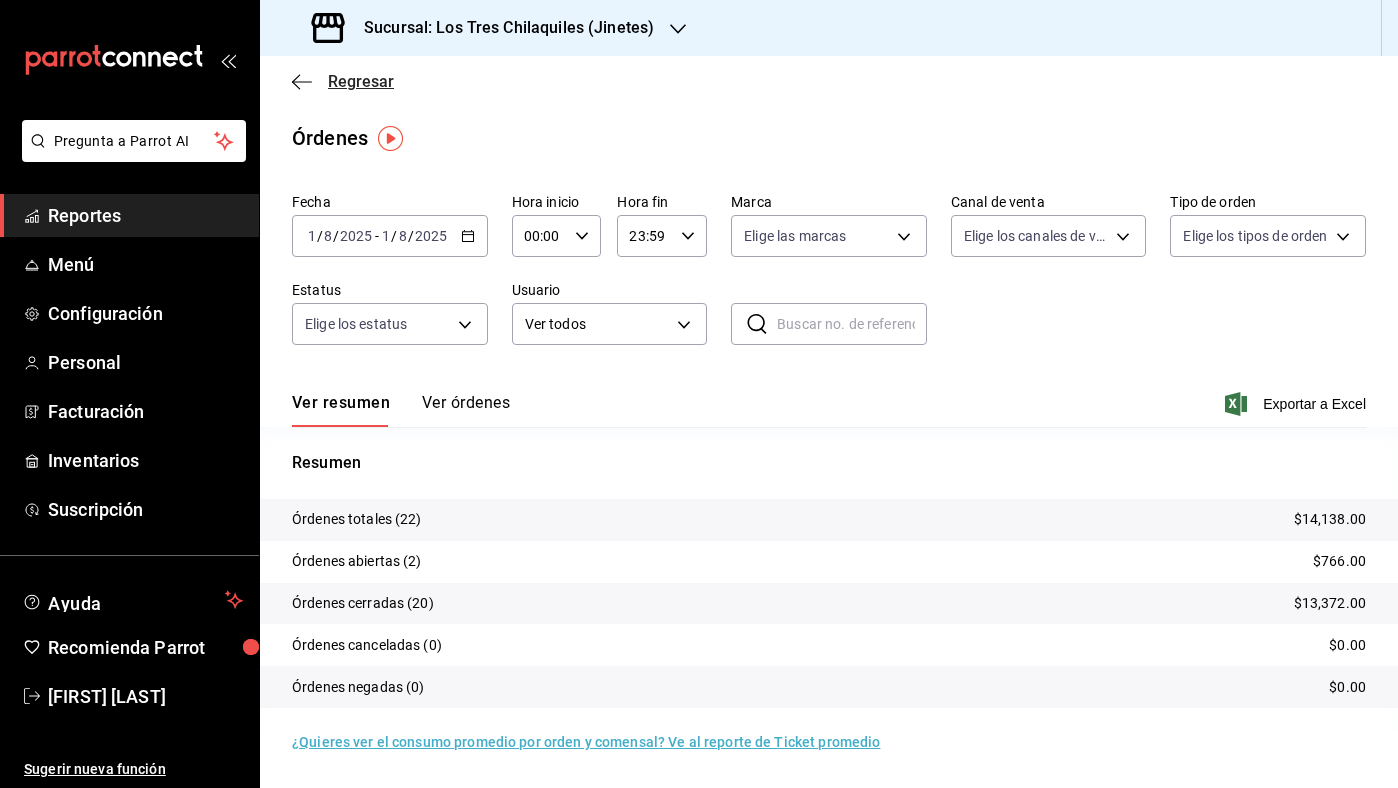click on "Regresar" at bounding box center (361, 81) 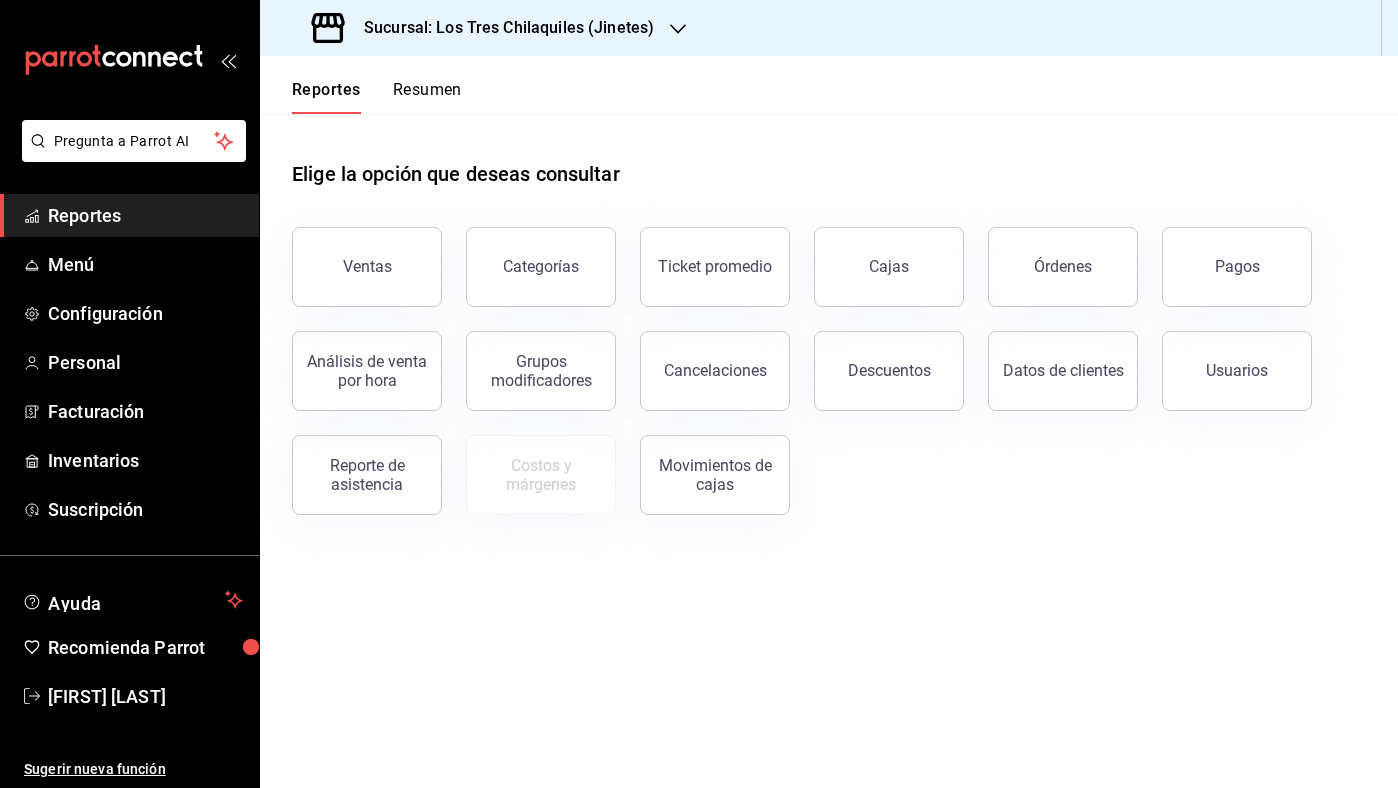click on "Resumen" at bounding box center [427, 97] 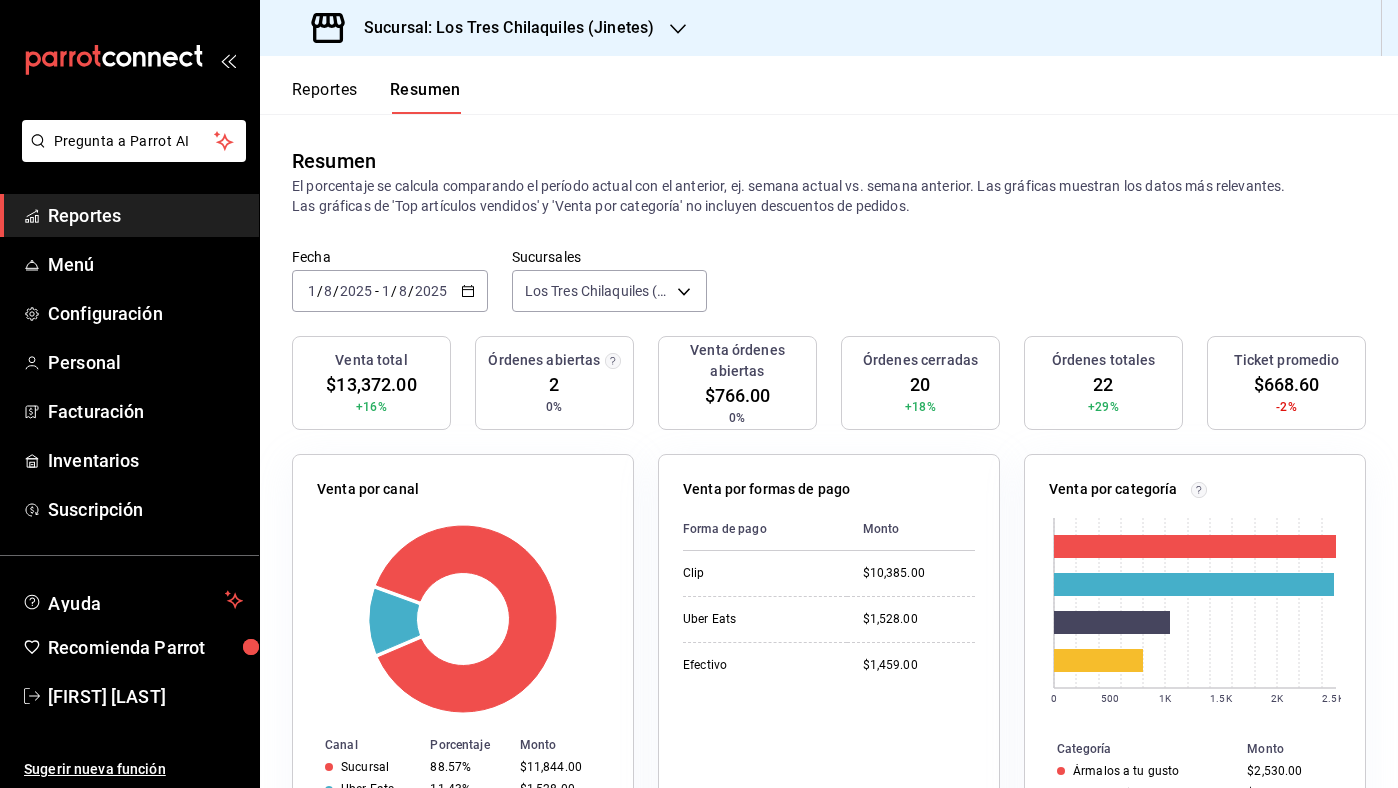 scroll, scrollTop: 562, scrollLeft: 0, axis: vertical 